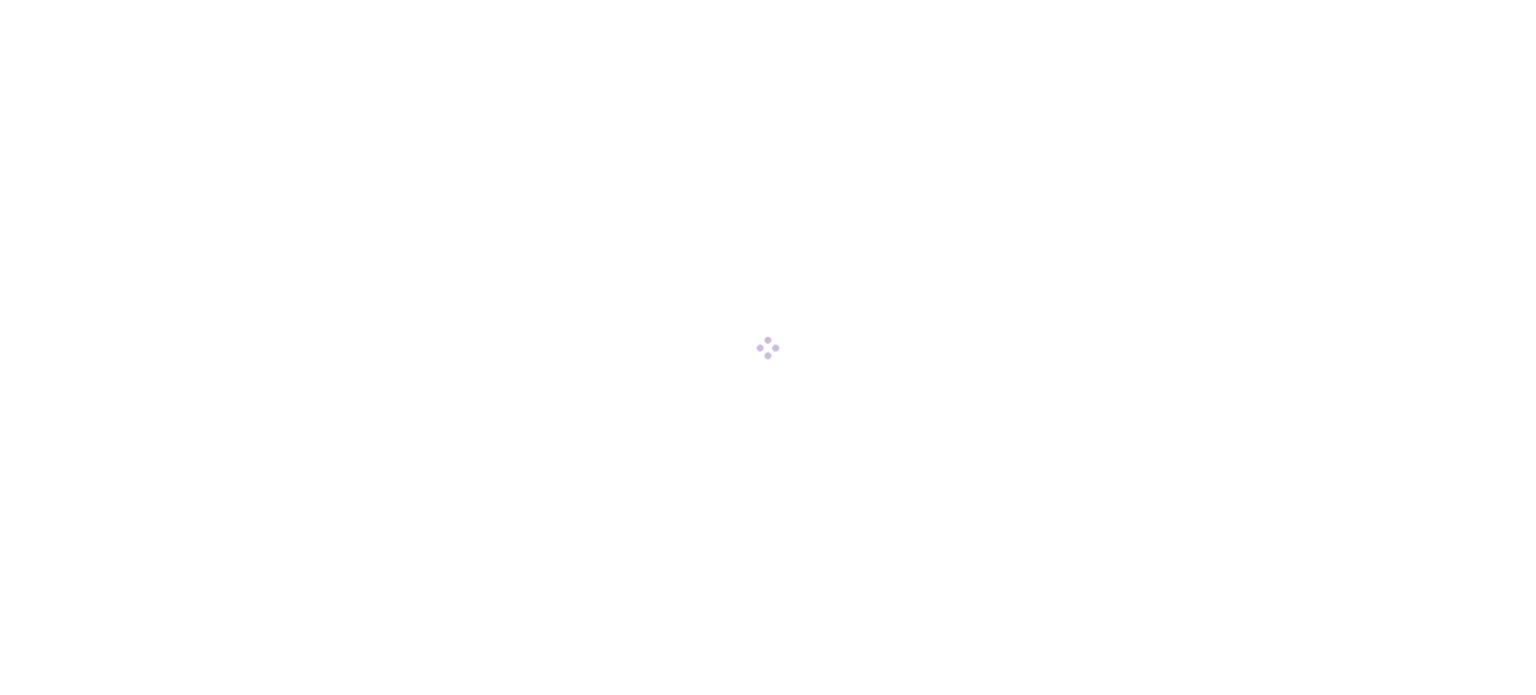 scroll, scrollTop: 0, scrollLeft: 0, axis: both 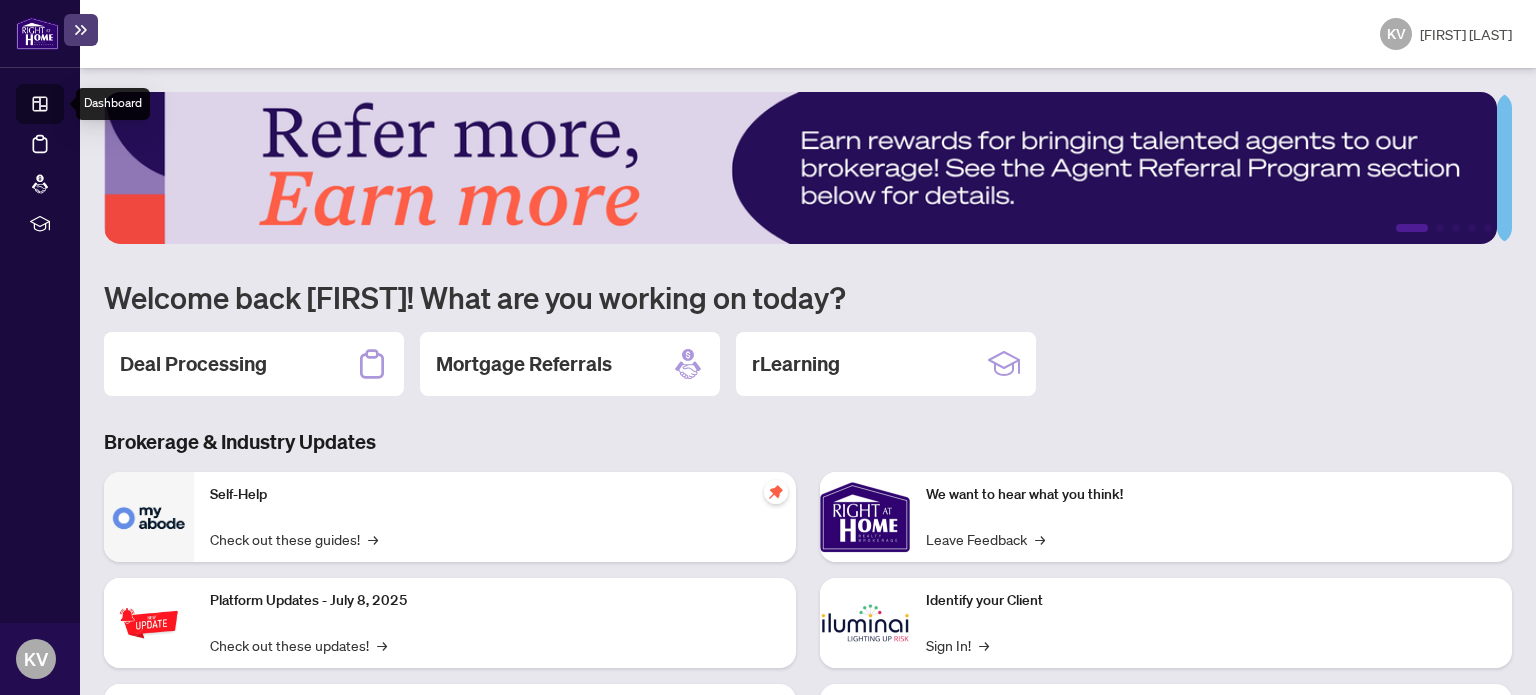 click on "Dashboard" at bounding box center [62, 107] 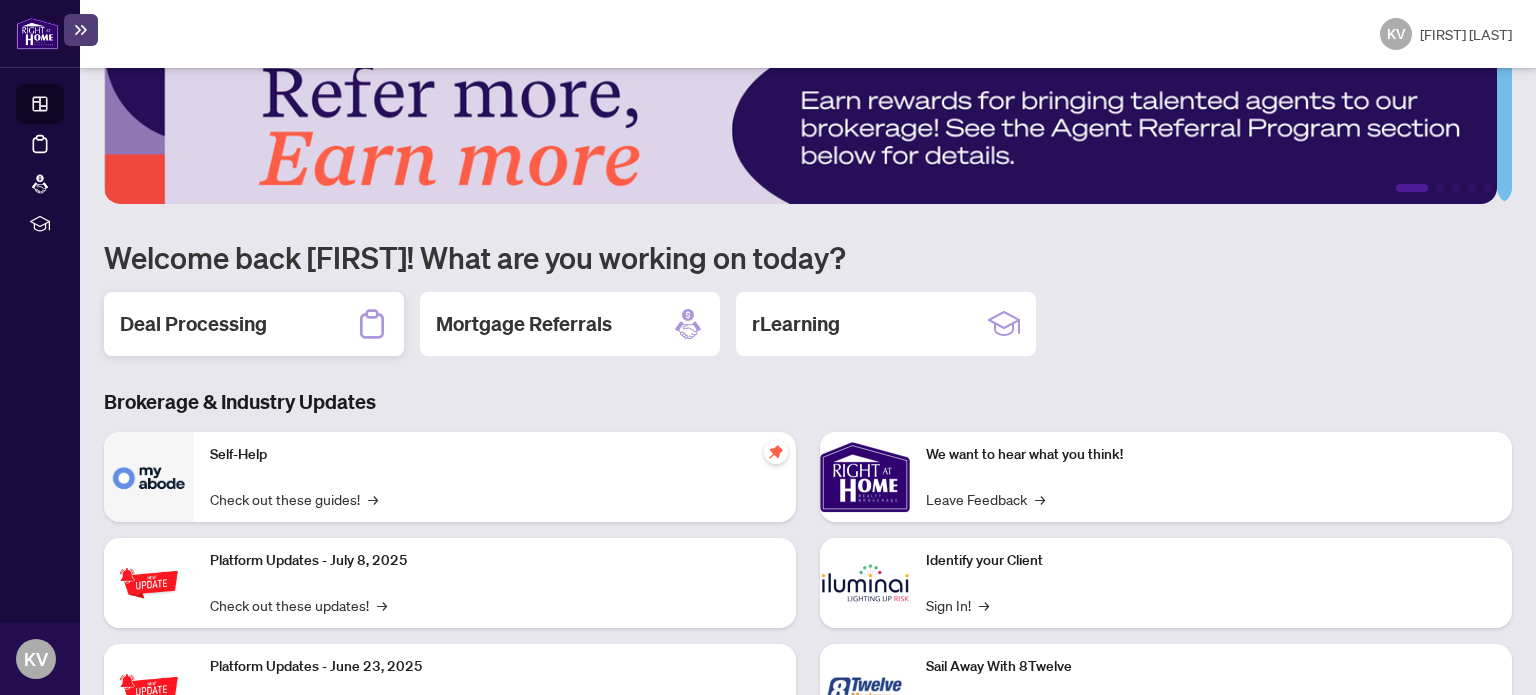 scroll, scrollTop: 36, scrollLeft: 0, axis: vertical 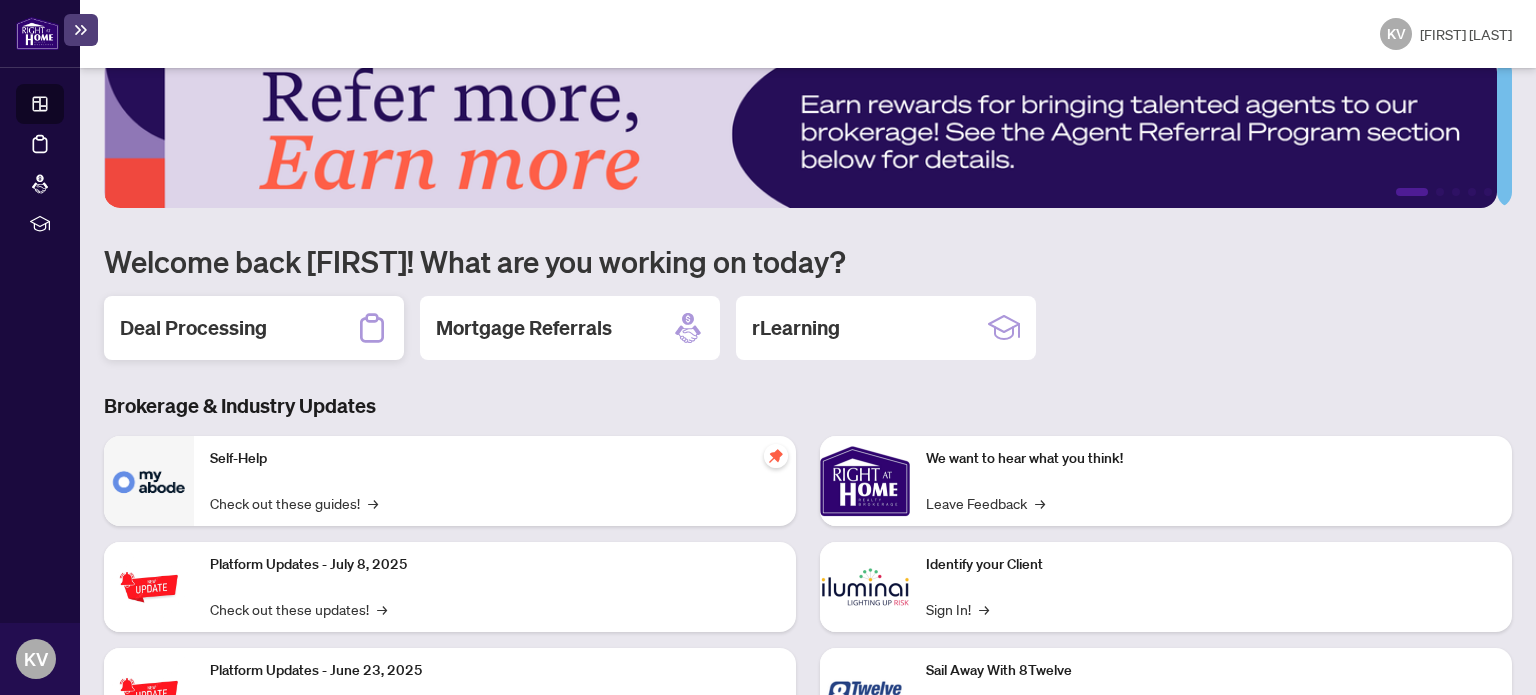 click on "Deal Processing" at bounding box center [193, 328] 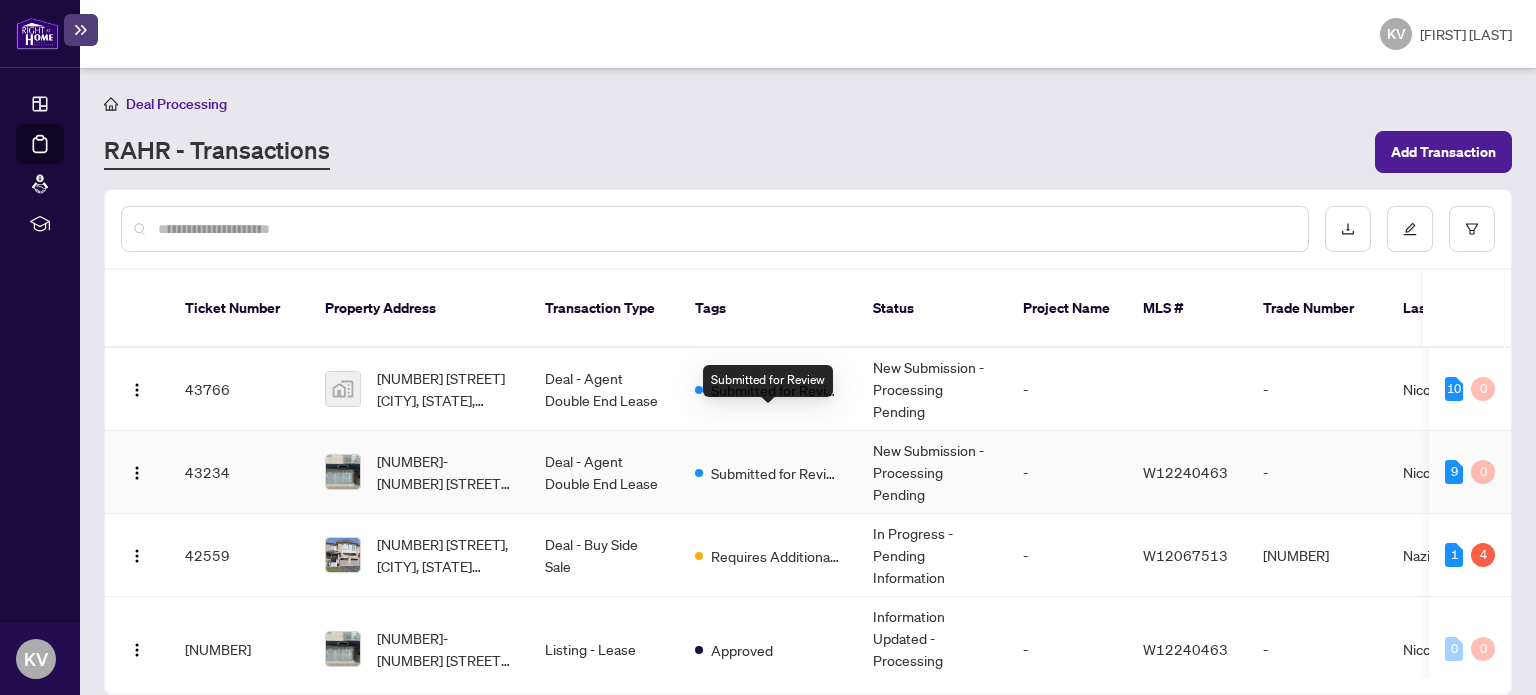 scroll, scrollTop: 100, scrollLeft: 0, axis: vertical 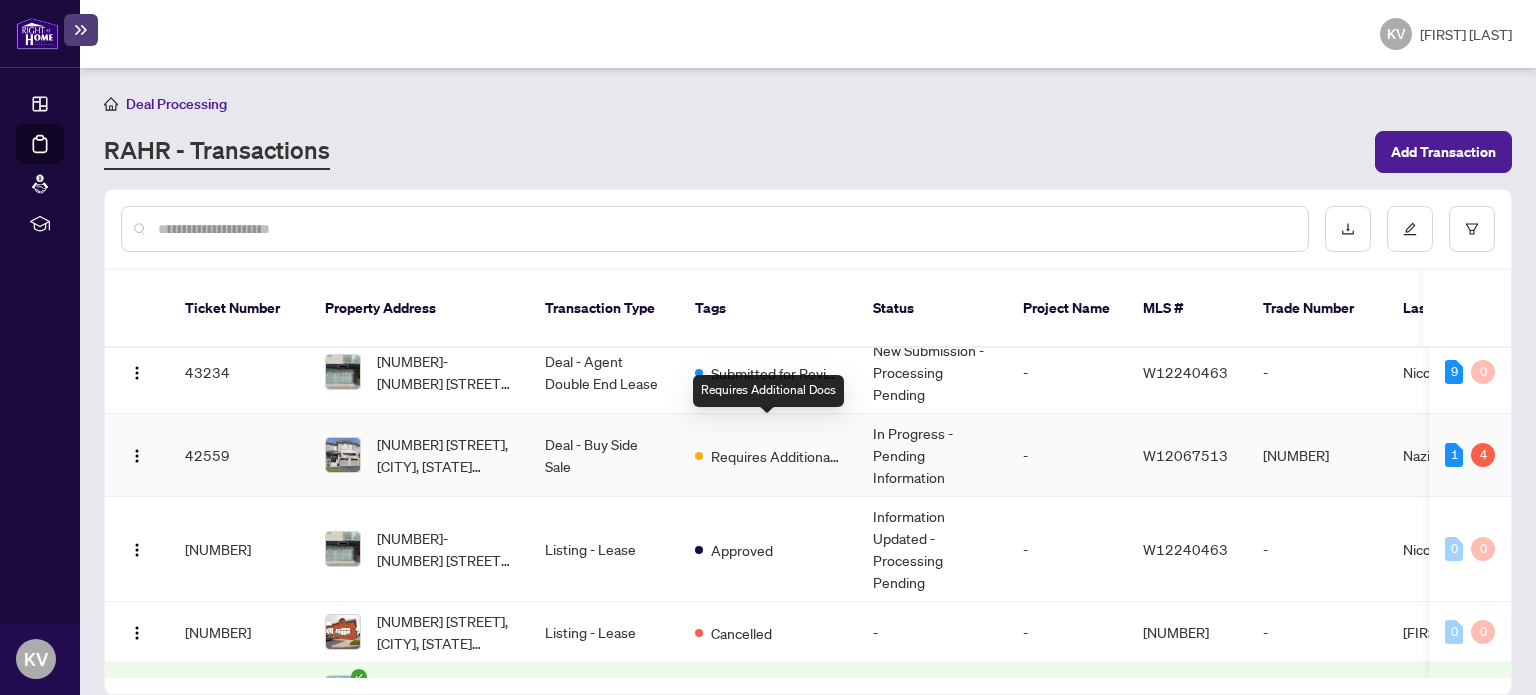 click on "Requires Additional Docs" at bounding box center (776, 456) 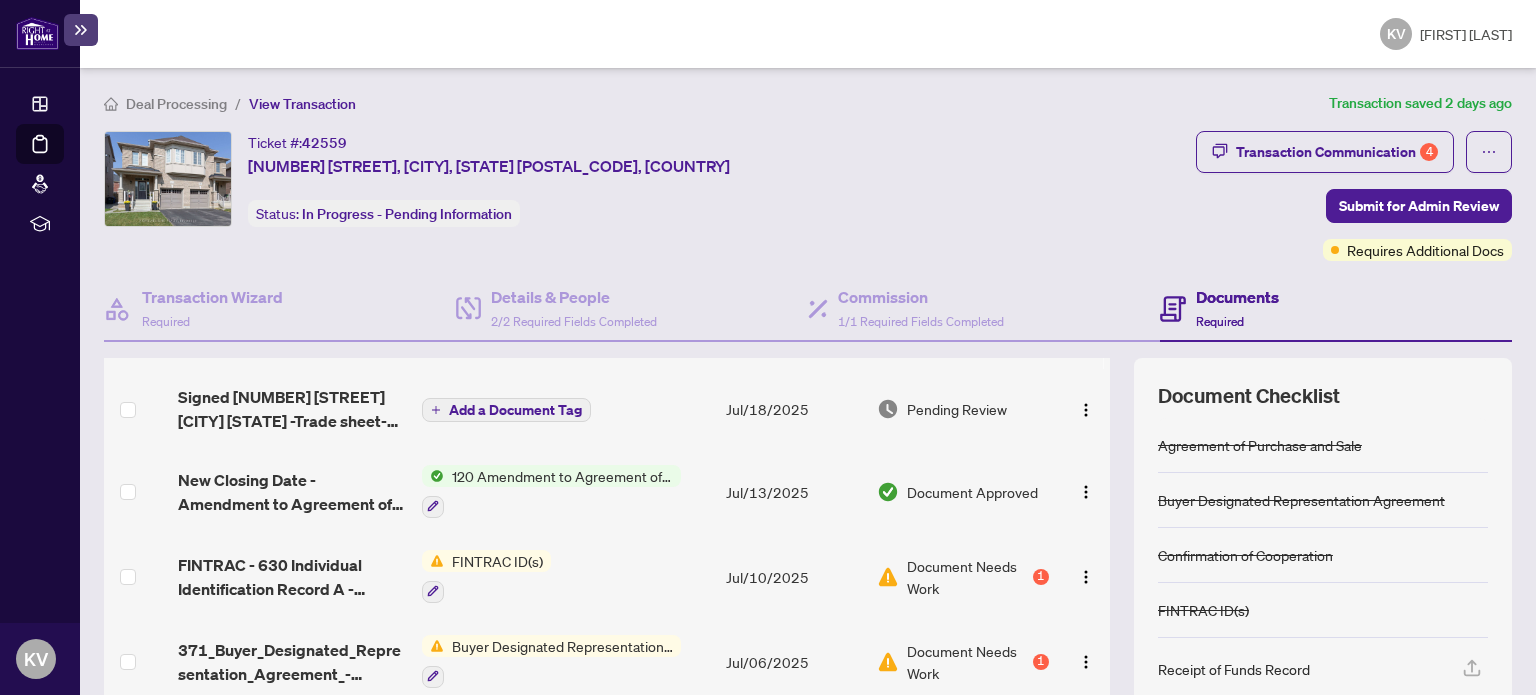 scroll, scrollTop: 0, scrollLeft: 0, axis: both 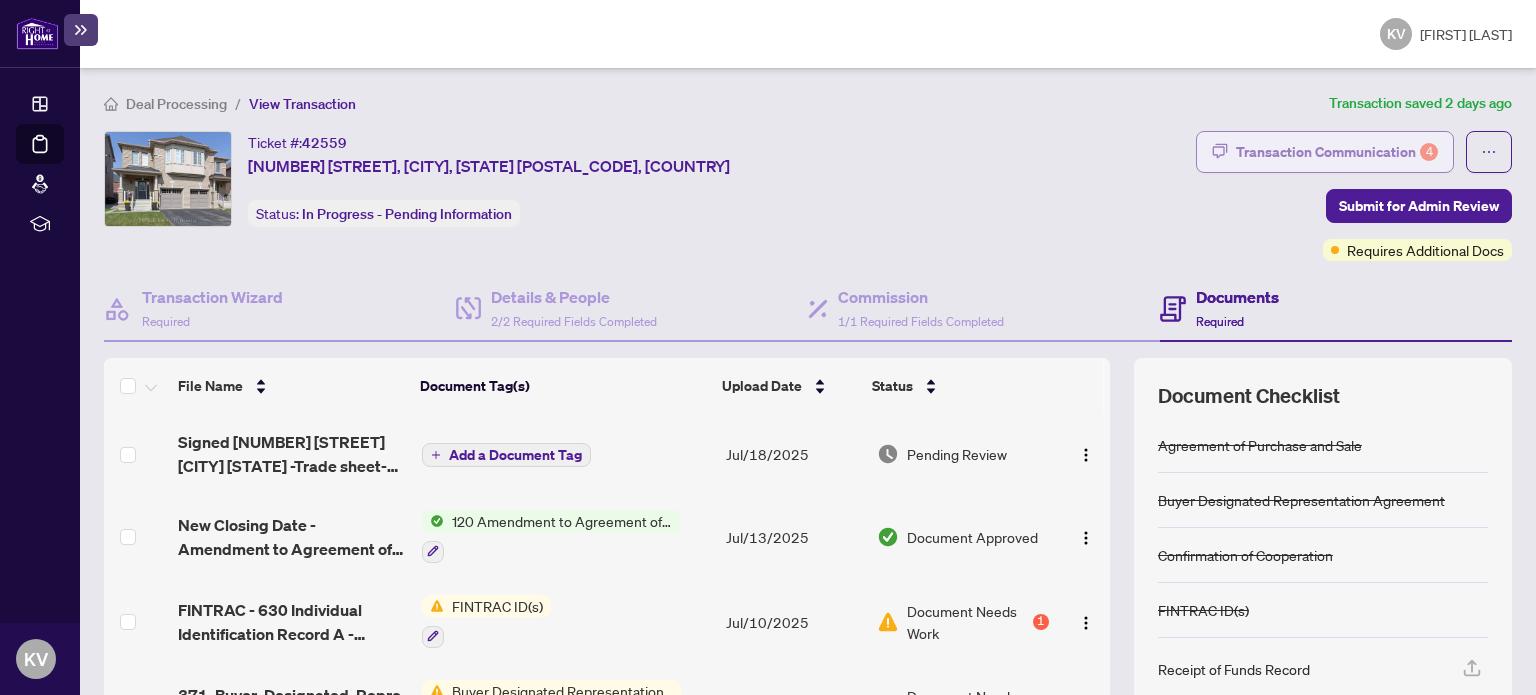 click on "Transaction Communication 4" at bounding box center (1337, 152) 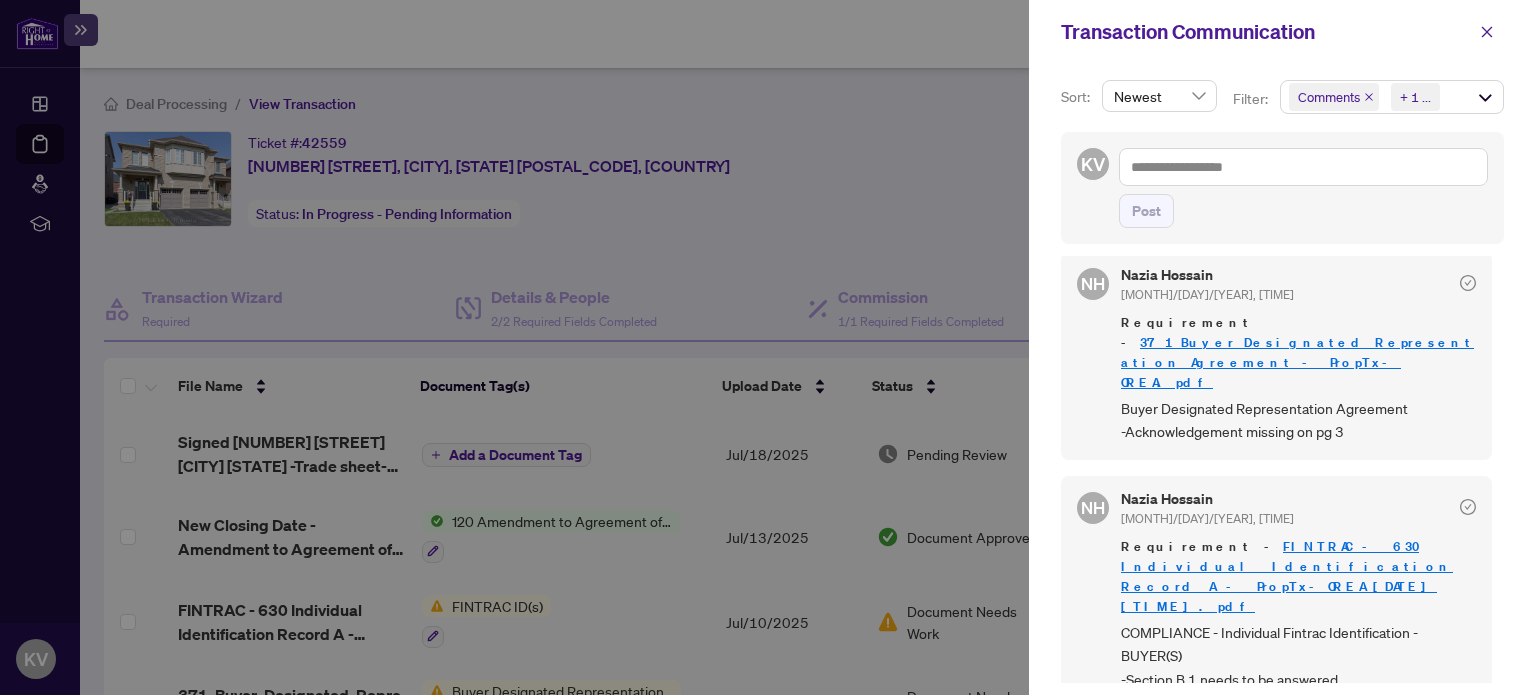 scroll, scrollTop: 608, scrollLeft: 0, axis: vertical 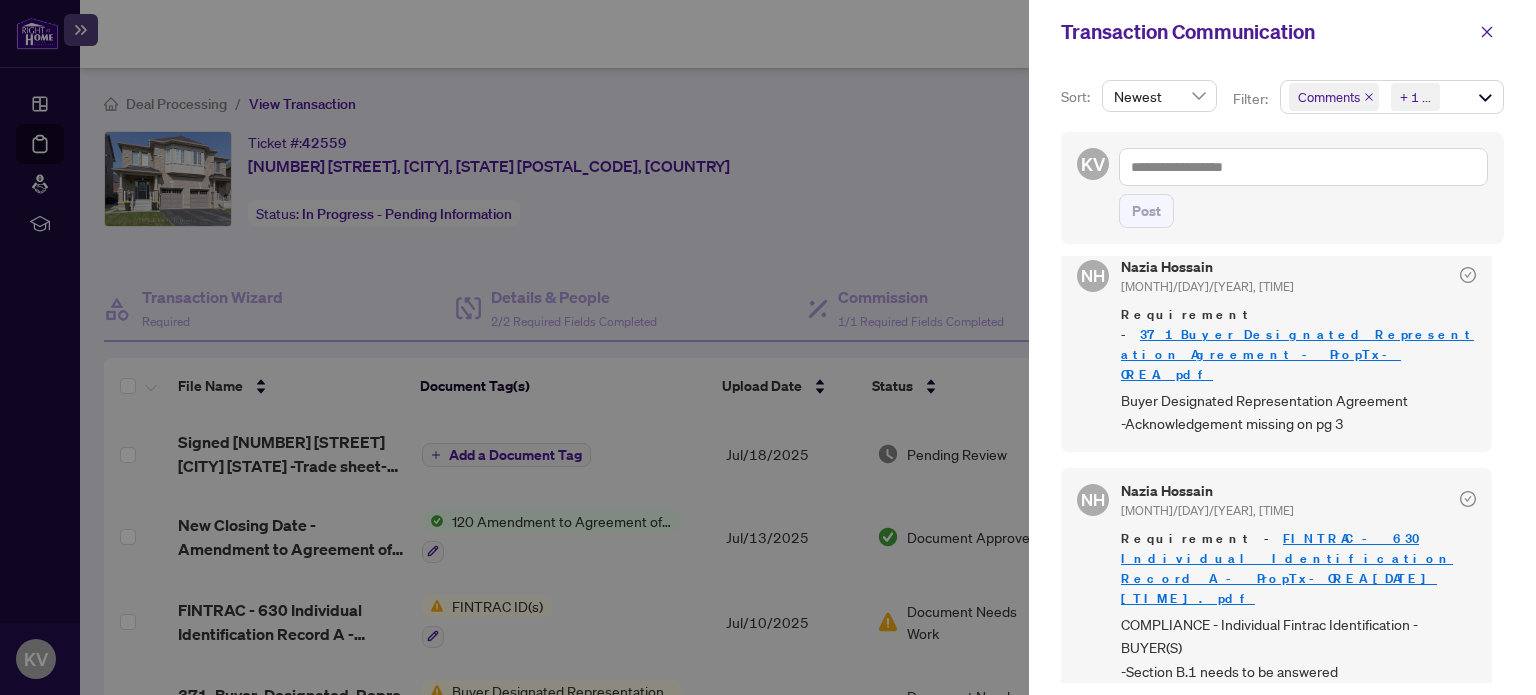 click on "FINTRAC - 630 Individual Identification Record A - PropTx-OREA_2025-07-10 08_53_43.pdf" at bounding box center [1287, 568] 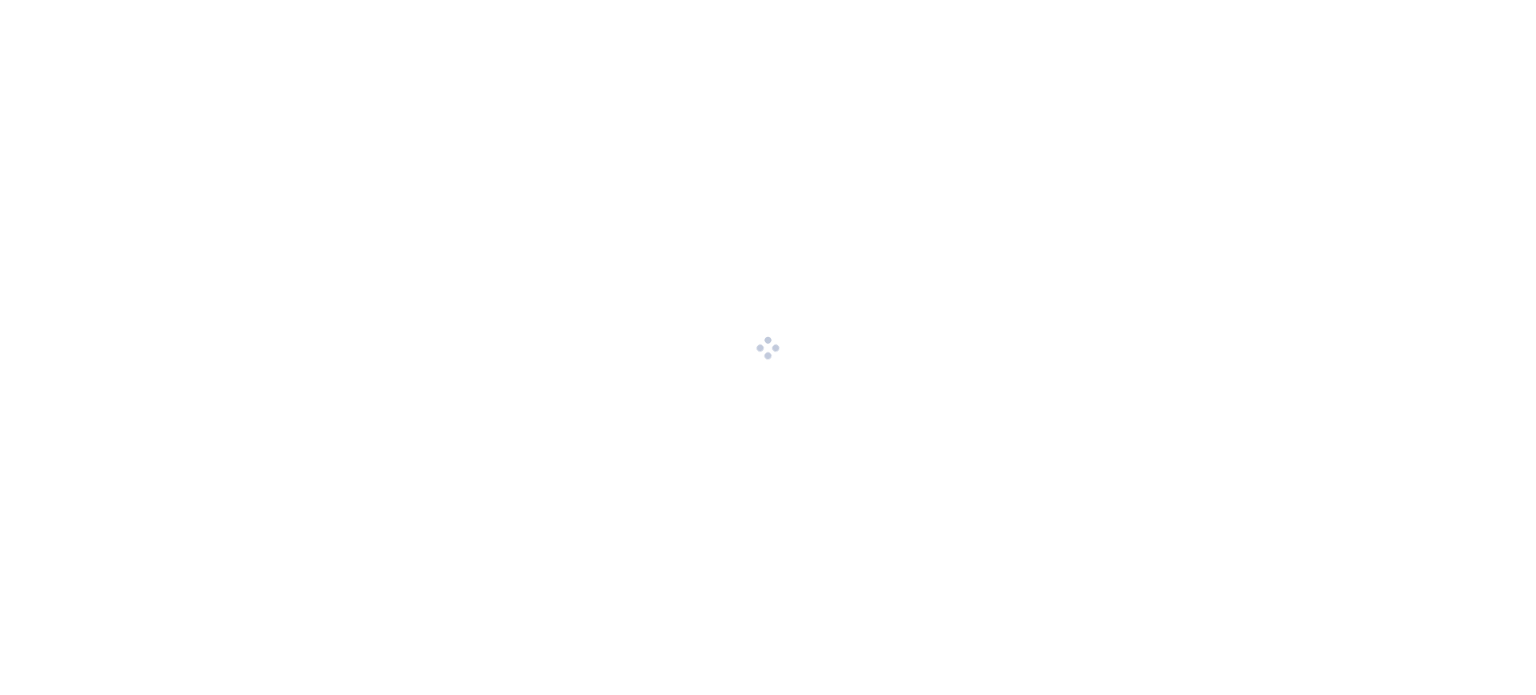 scroll, scrollTop: 0, scrollLeft: 0, axis: both 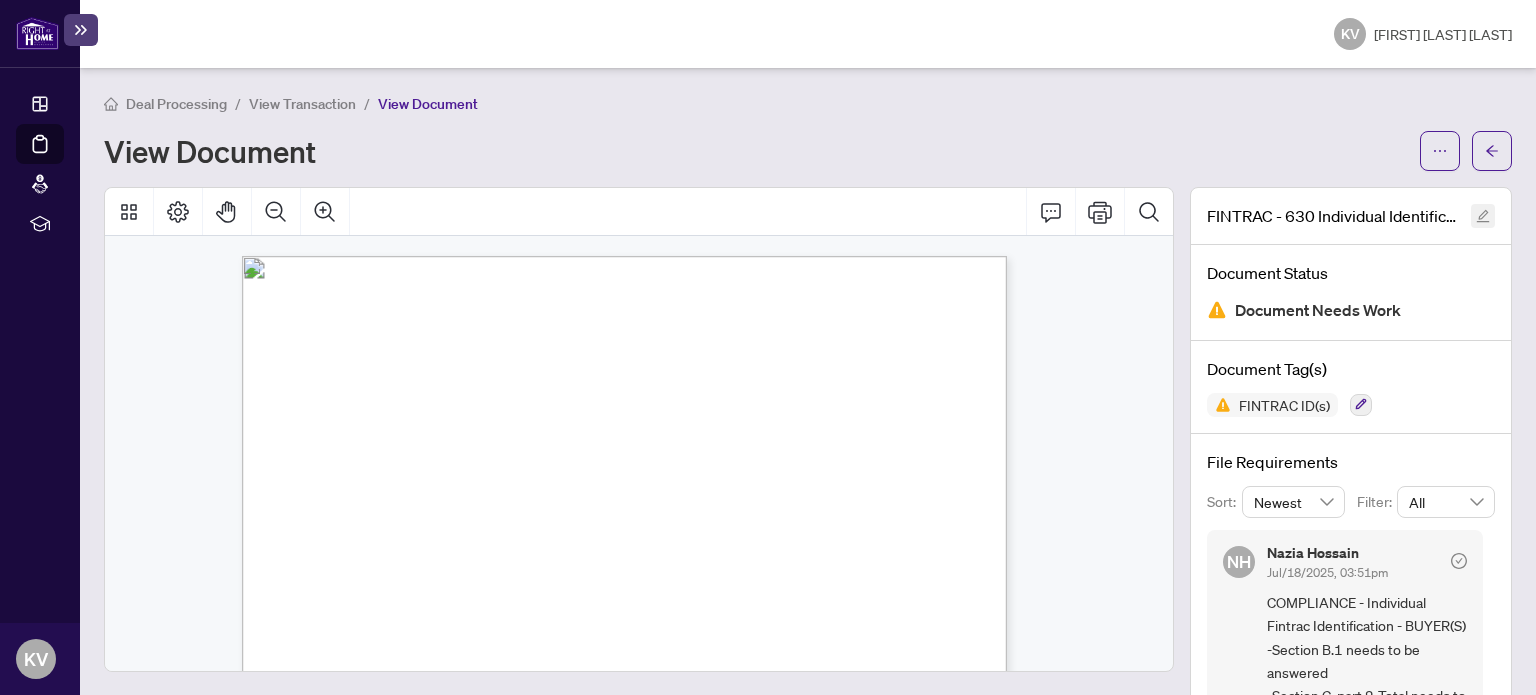 click 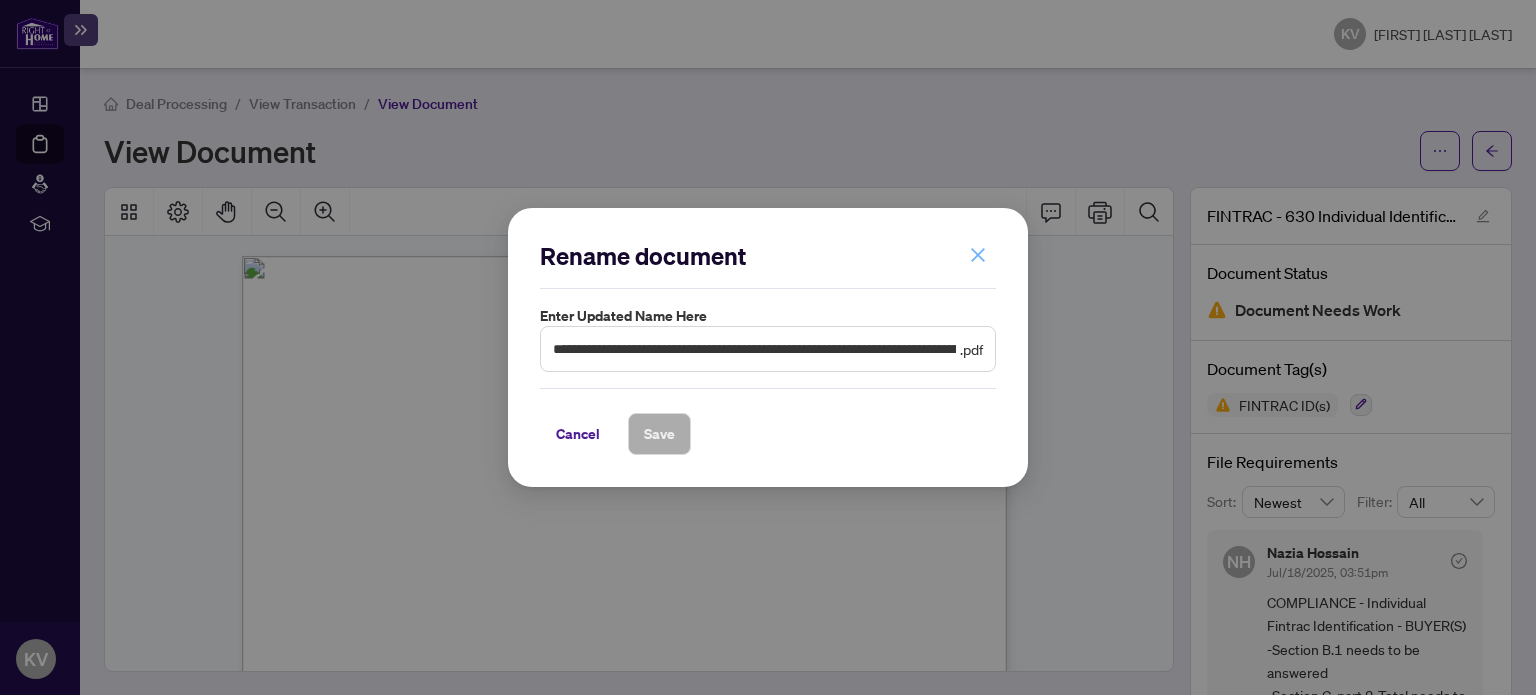 click at bounding box center (978, 255) 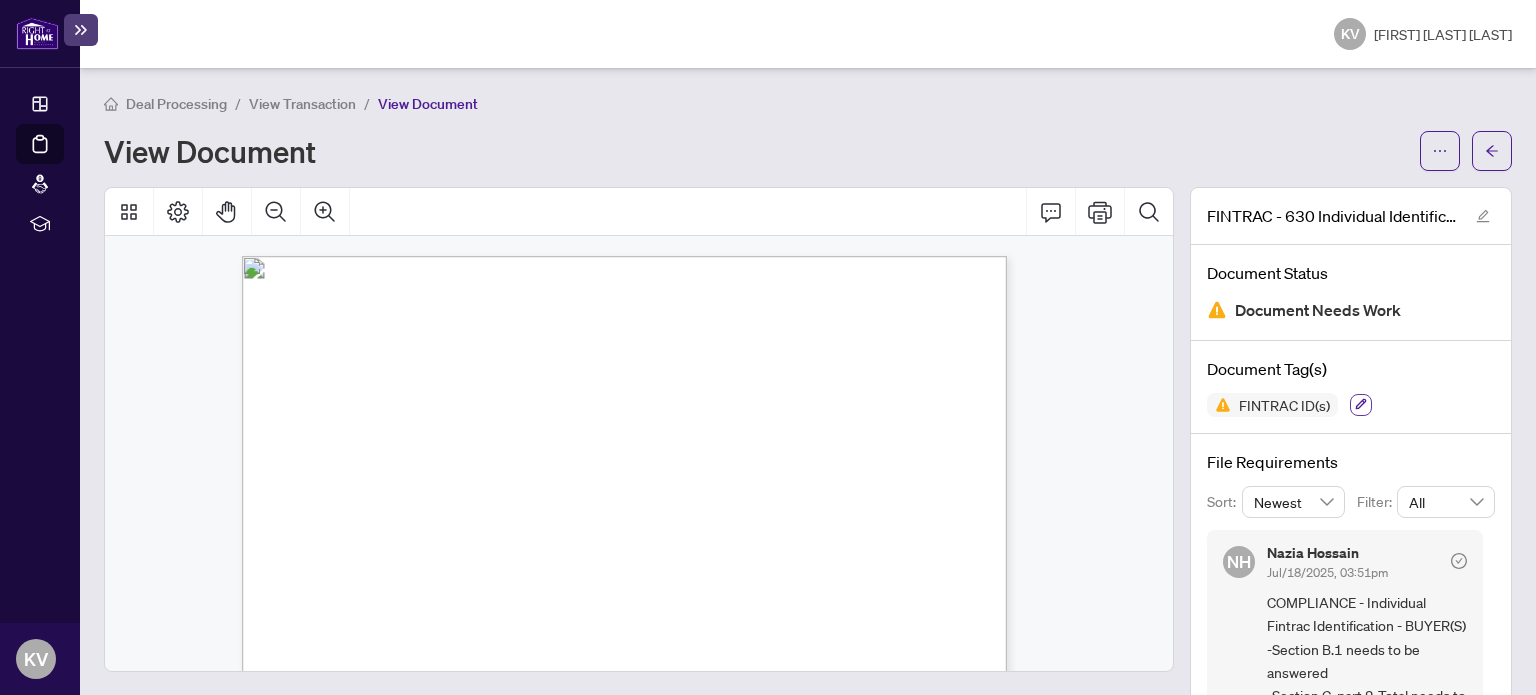 click 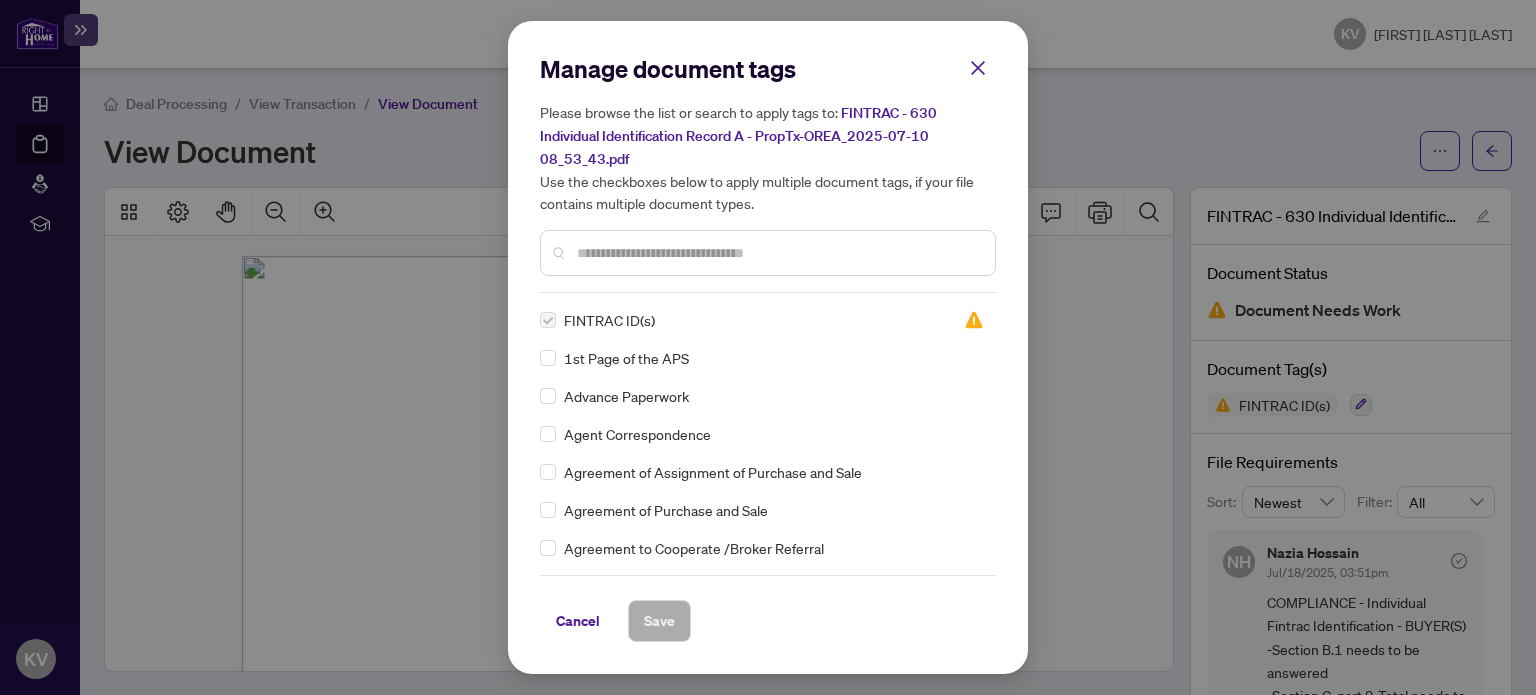 click on "FINTRAC ID(s)" at bounding box center (609, 320) 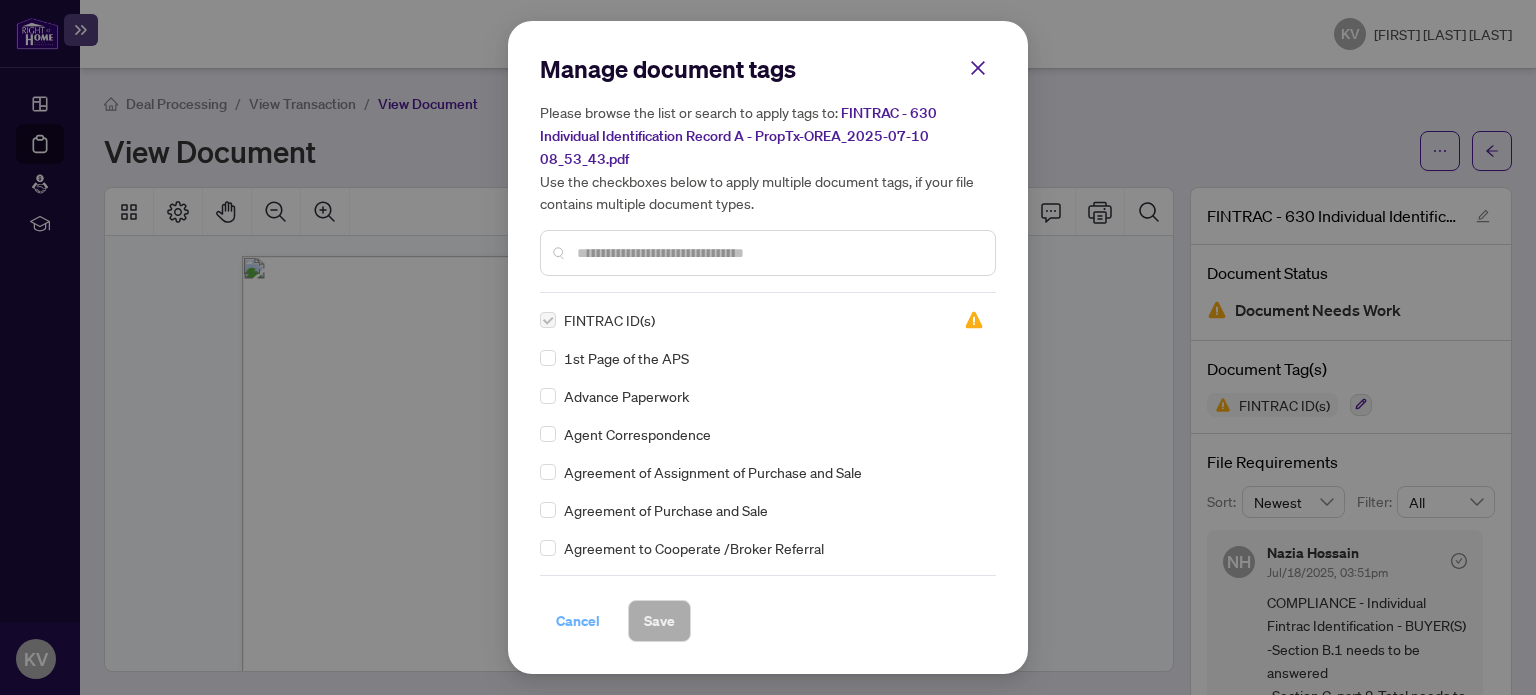 click on "Cancel" at bounding box center (578, 621) 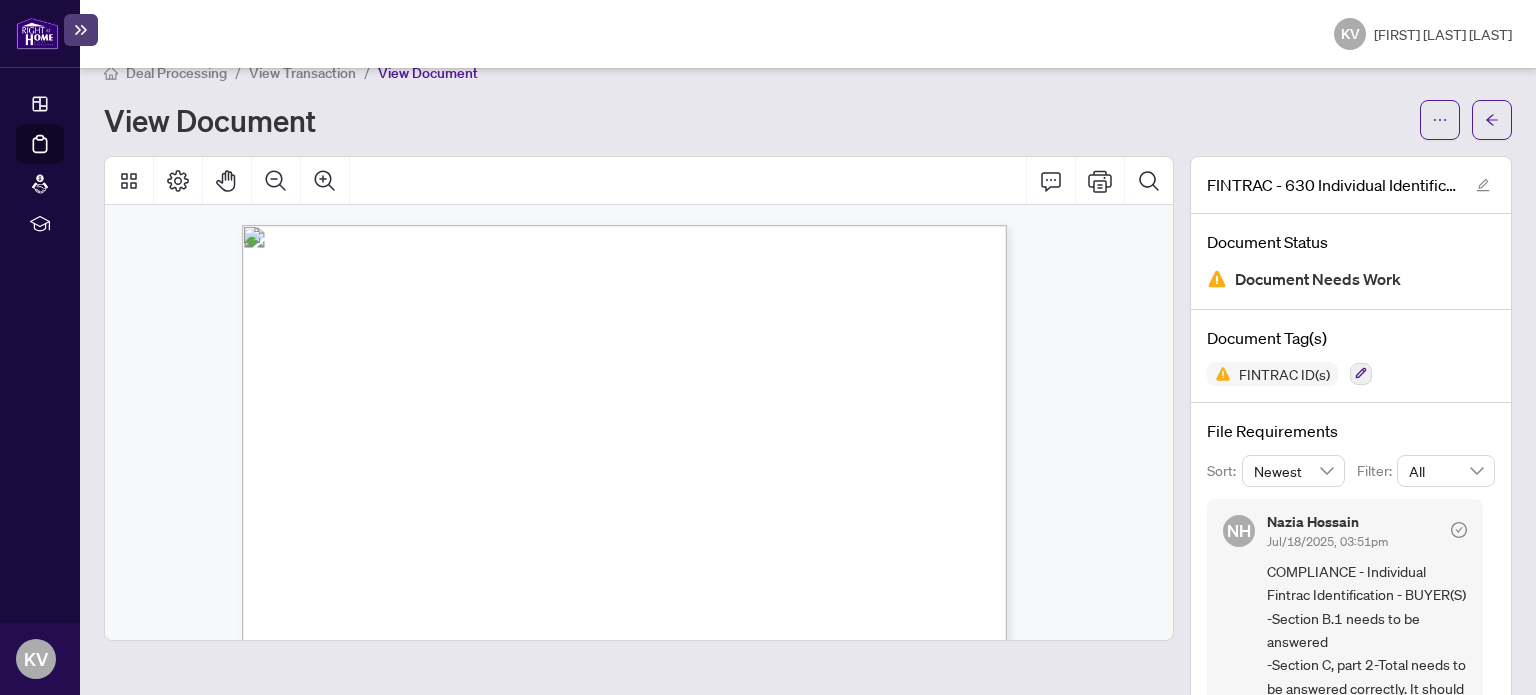 scroll, scrollTop: 0, scrollLeft: 0, axis: both 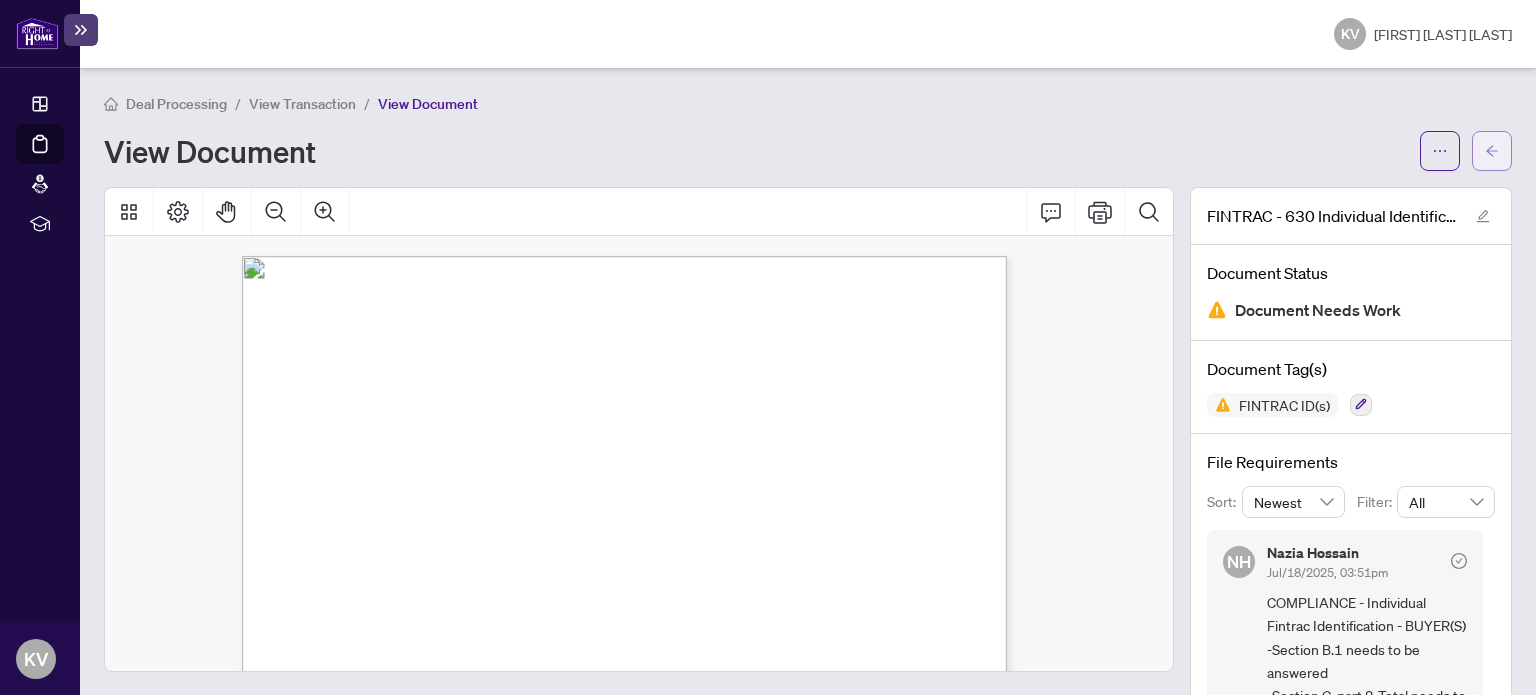 click 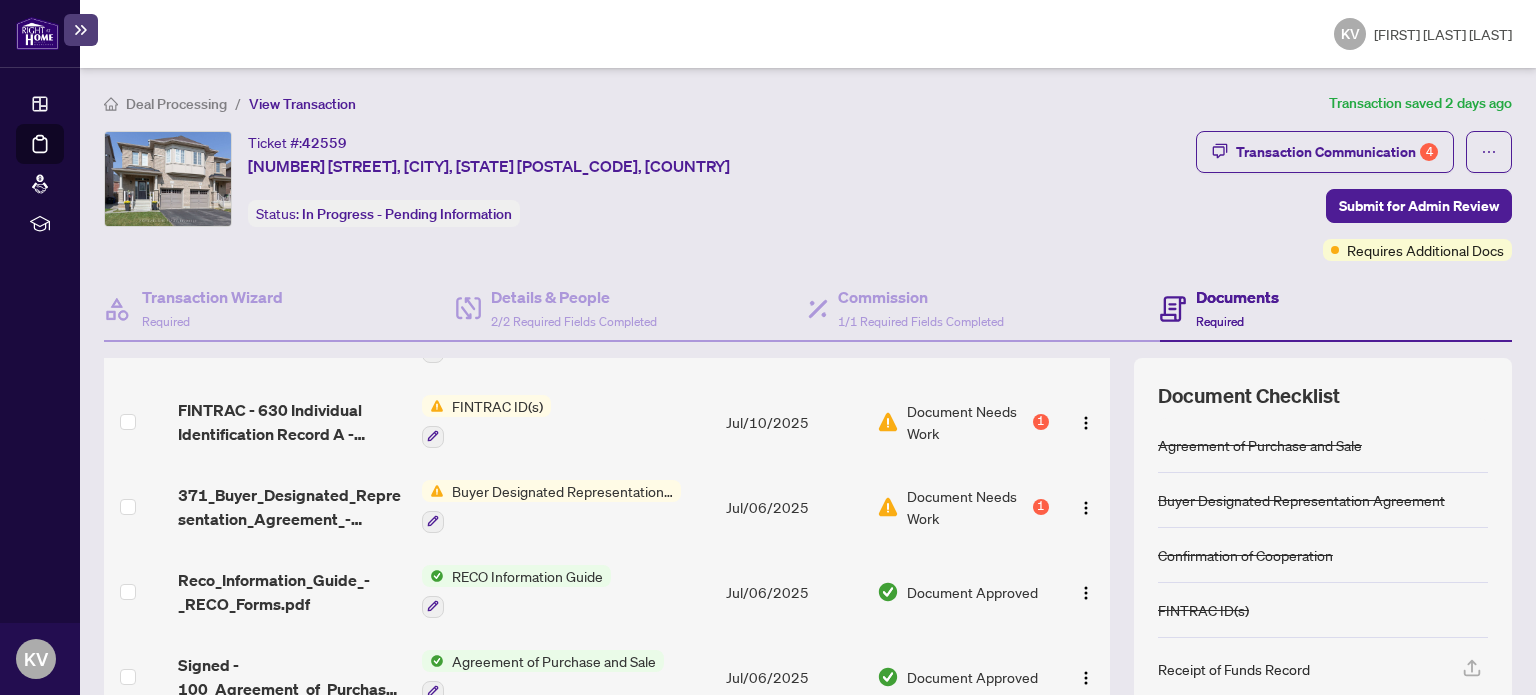 scroll, scrollTop: 100, scrollLeft: 0, axis: vertical 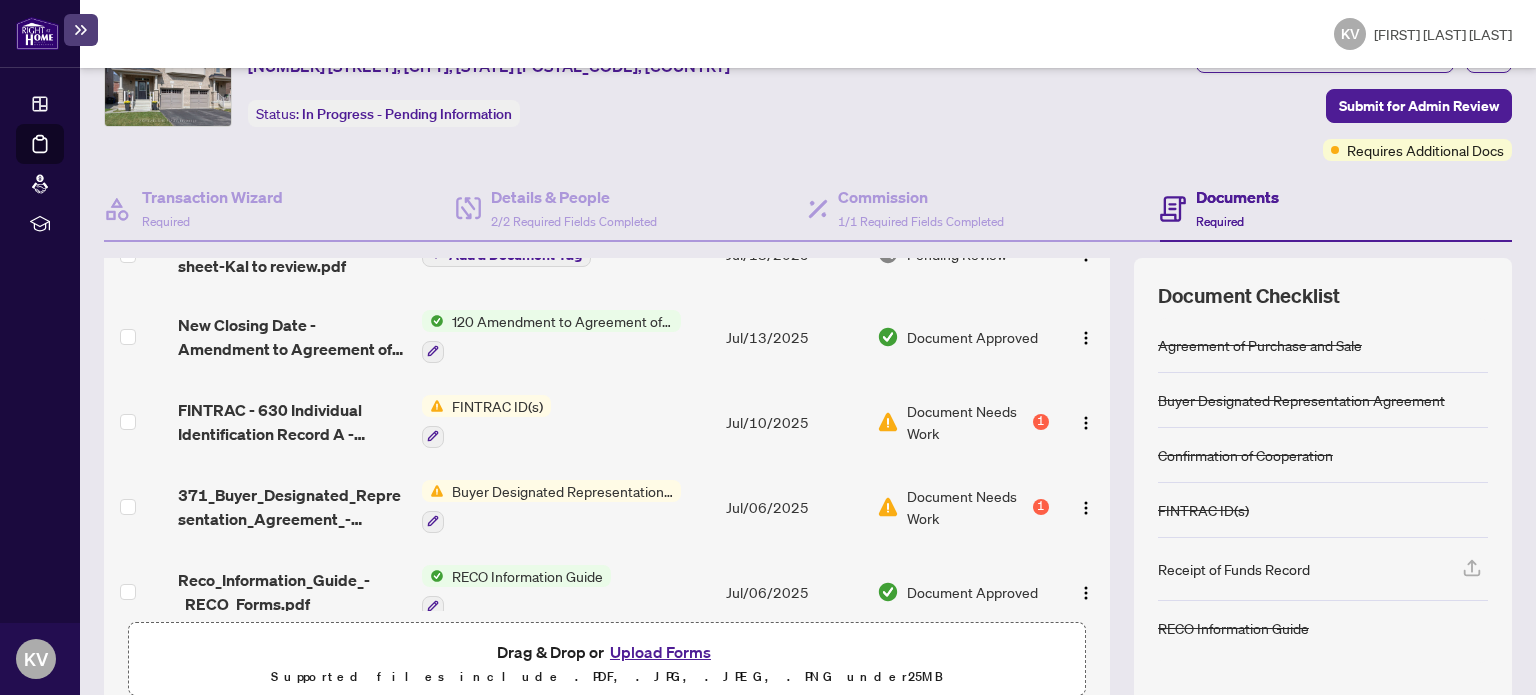 click on "Document Needs Work" at bounding box center (968, 507) 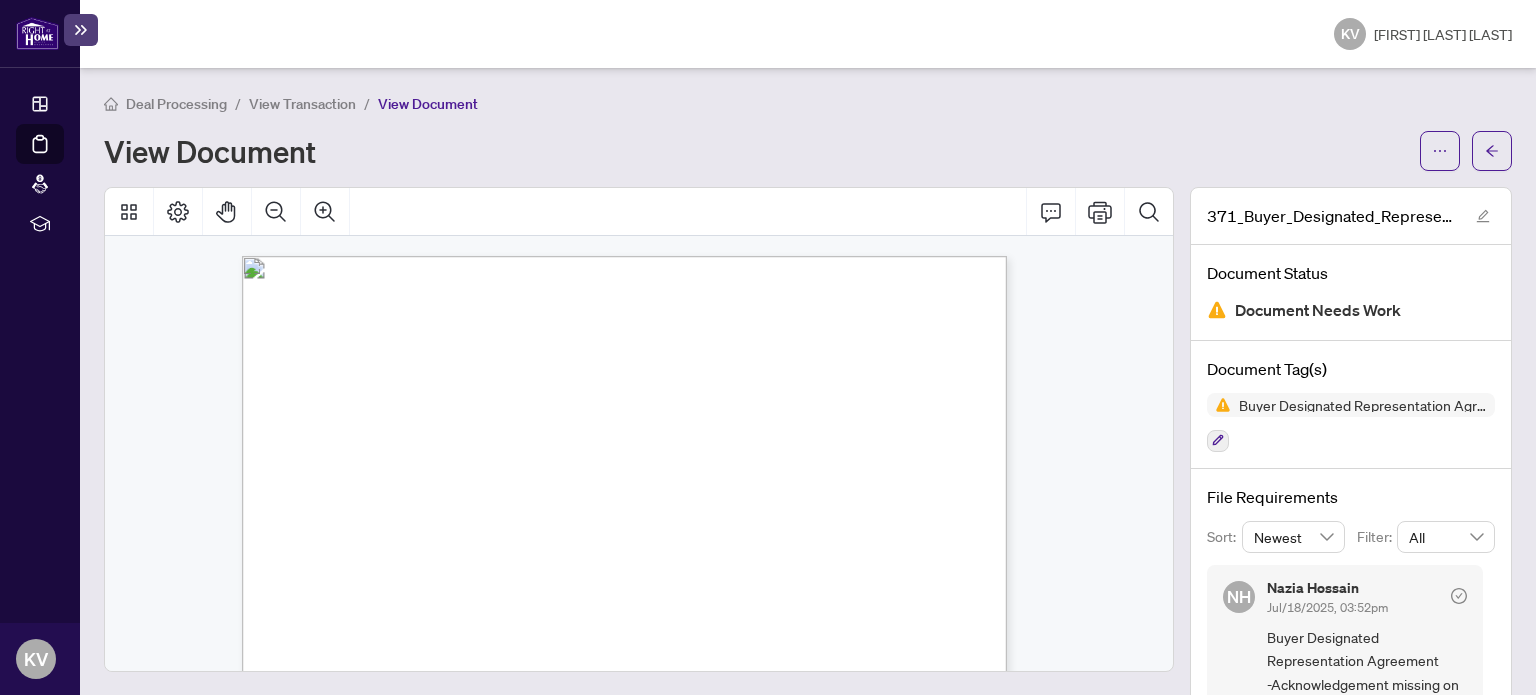 scroll, scrollTop: 76, scrollLeft: 0, axis: vertical 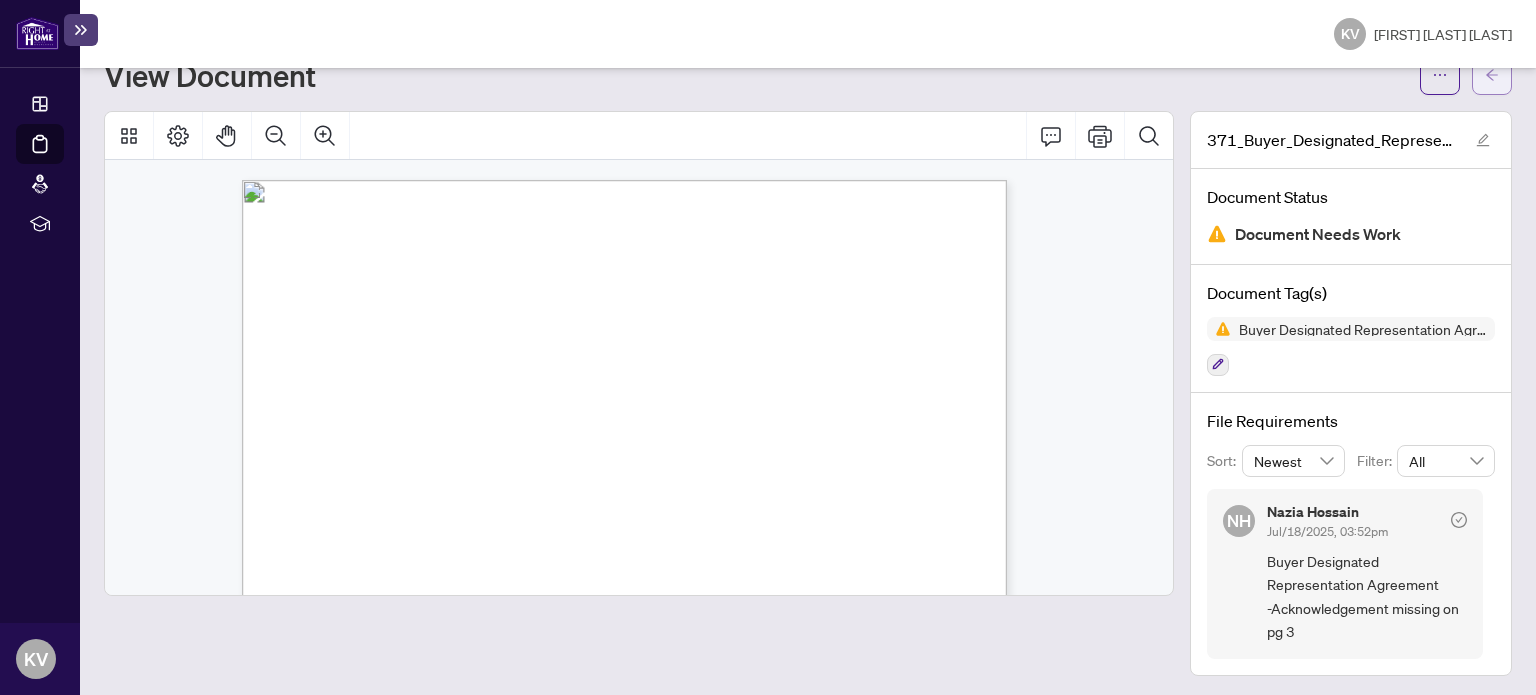 click at bounding box center (1492, 75) 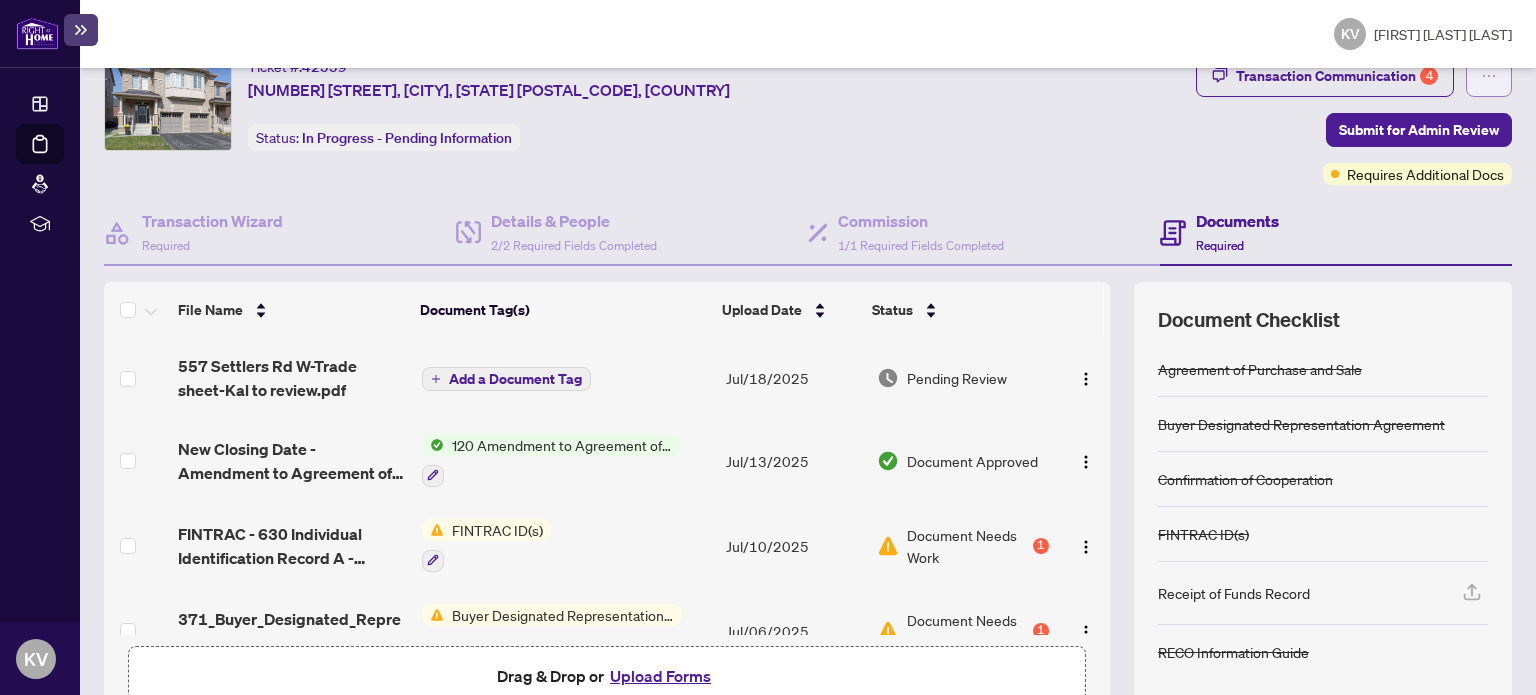 click 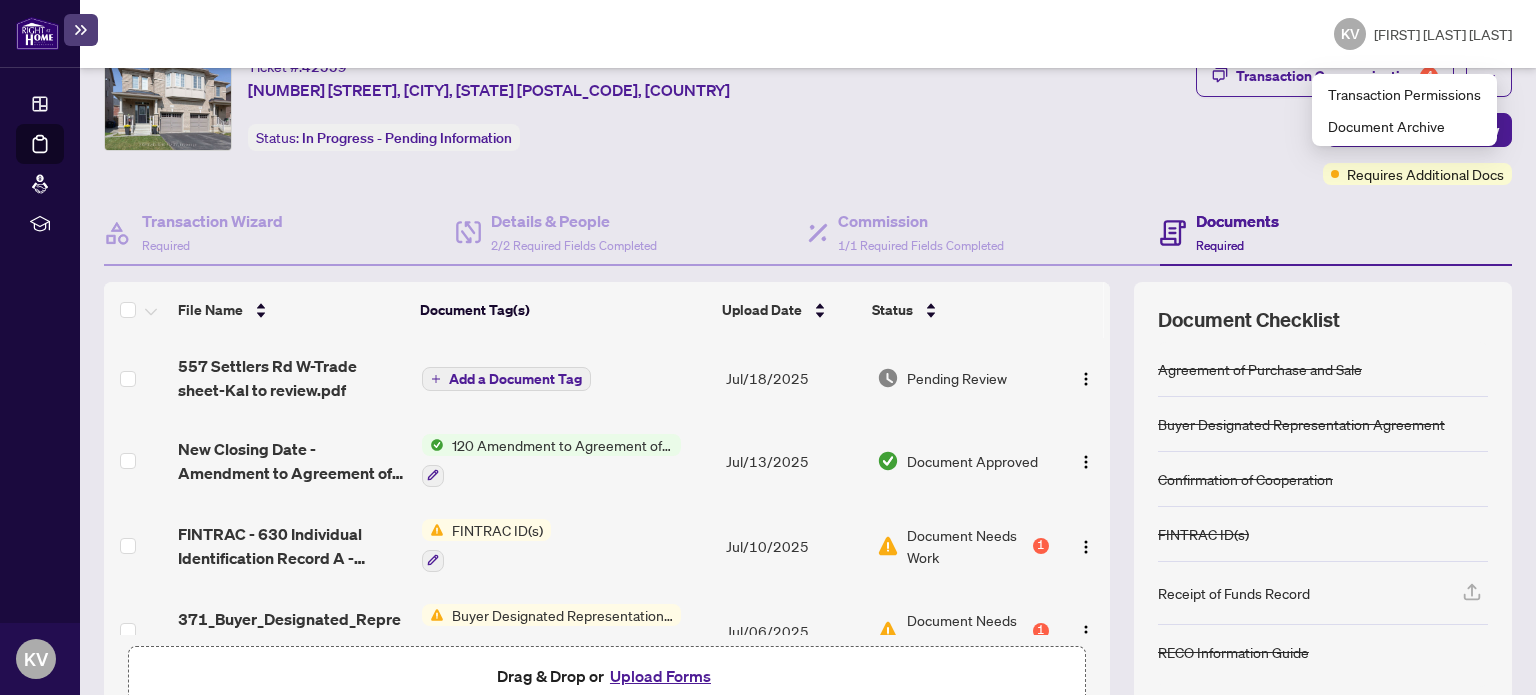 scroll, scrollTop: 176, scrollLeft: 0, axis: vertical 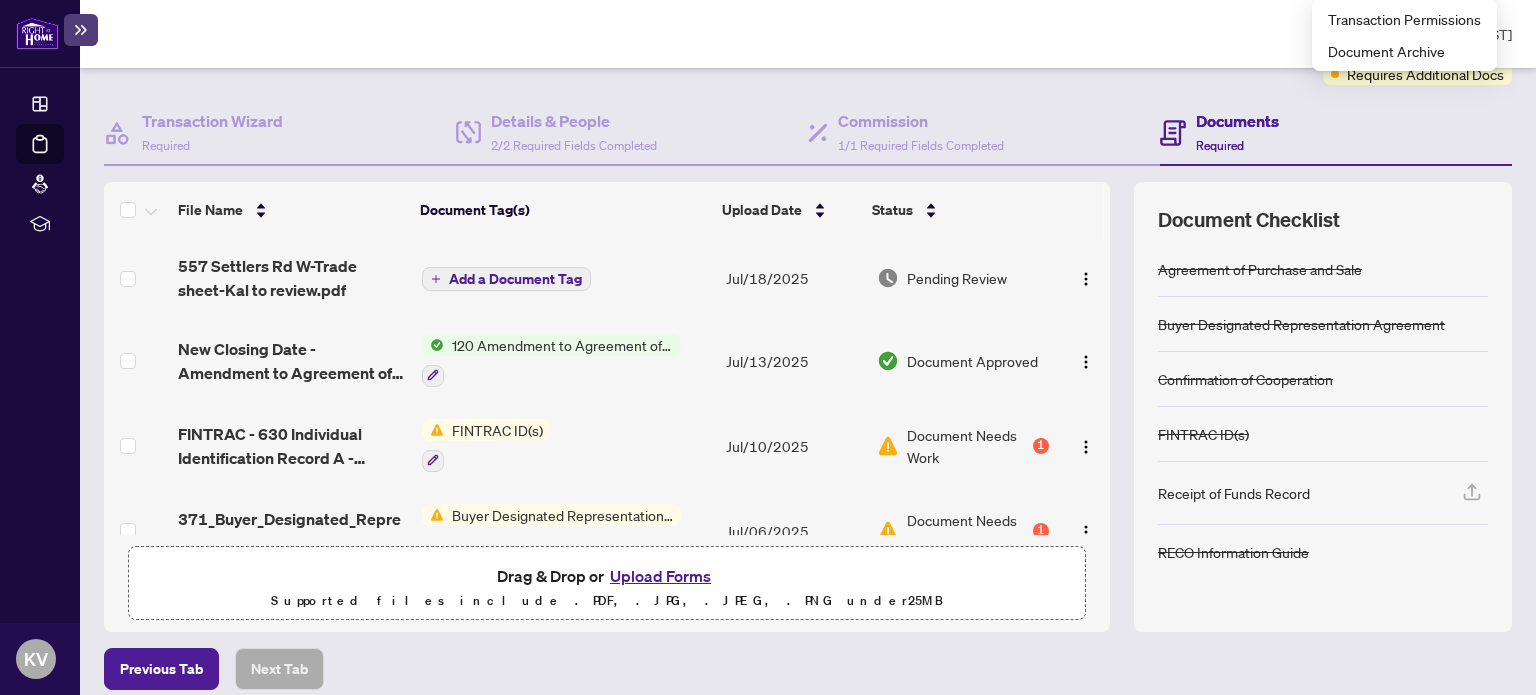 click on "Receipt of Funds Record" at bounding box center (1234, 493) 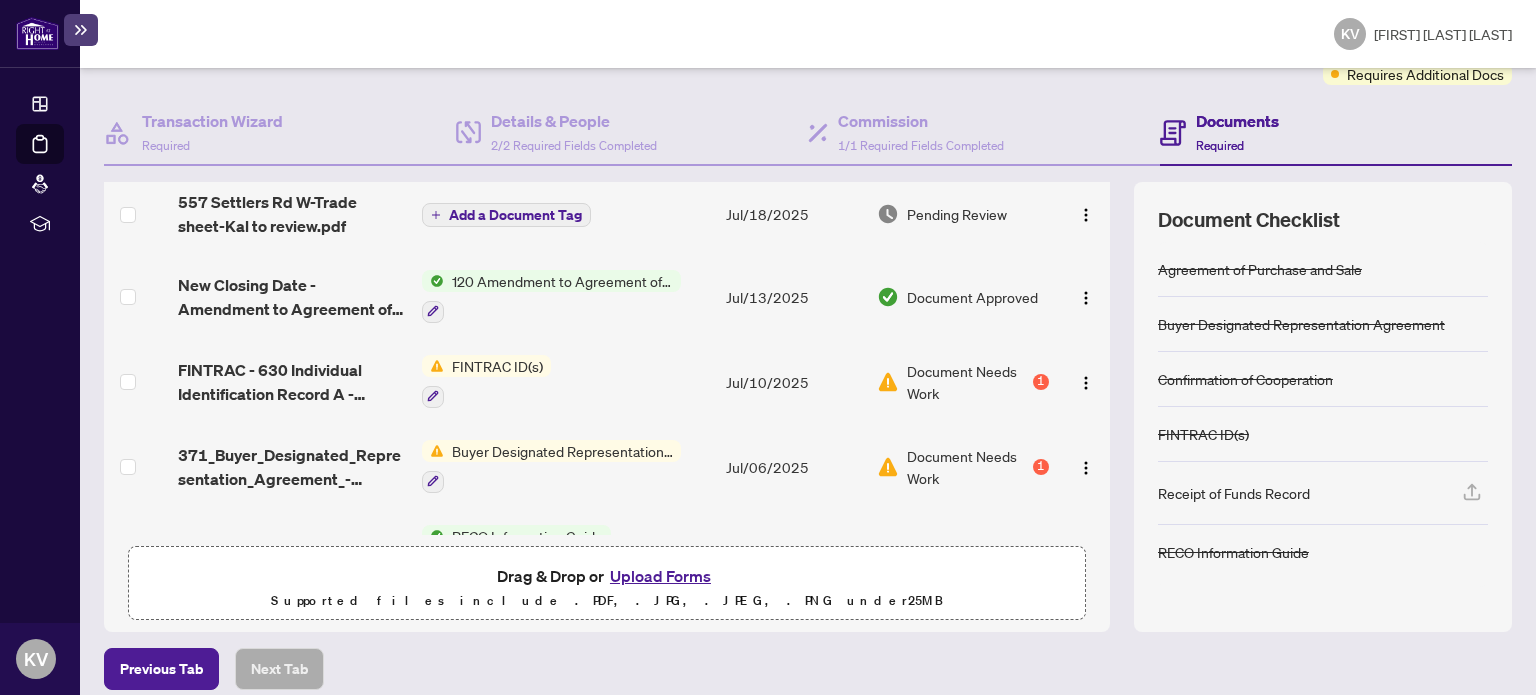 scroll, scrollTop: 0, scrollLeft: 0, axis: both 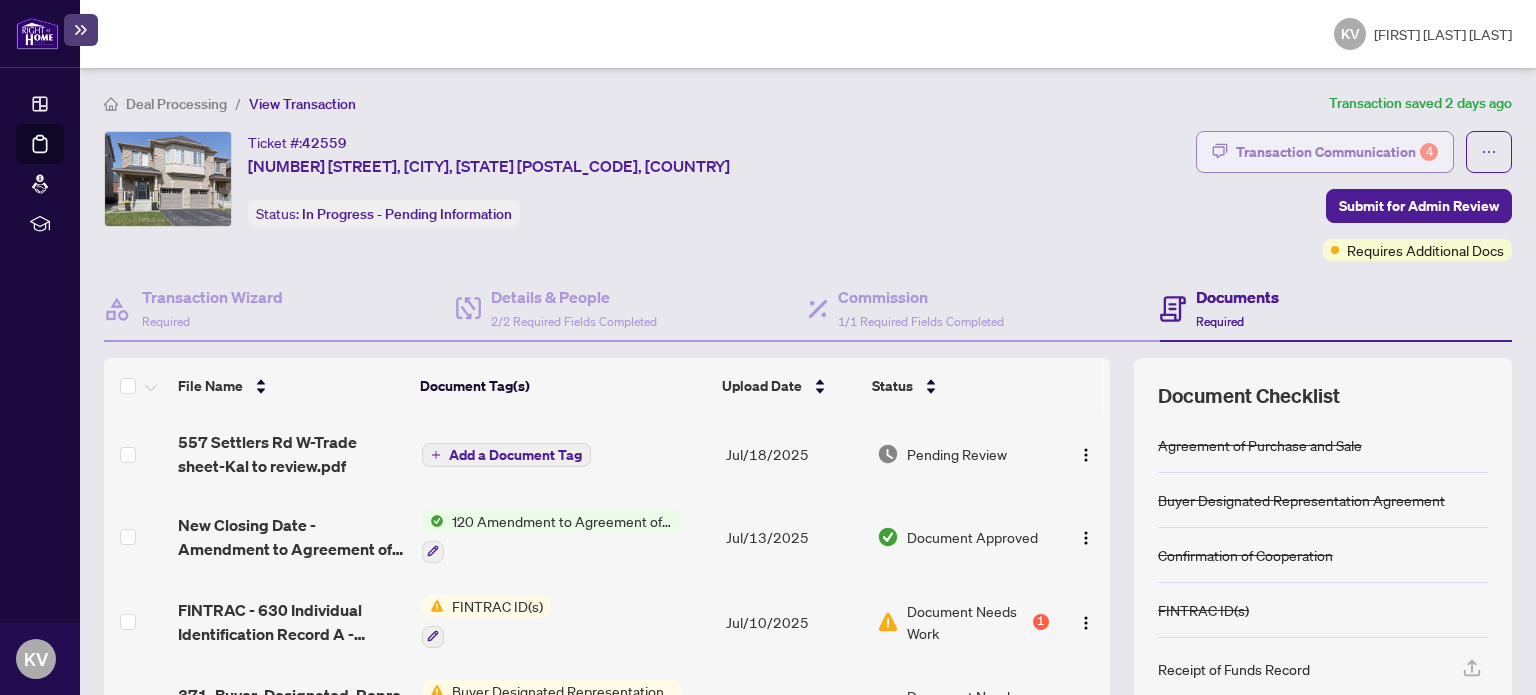click on "Transaction Communication 4" at bounding box center (1337, 152) 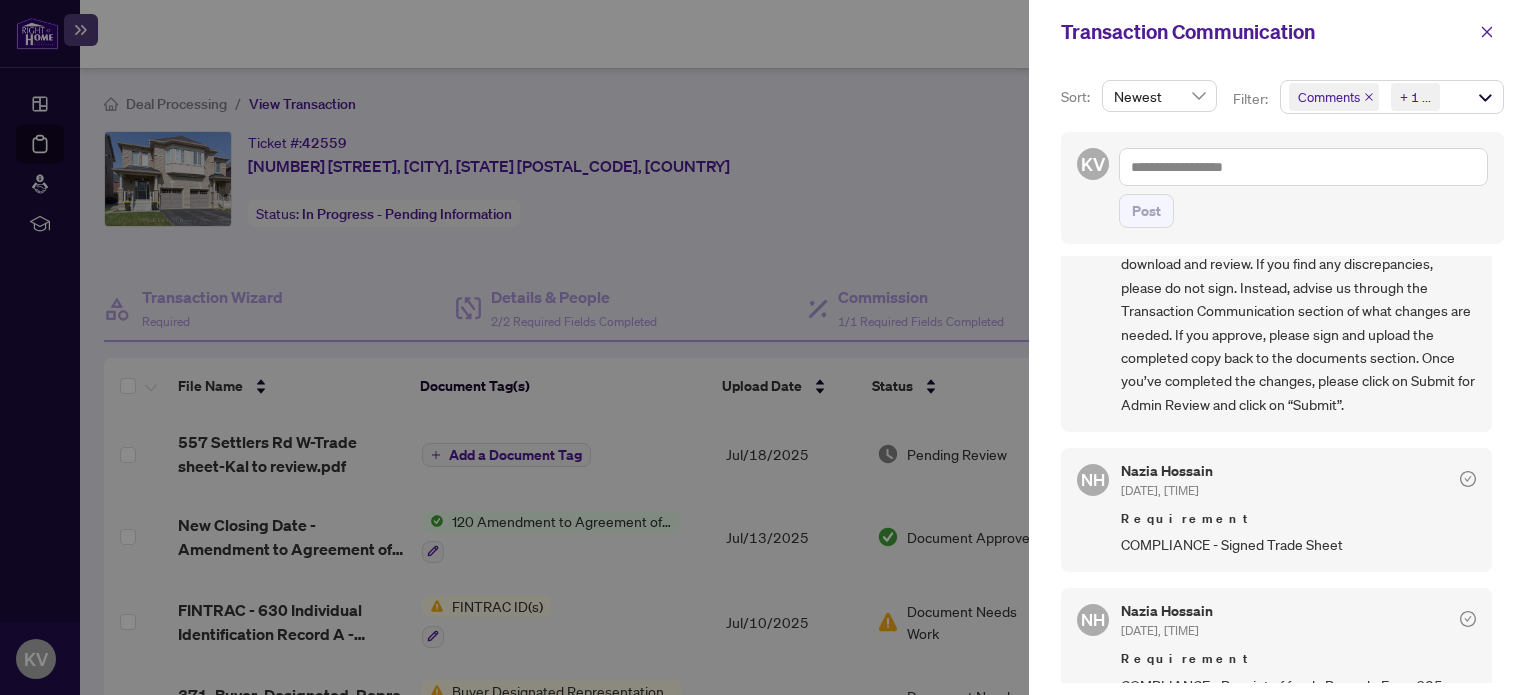 scroll, scrollTop: 205, scrollLeft: 0, axis: vertical 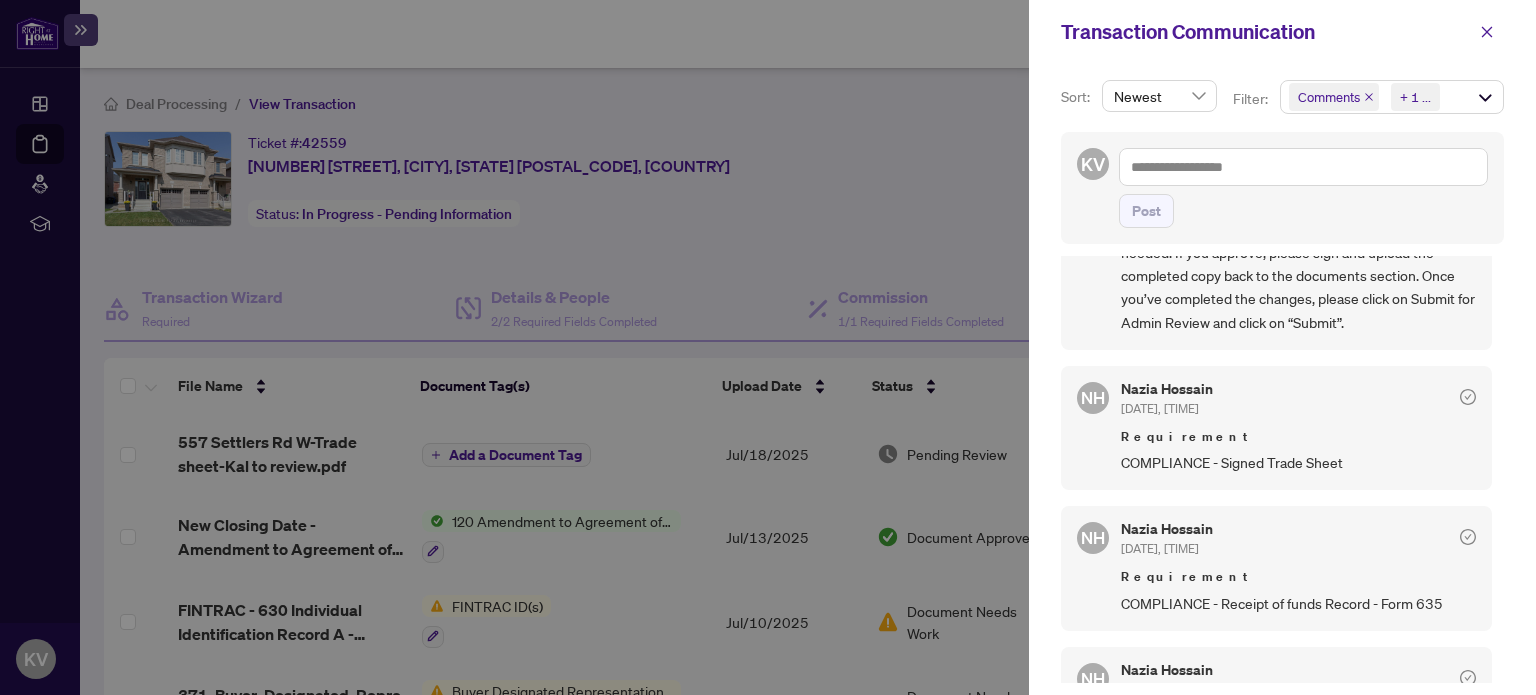 click on "COMPLIANCE - Signed Trade Sheet" at bounding box center [1298, 462] 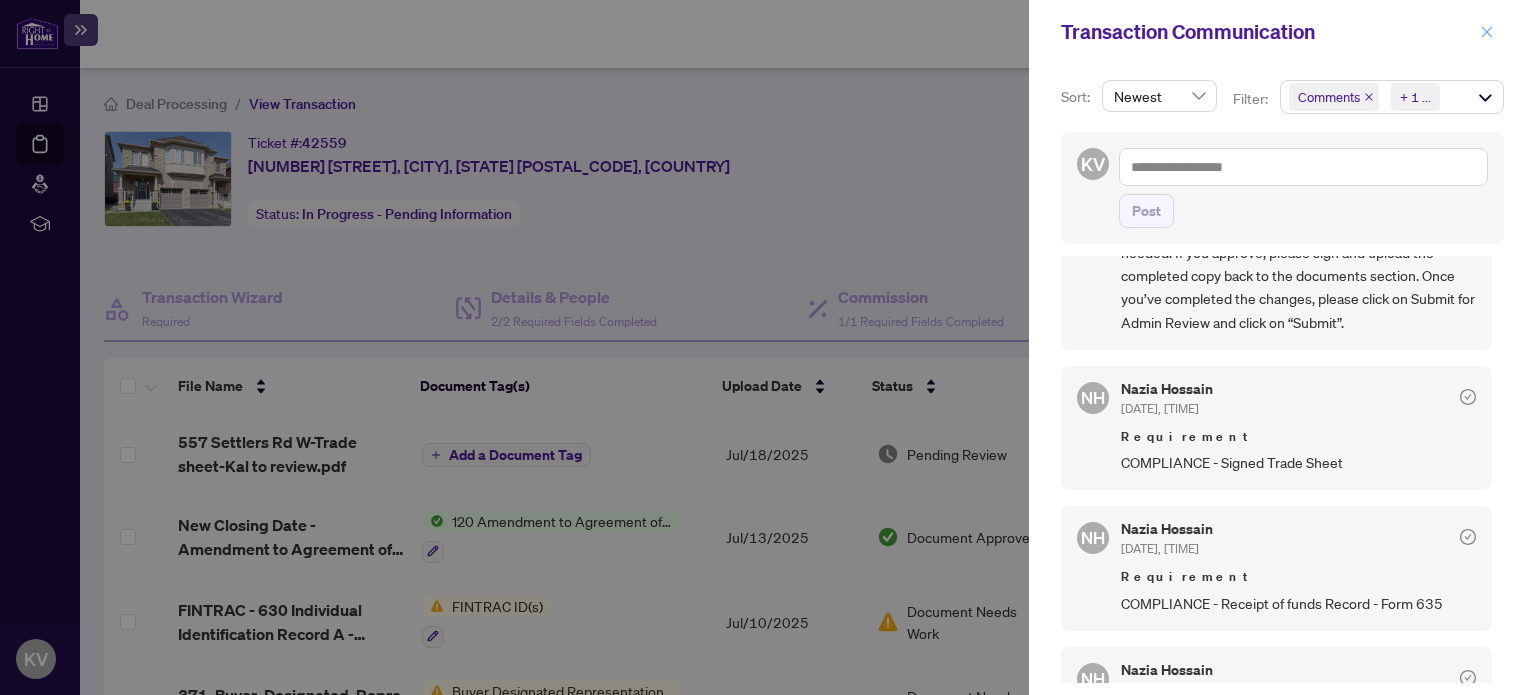 click 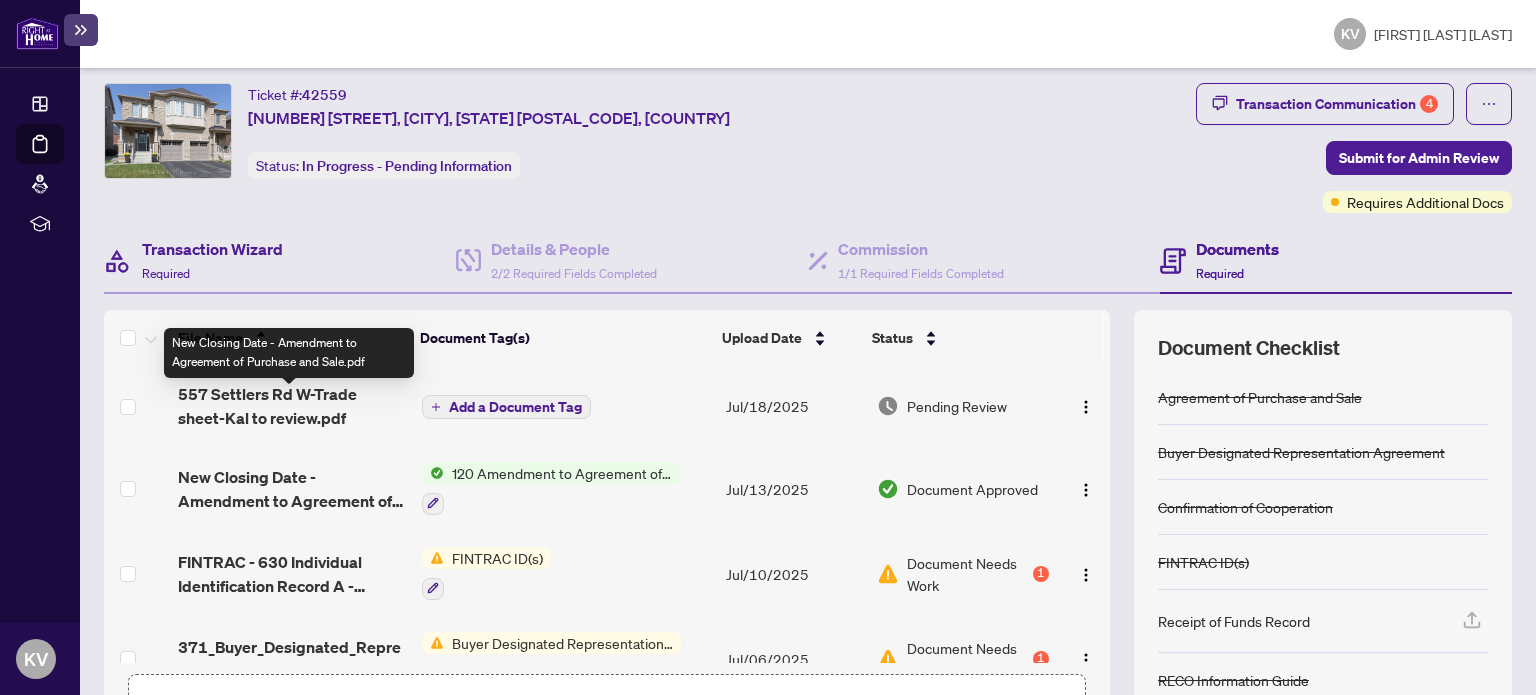 scroll, scrollTop: 0, scrollLeft: 0, axis: both 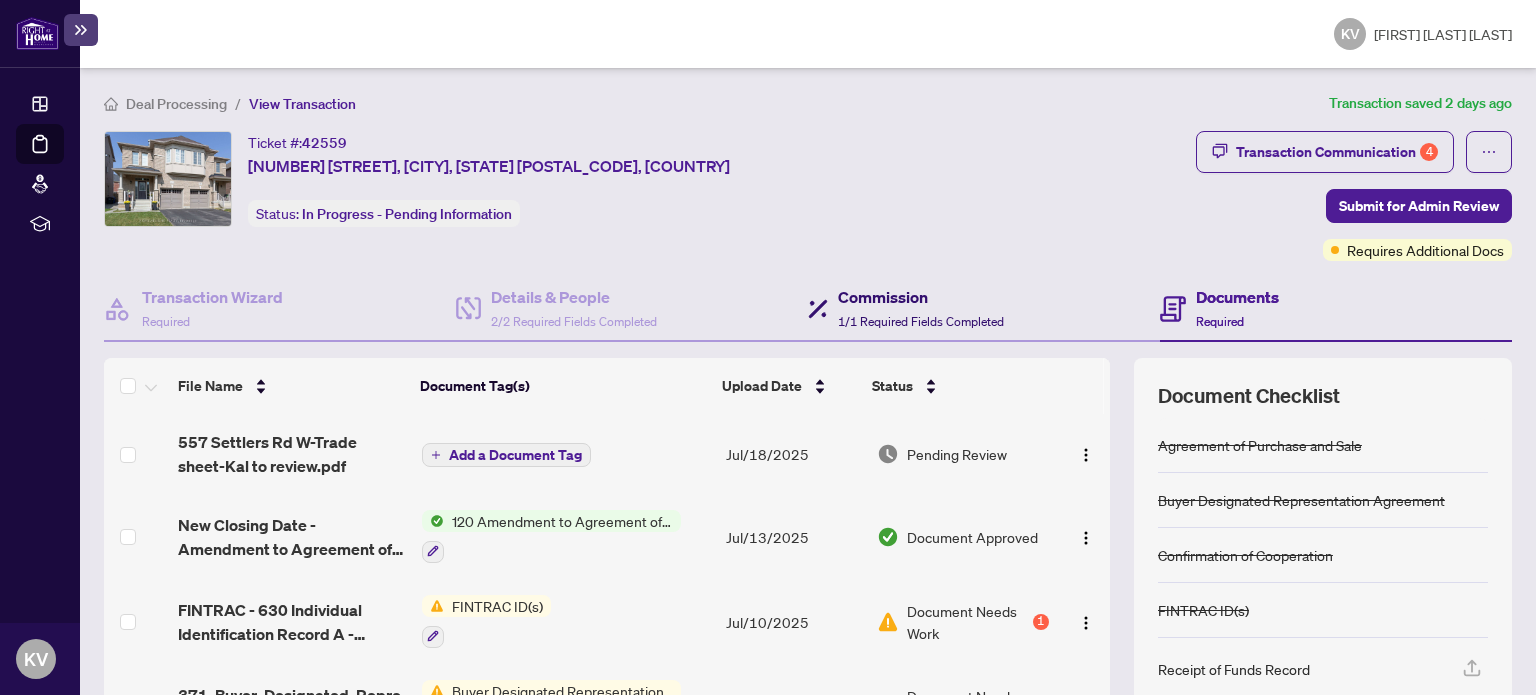 click on "Commission" at bounding box center (921, 297) 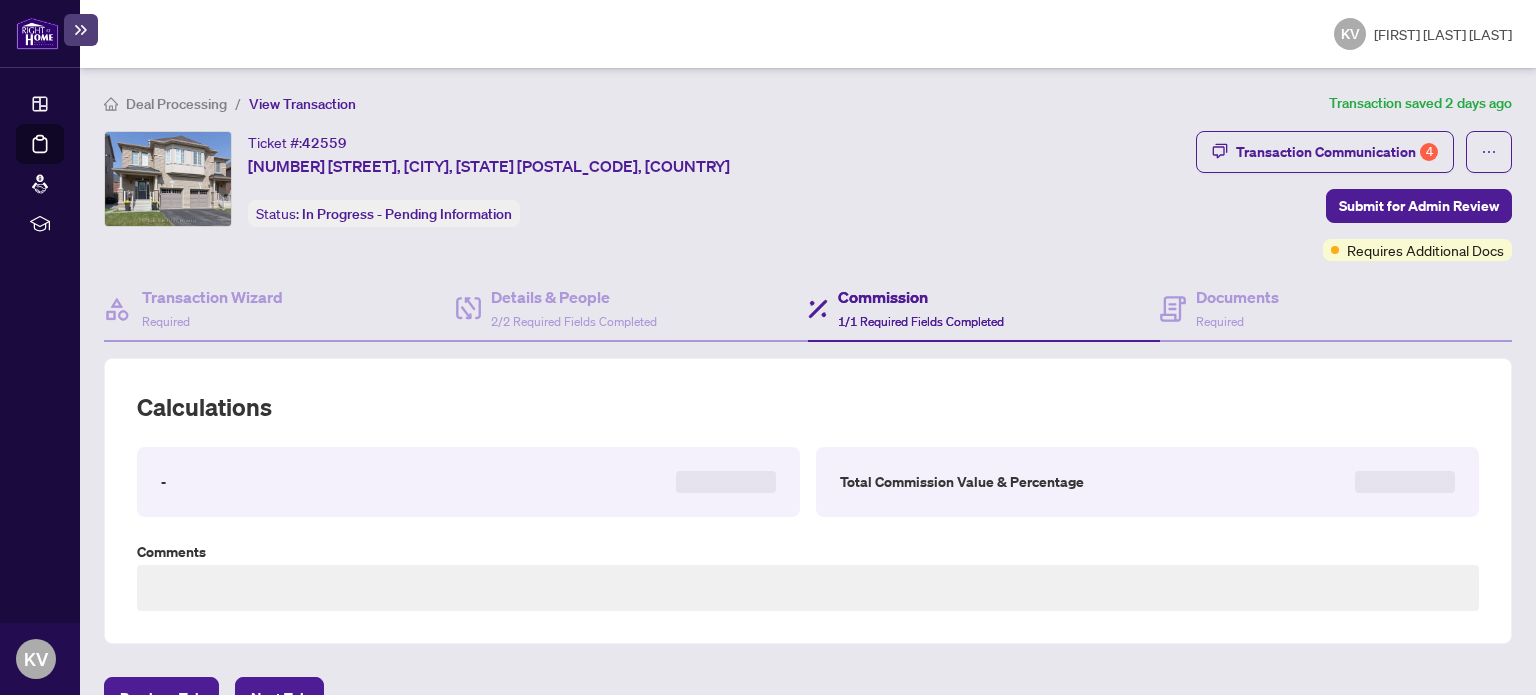 type on "**********" 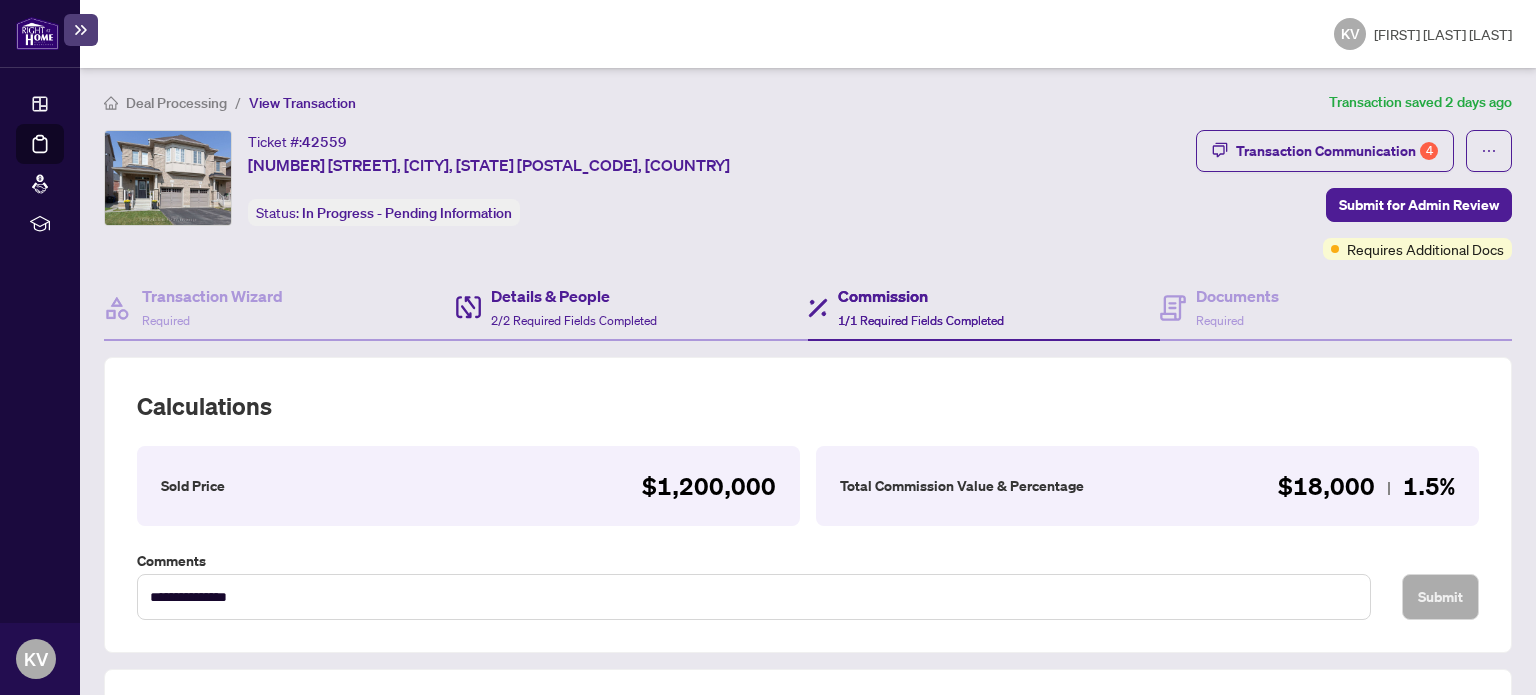 scroll, scrollTop: 0, scrollLeft: 0, axis: both 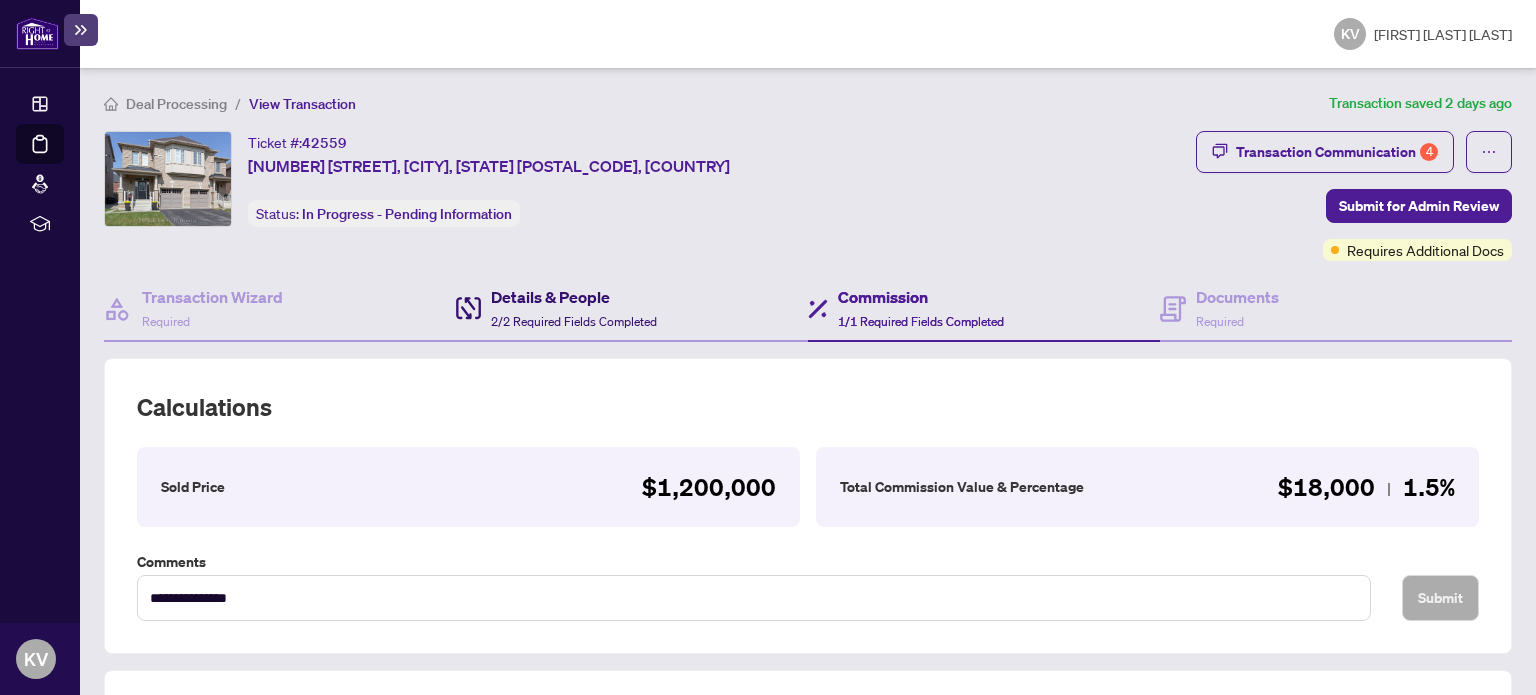 click on "Details & People 2/2 Required Fields Completed" at bounding box center [574, 308] 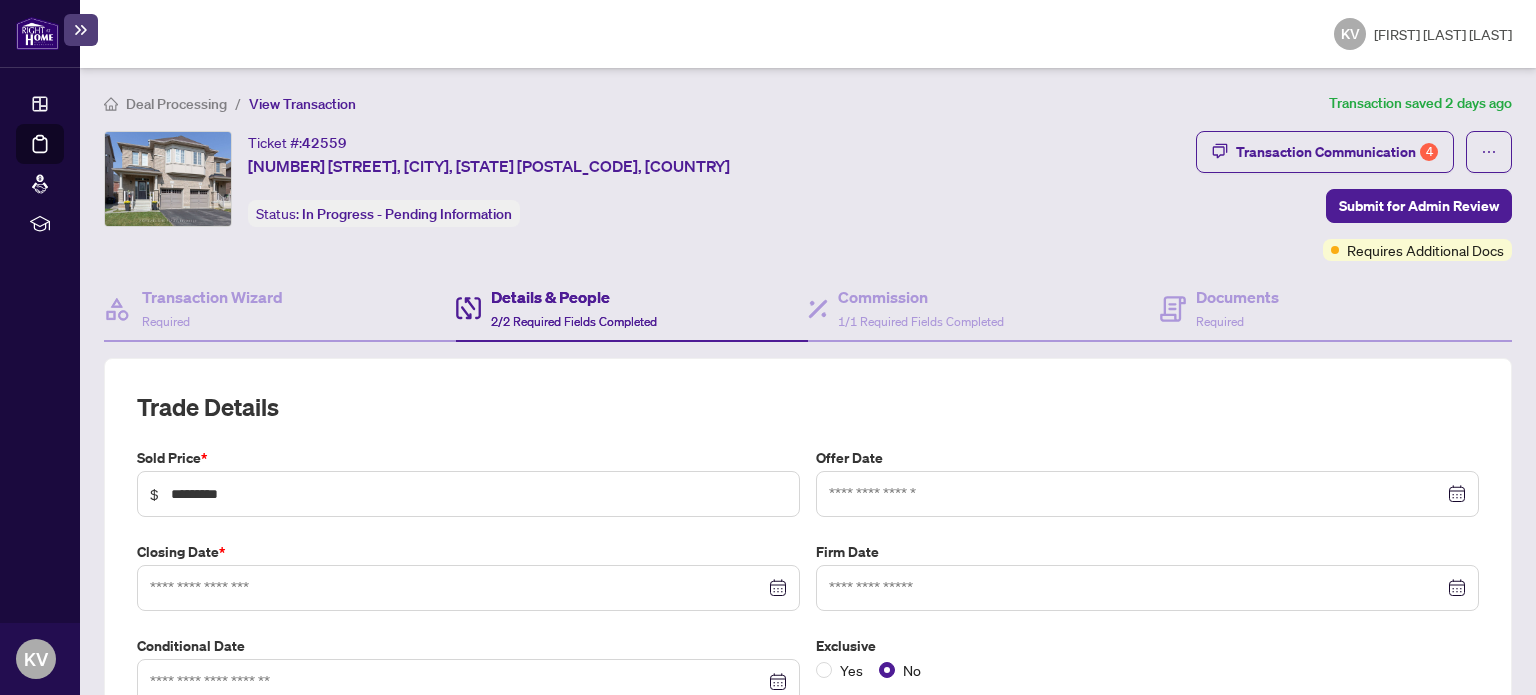 type on "**********" 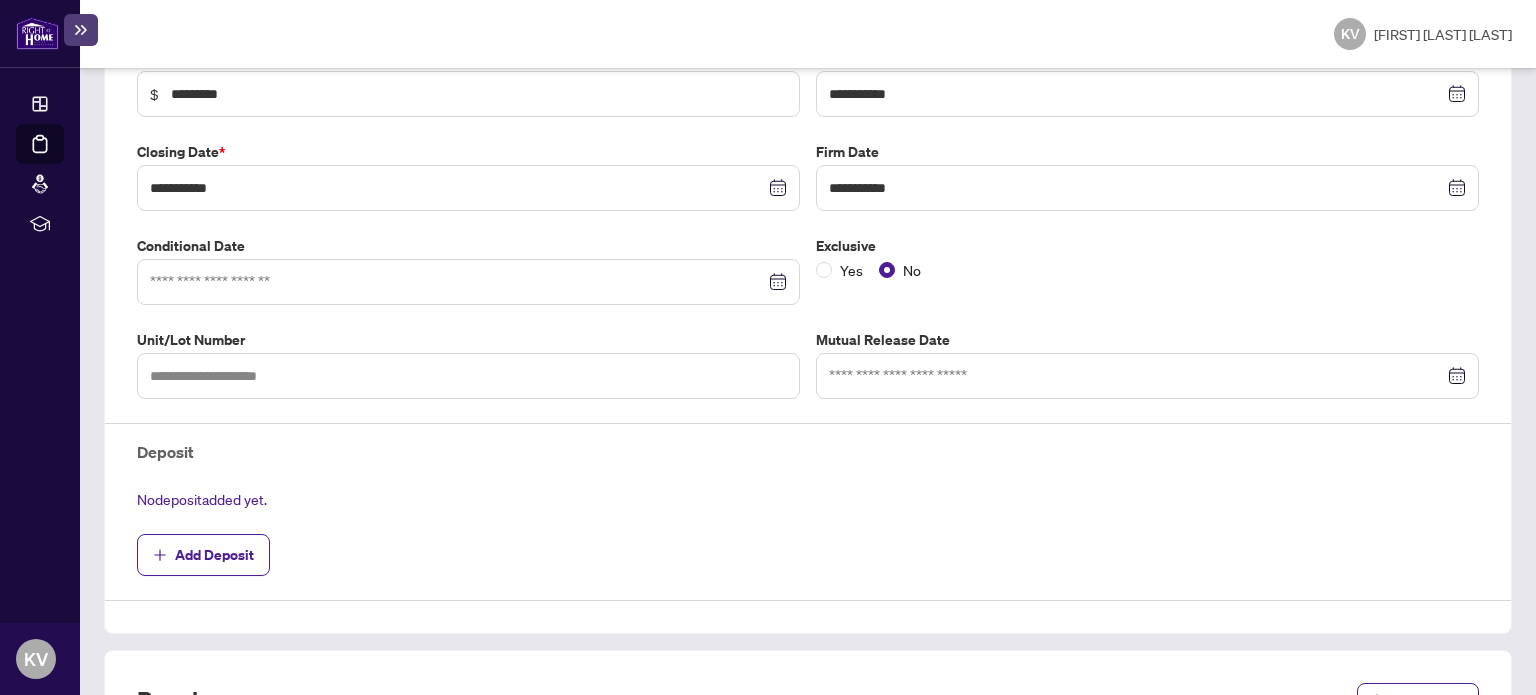 scroll, scrollTop: 0, scrollLeft: 0, axis: both 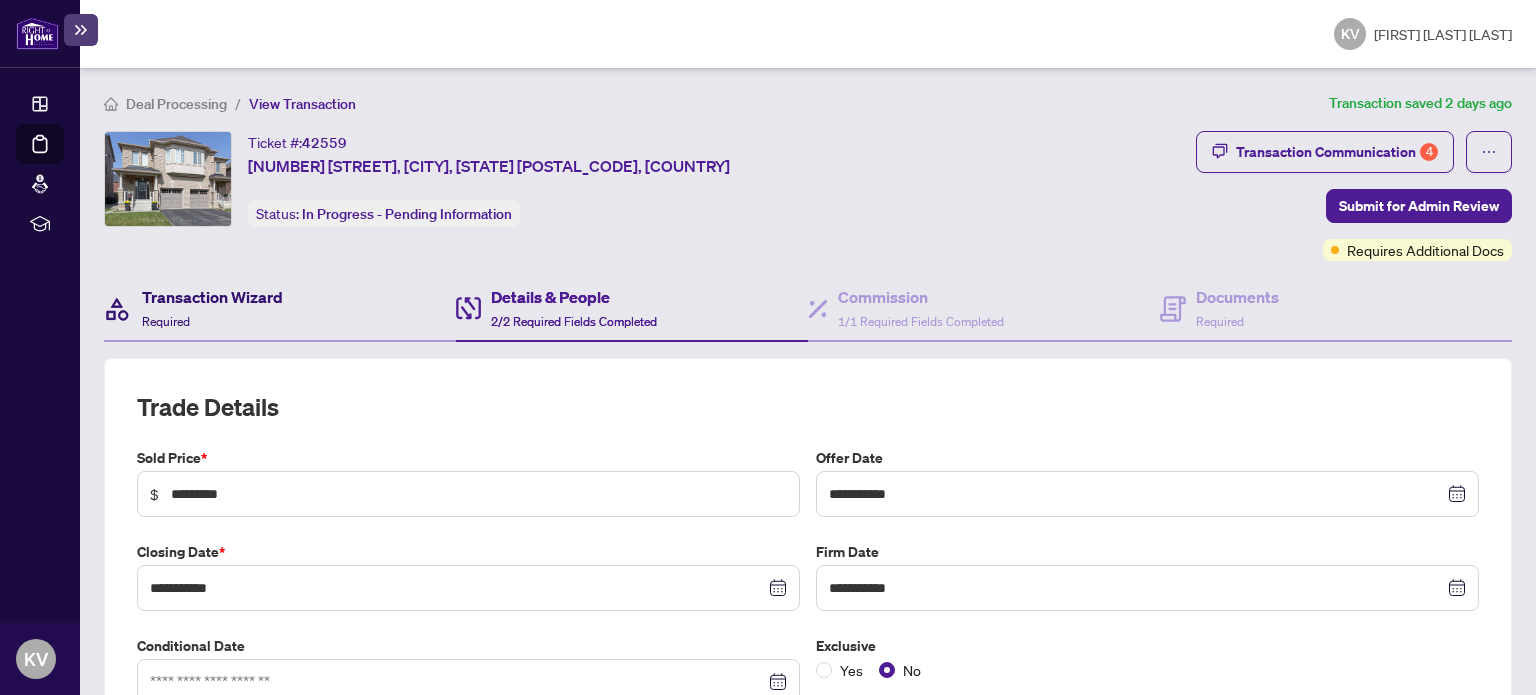 click on "Transaction Wizard Required" at bounding box center [212, 308] 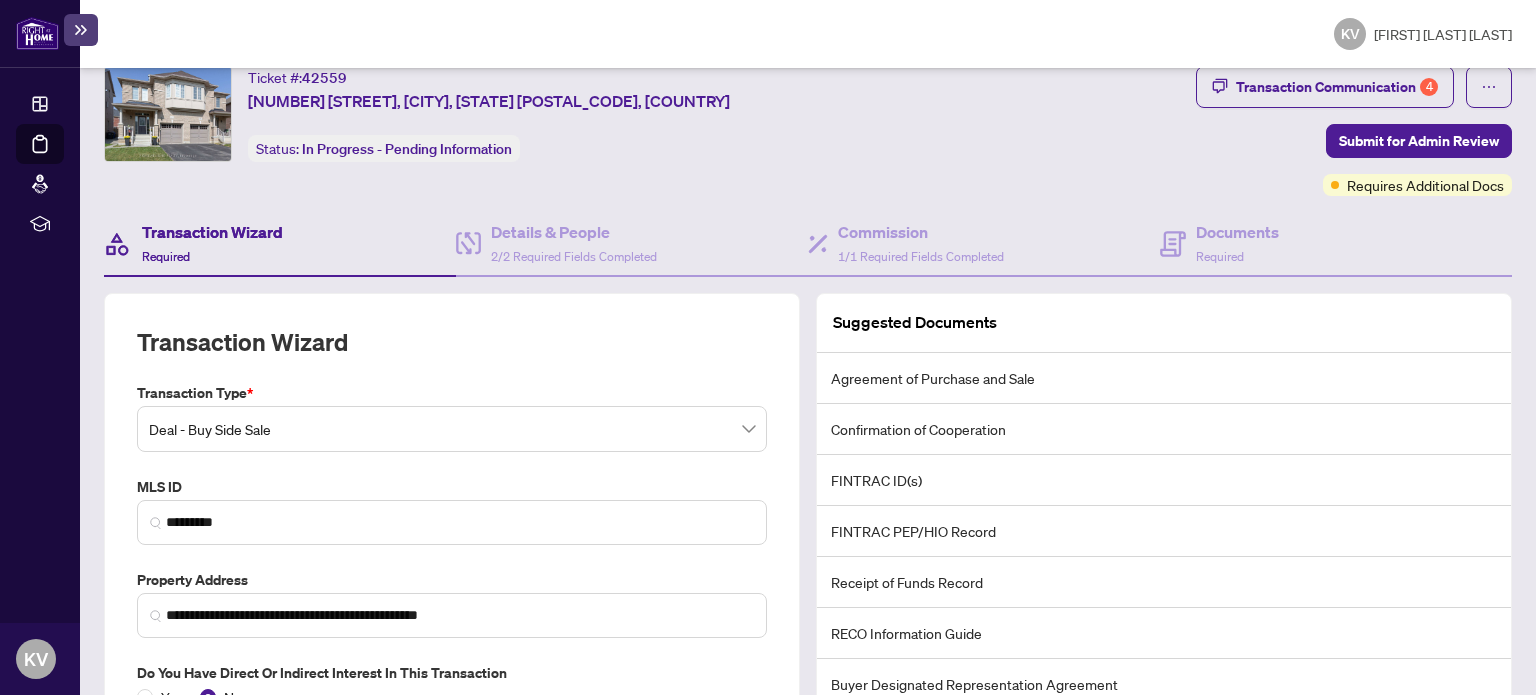 scroll, scrollTop: 0, scrollLeft: 0, axis: both 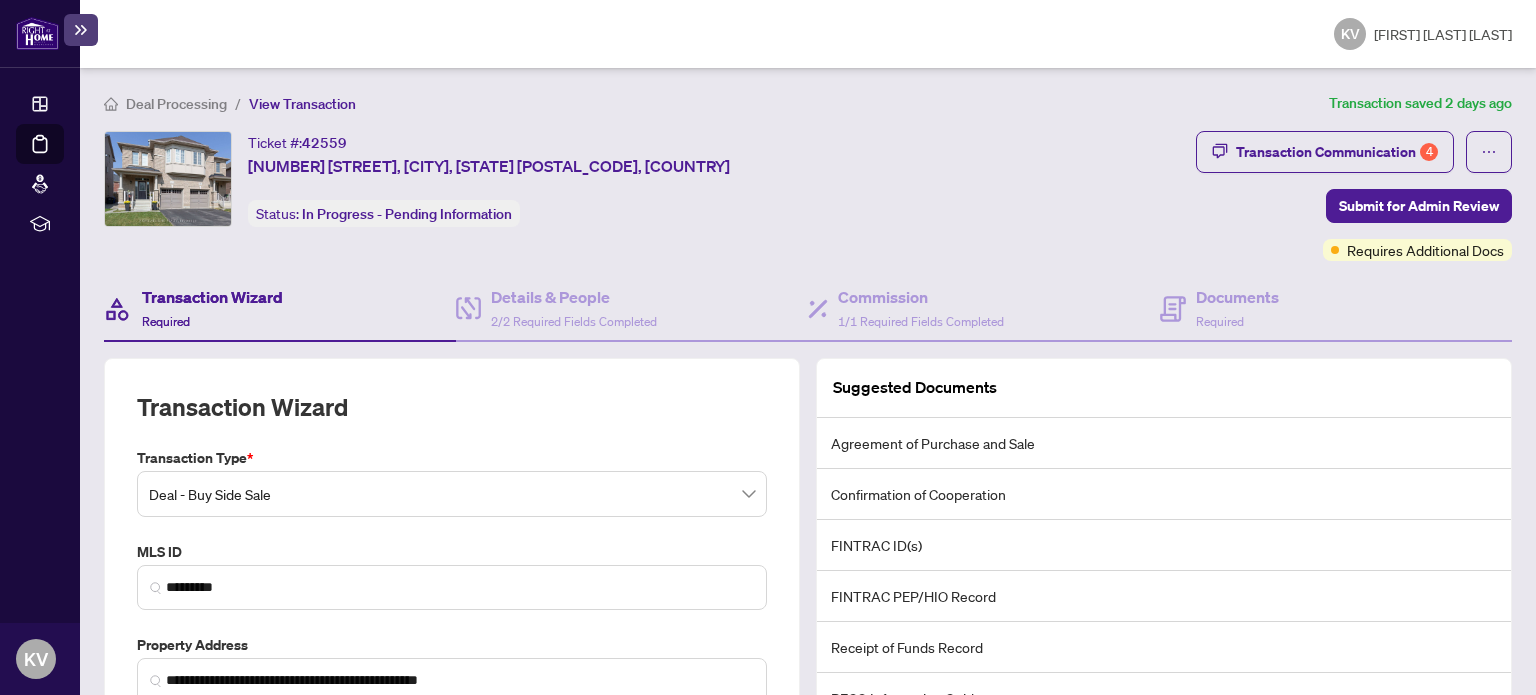 click on "Deal Processing" at bounding box center [176, 104] 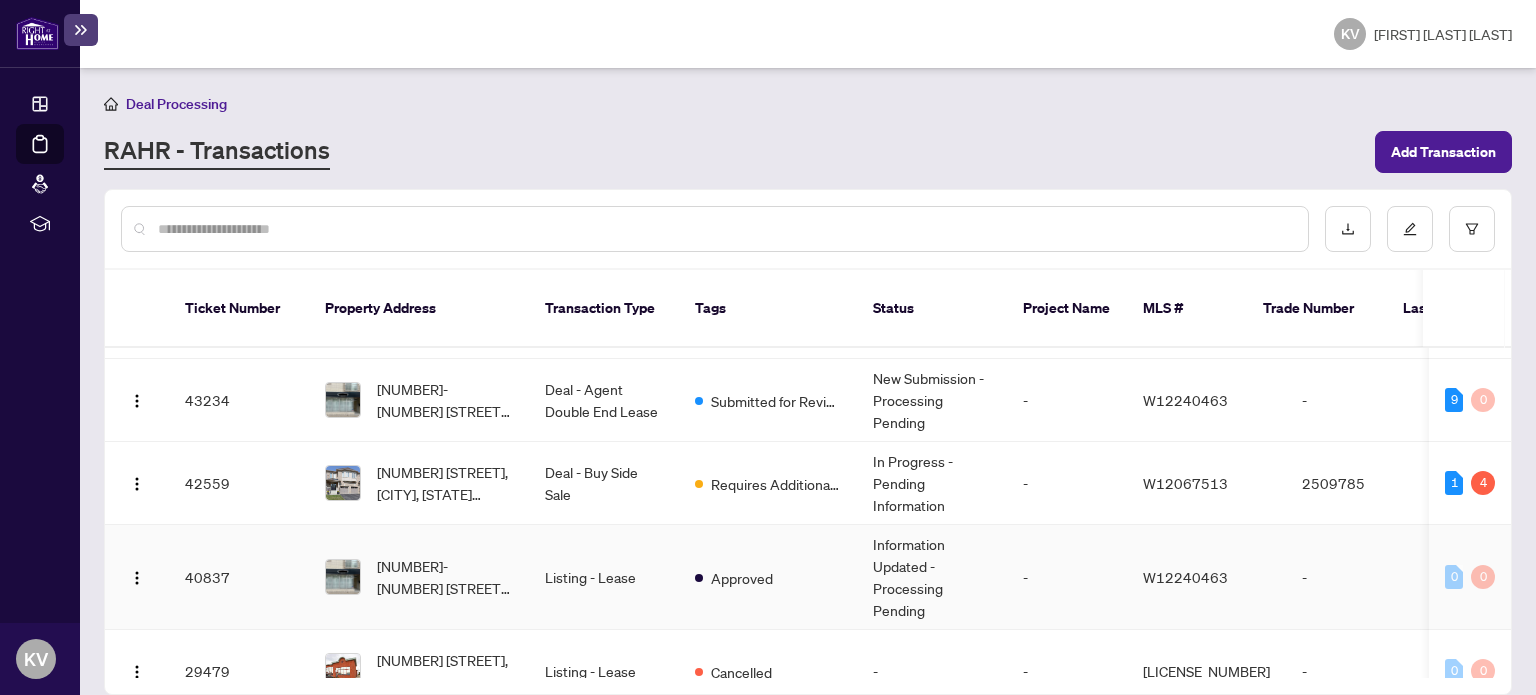 scroll, scrollTop: 100, scrollLeft: 0, axis: vertical 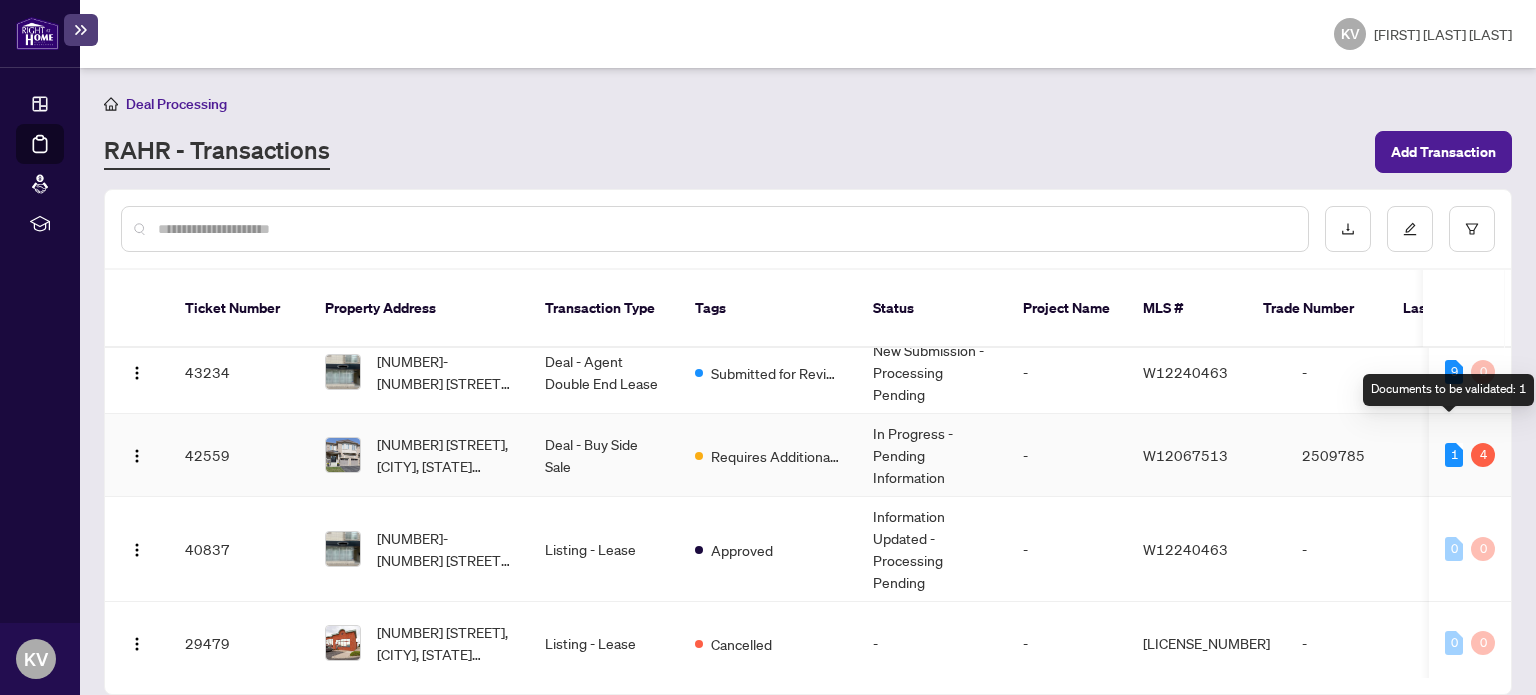 click on "1" at bounding box center [1454, 455] 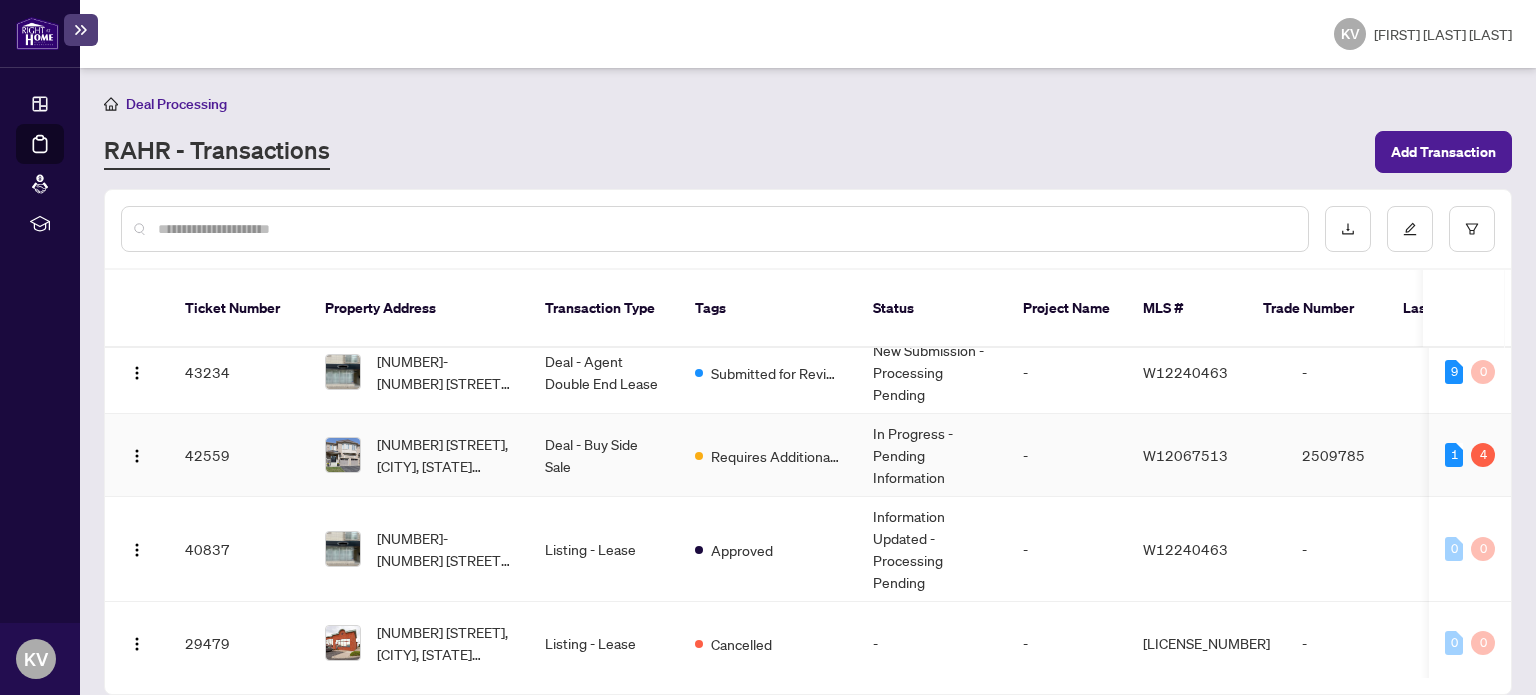 click on "1" at bounding box center [1454, 455] 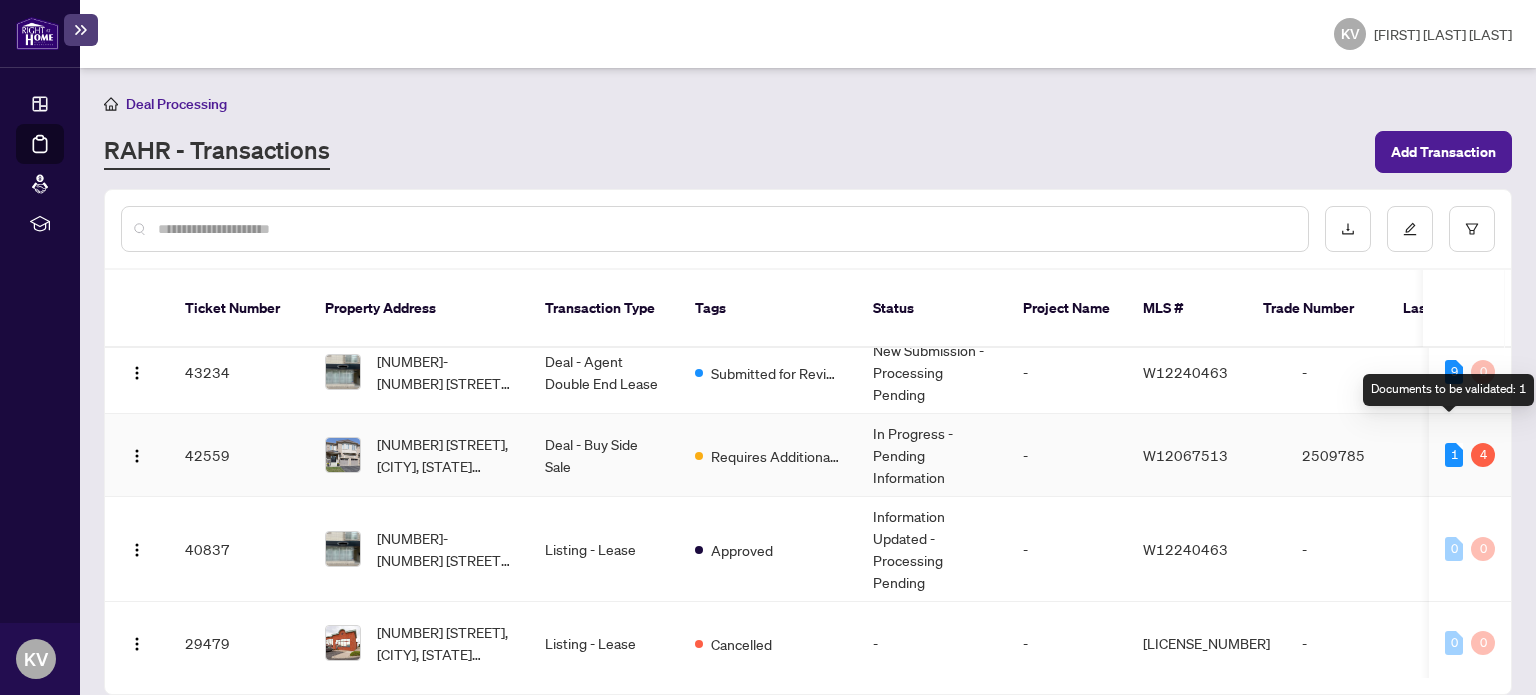 click on "1" at bounding box center [1454, 455] 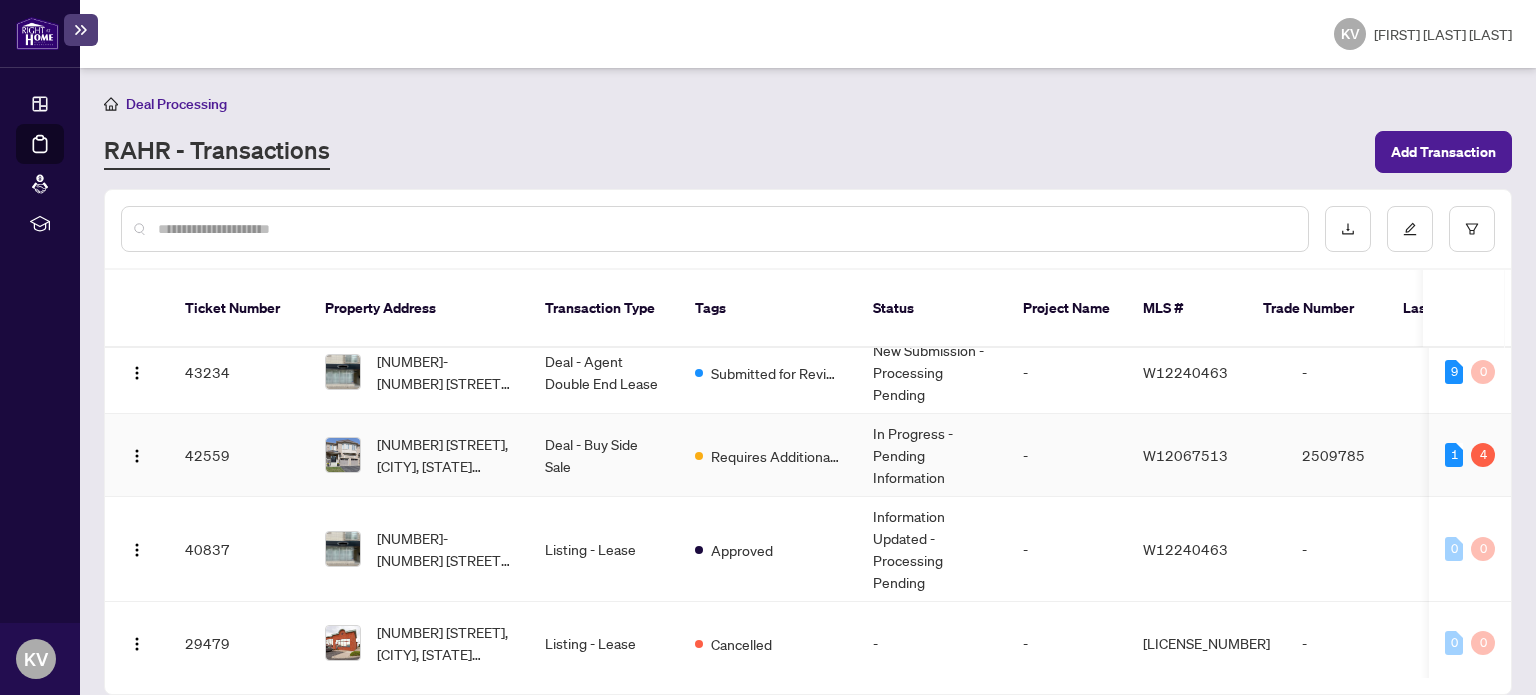 click on "2509785" at bounding box center [1356, 455] 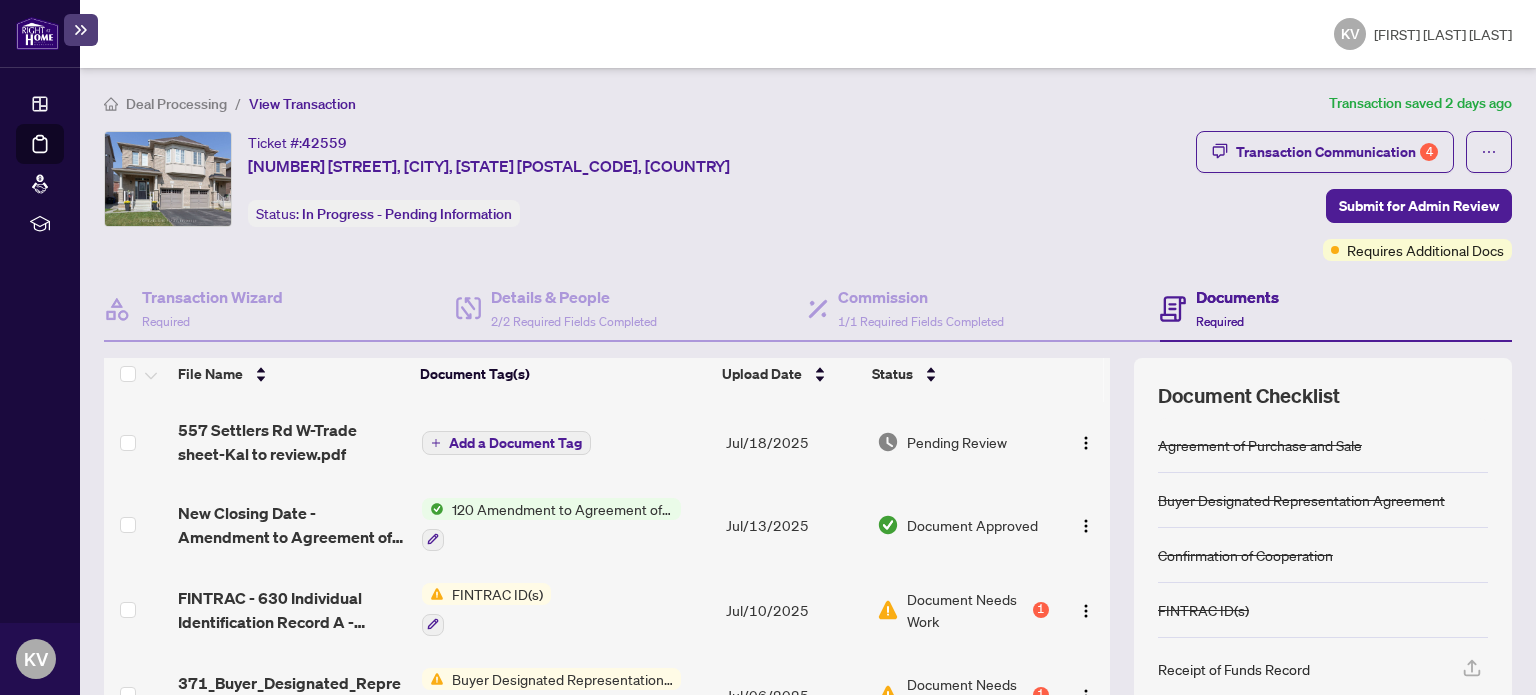 scroll, scrollTop: 0, scrollLeft: 0, axis: both 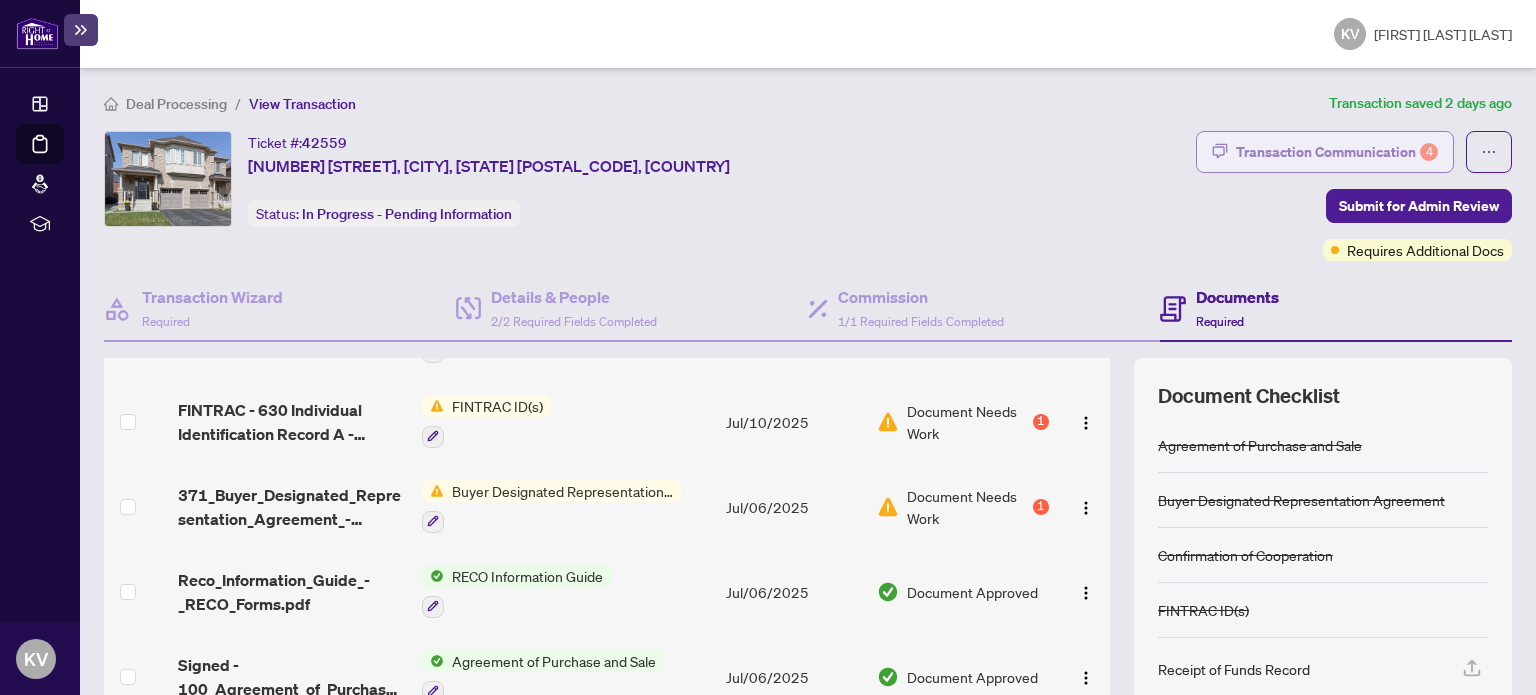 click on "Transaction Communication 4" at bounding box center (1337, 152) 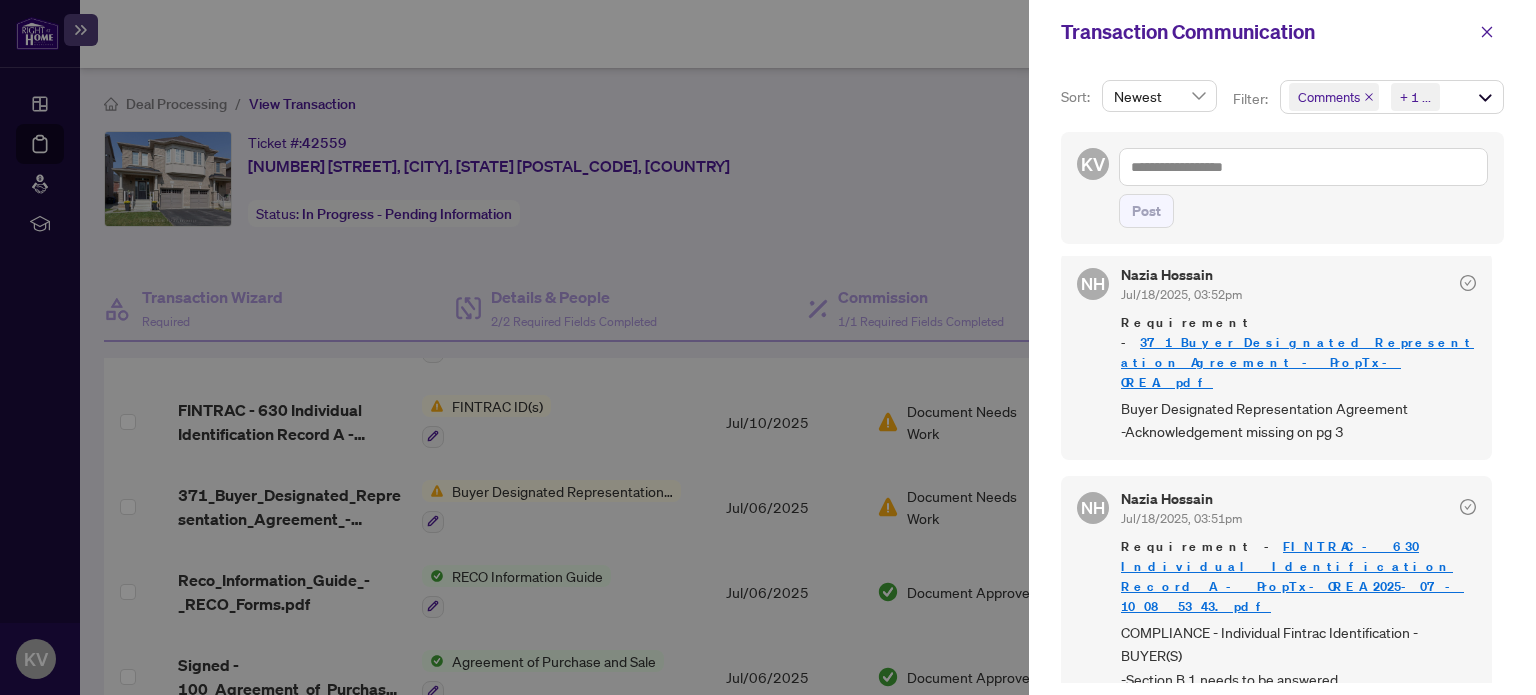 scroll, scrollTop: 605, scrollLeft: 0, axis: vertical 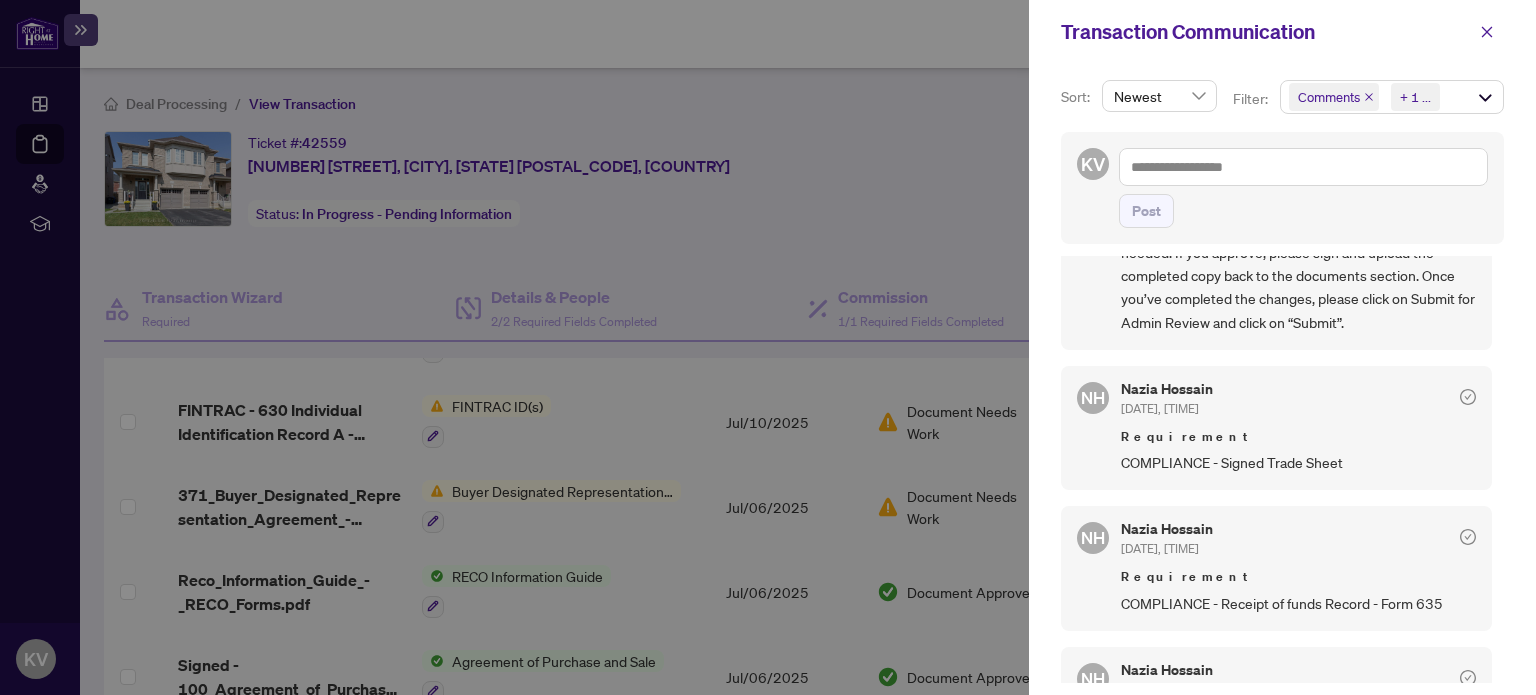 click on "Requirement" at bounding box center [1298, 437] 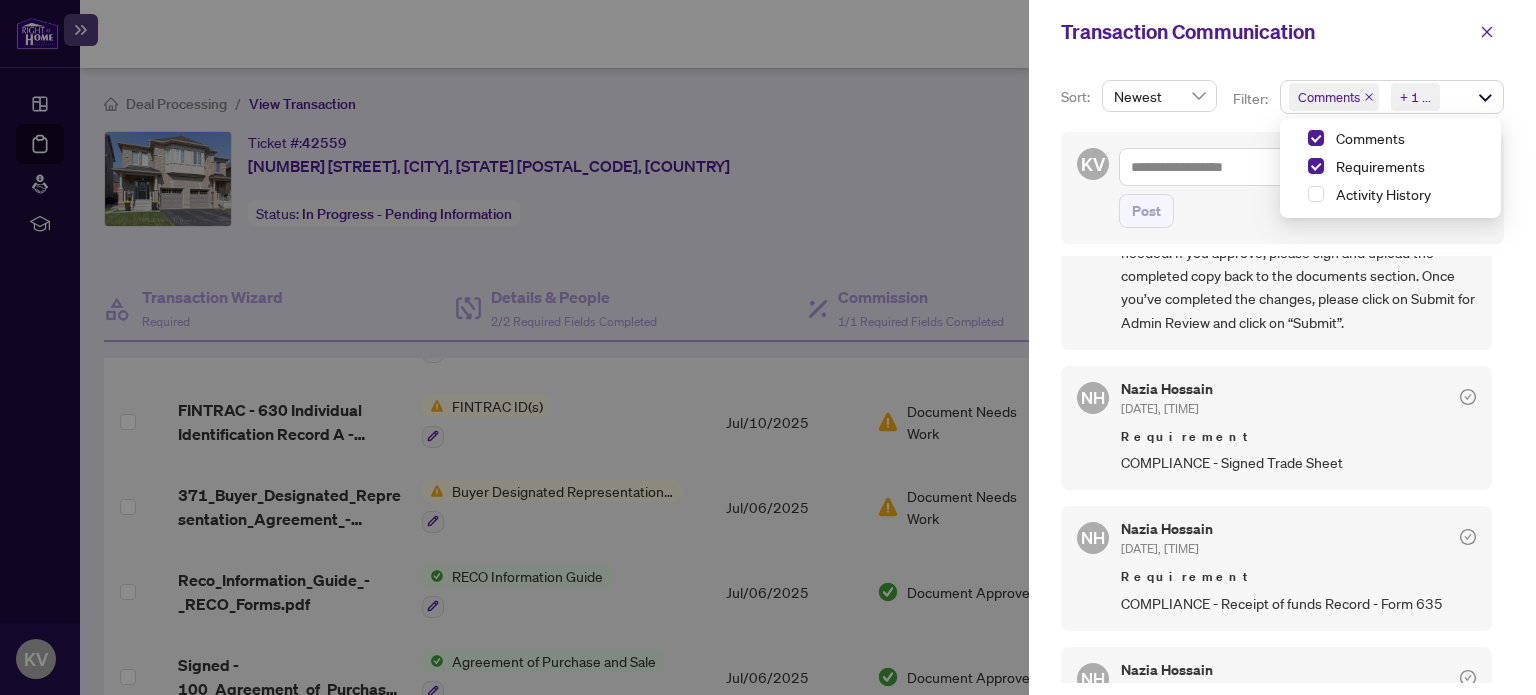 click on "Newest" at bounding box center [1159, 104] 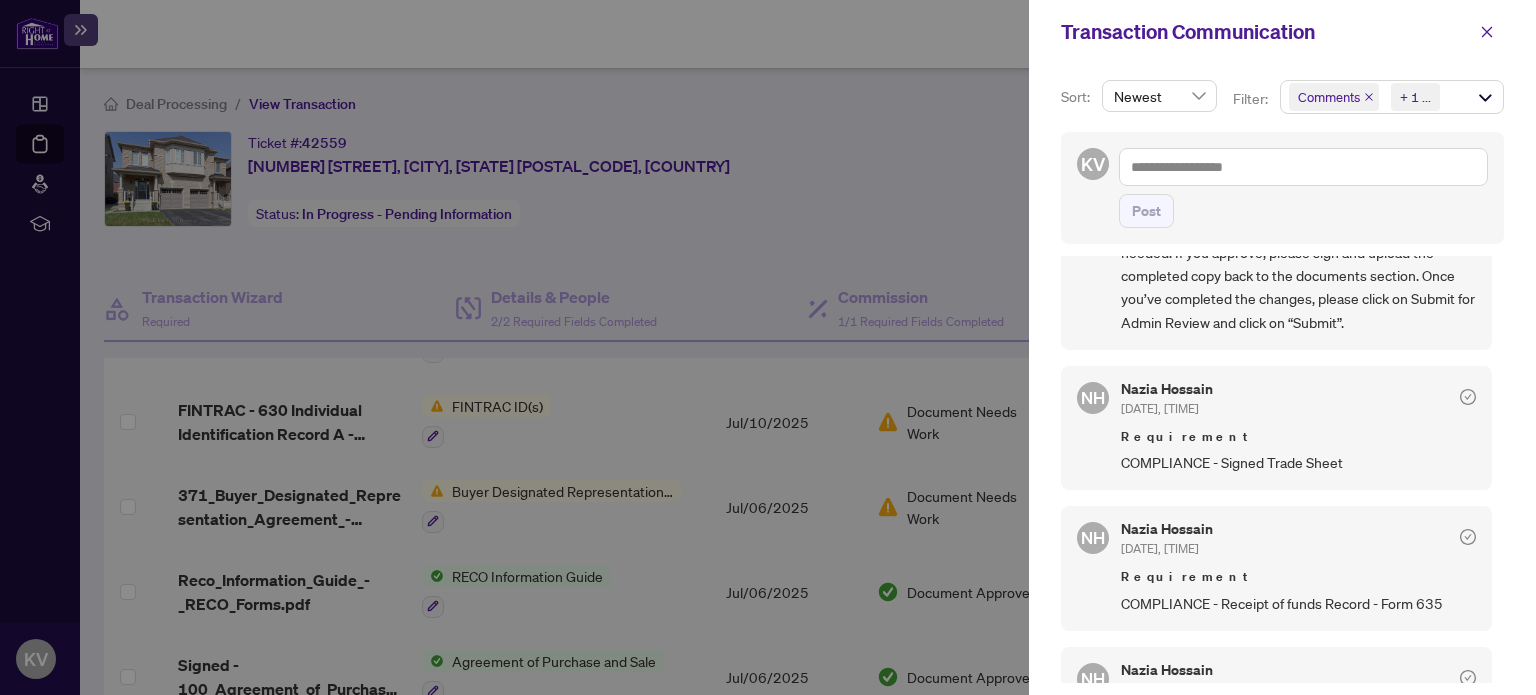 click at bounding box center (768, 347) 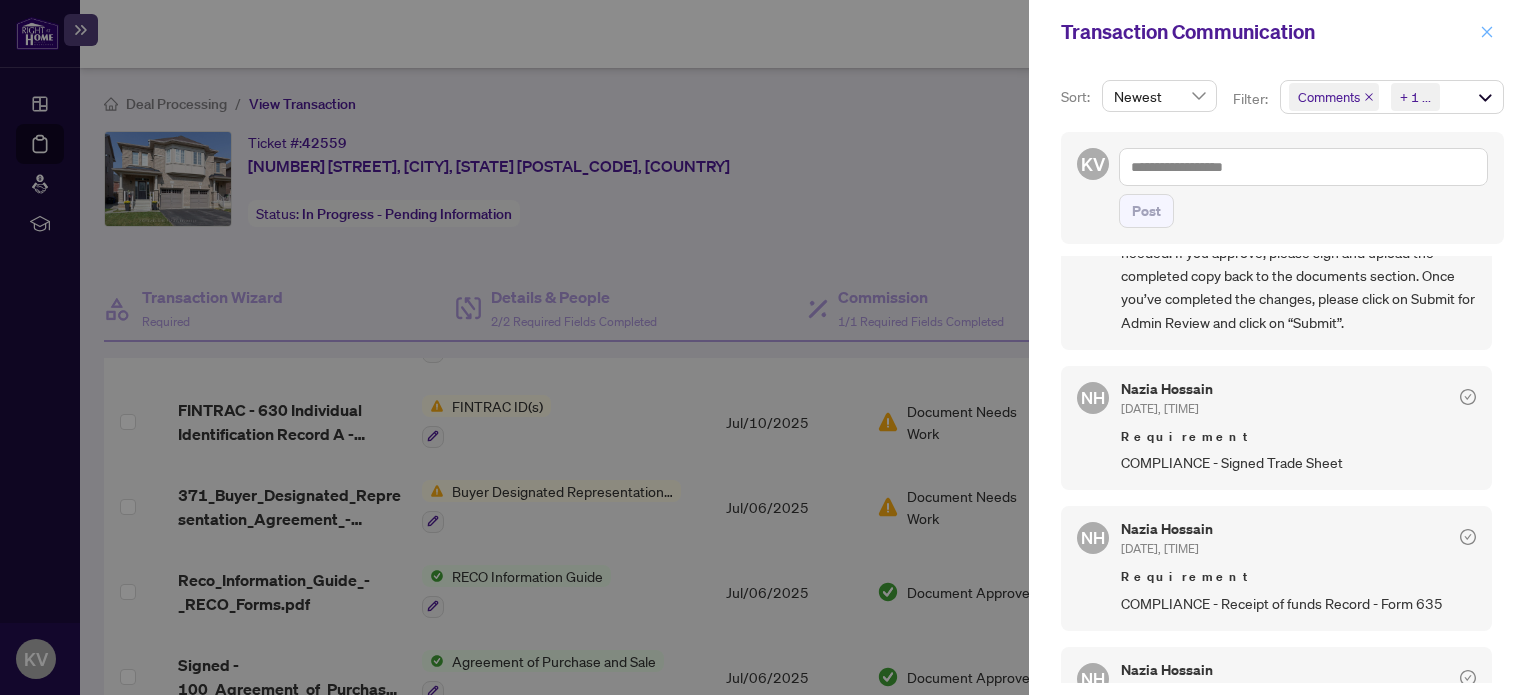 click 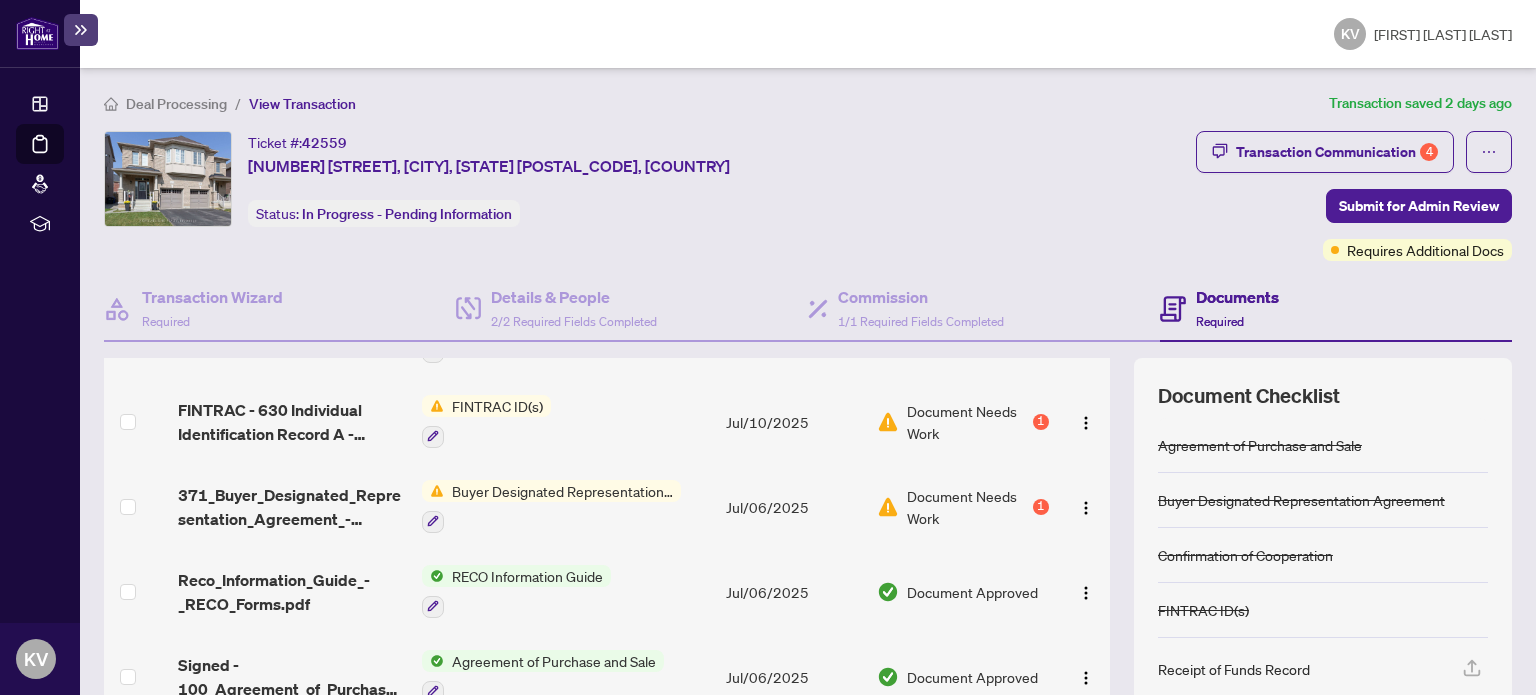 click on "Transaction Communication" at bounding box center (1789, 32) 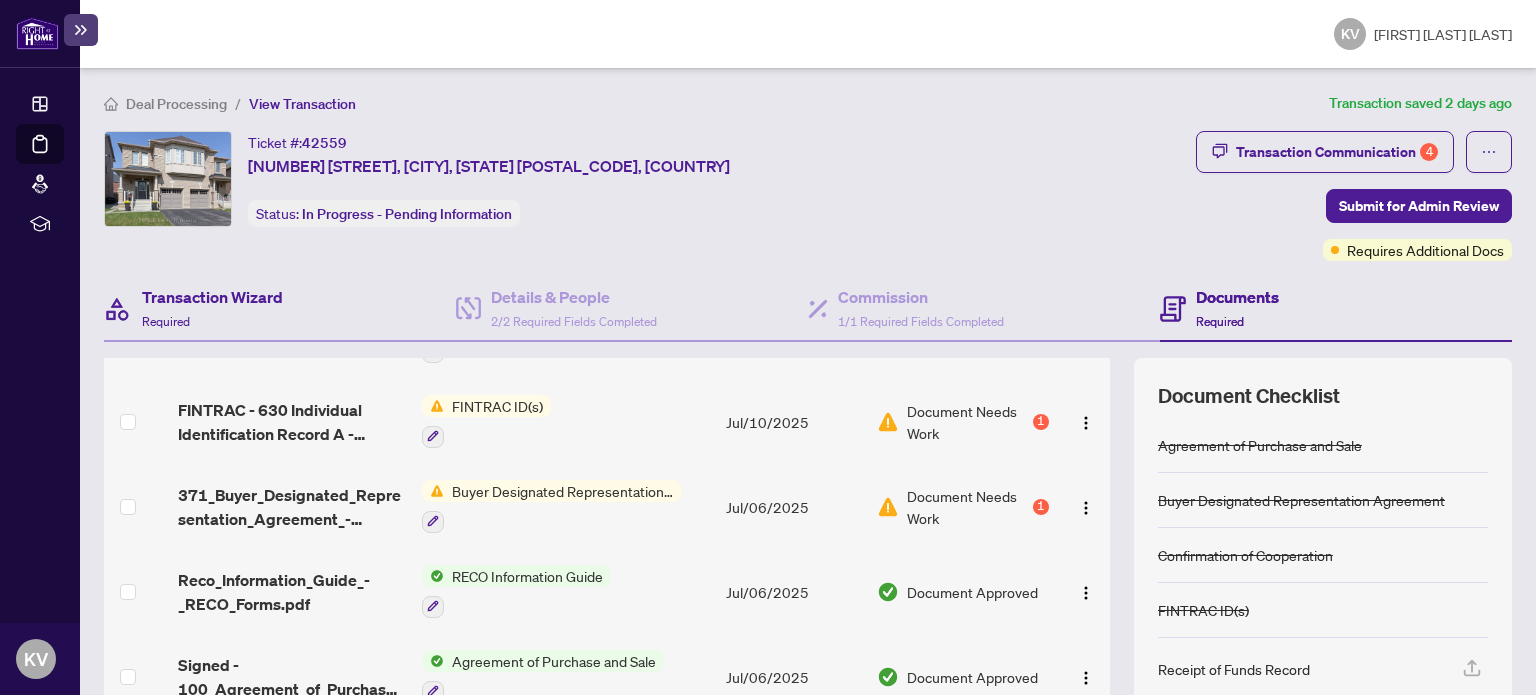 scroll, scrollTop: 100, scrollLeft: 0, axis: vertical 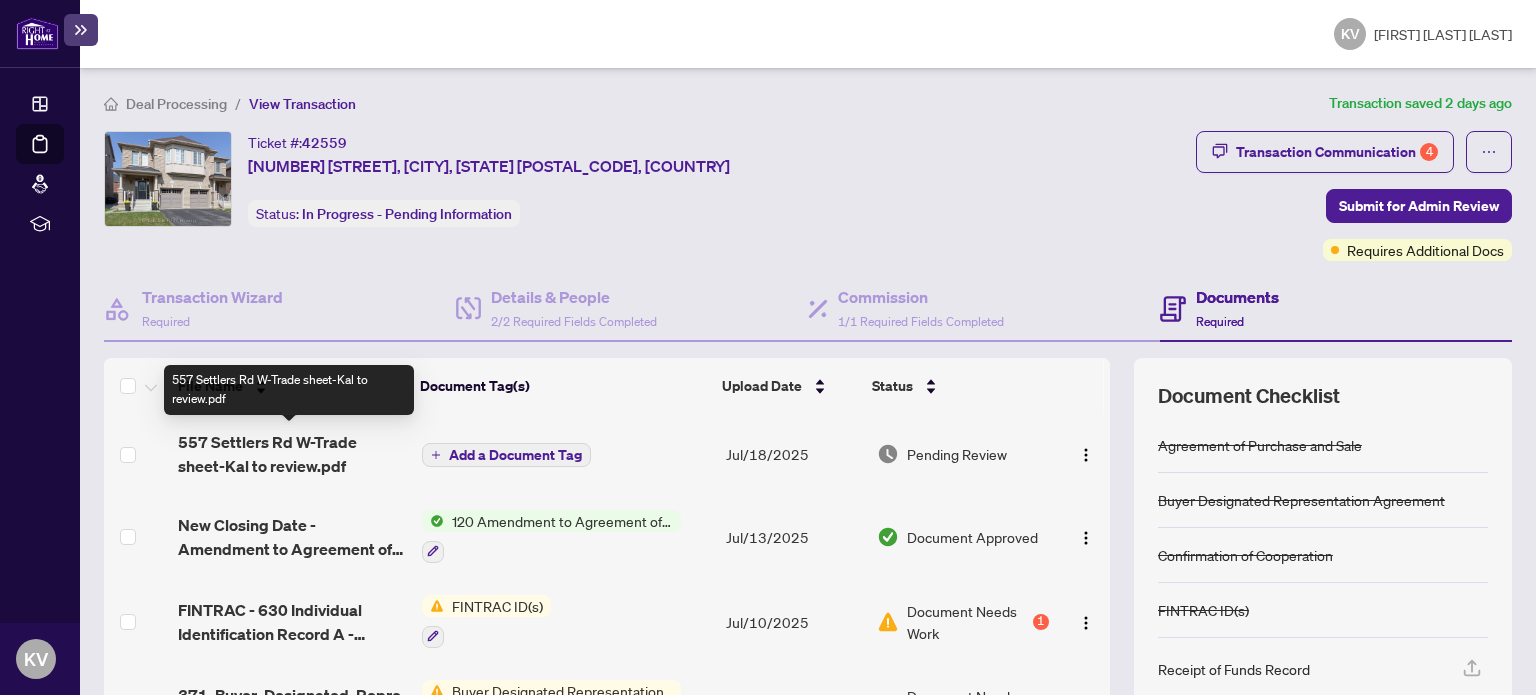 click on "557 Settlers Rd W-Trade sheet-Kal to review.pdf" at bounding box center (291, 454) 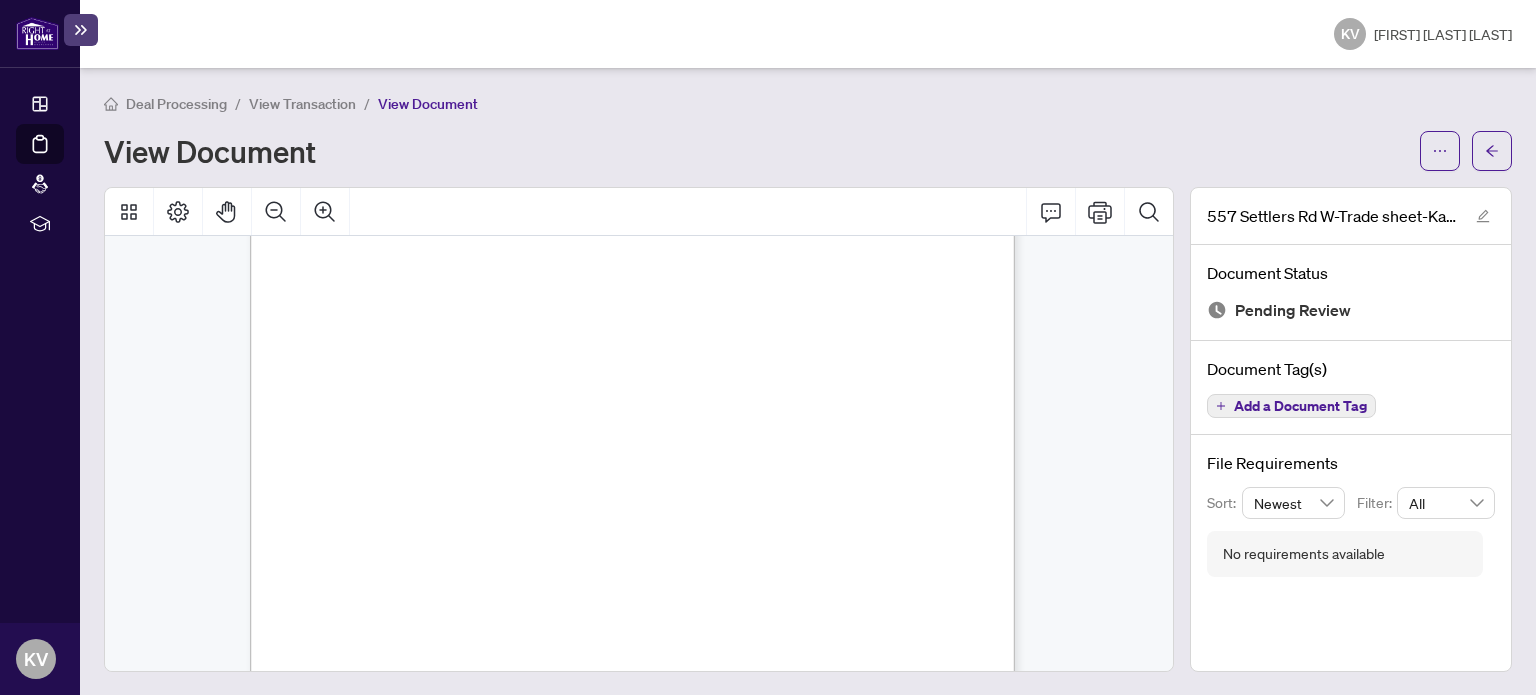 scroll, scrollTop: 294, scrollLeft: 0, axis: vertical 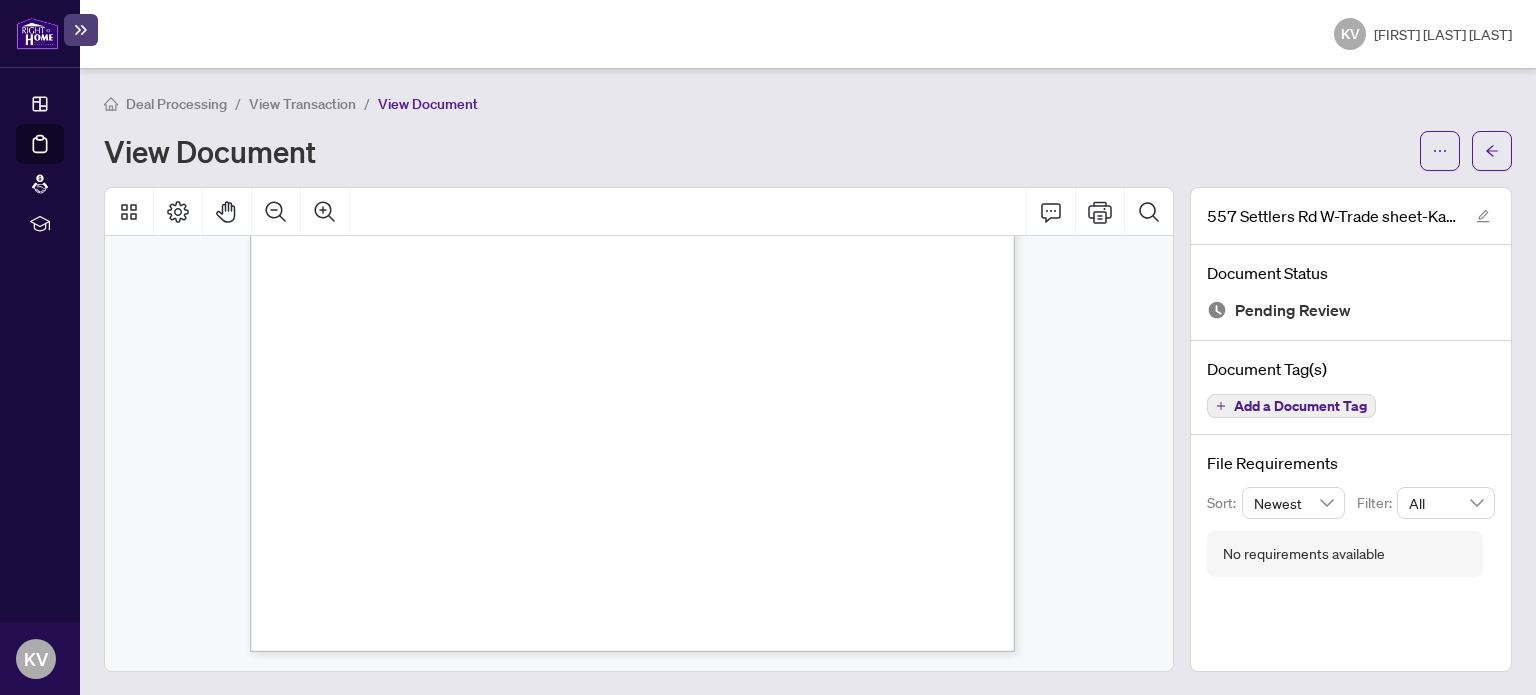 click on "File Requirements:" at bounding box center (343, 413) 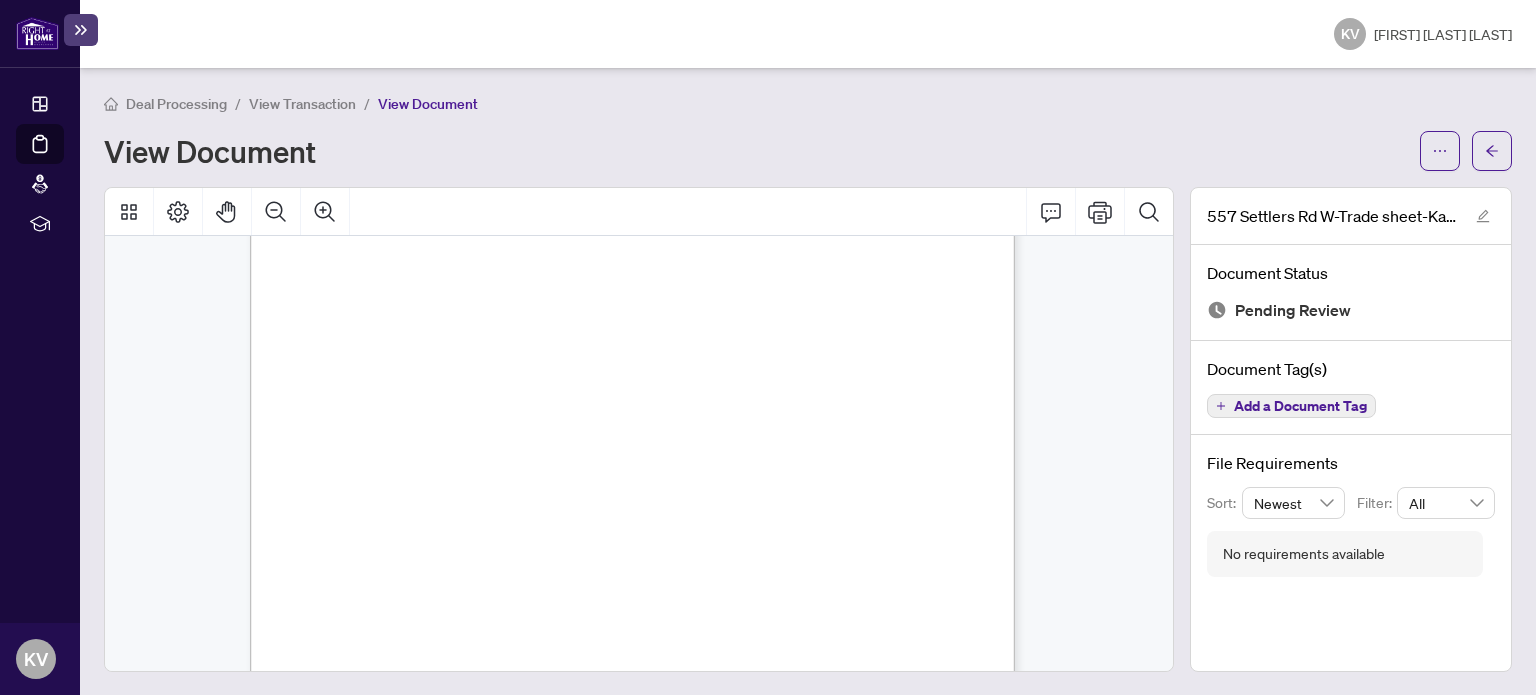 scroll, scrollTop: 294, scrollLeft: 0, axis: vertical 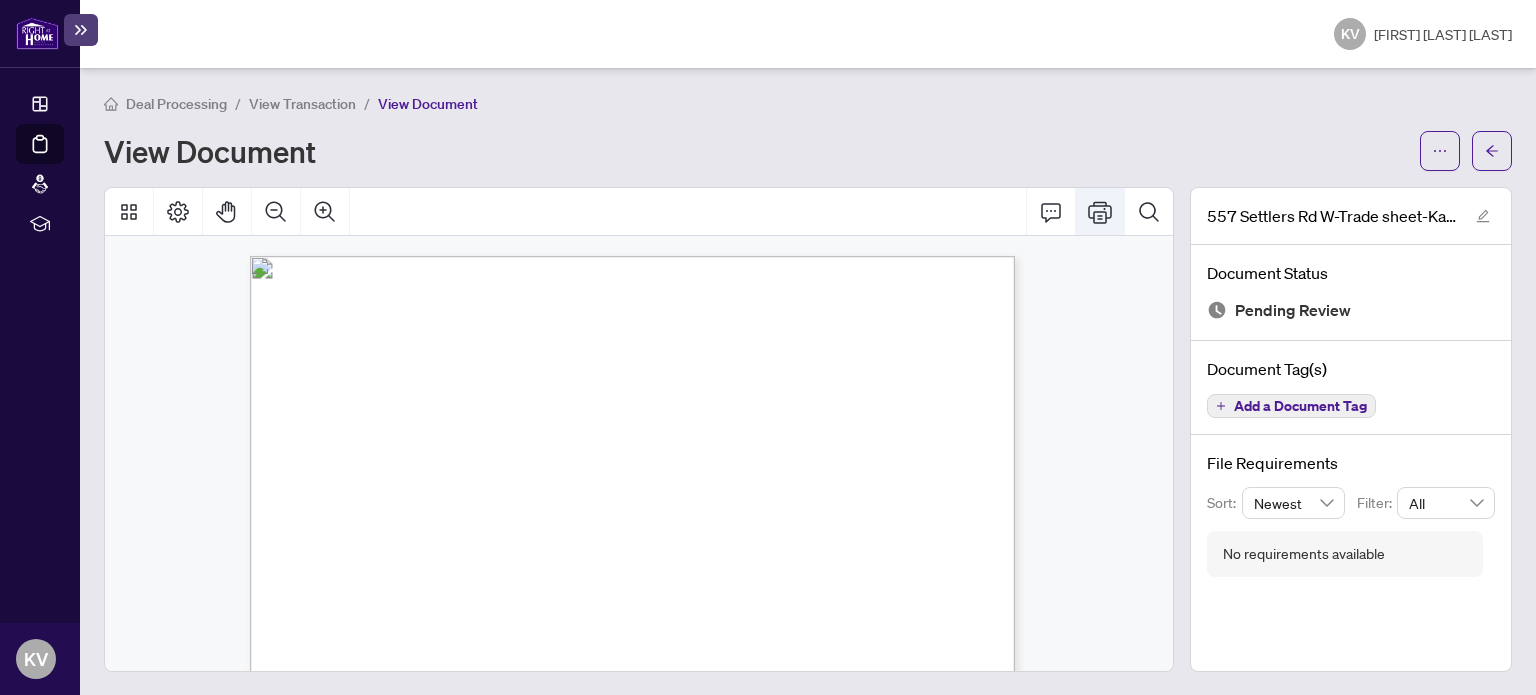 click at bounding box center [1100, 212] 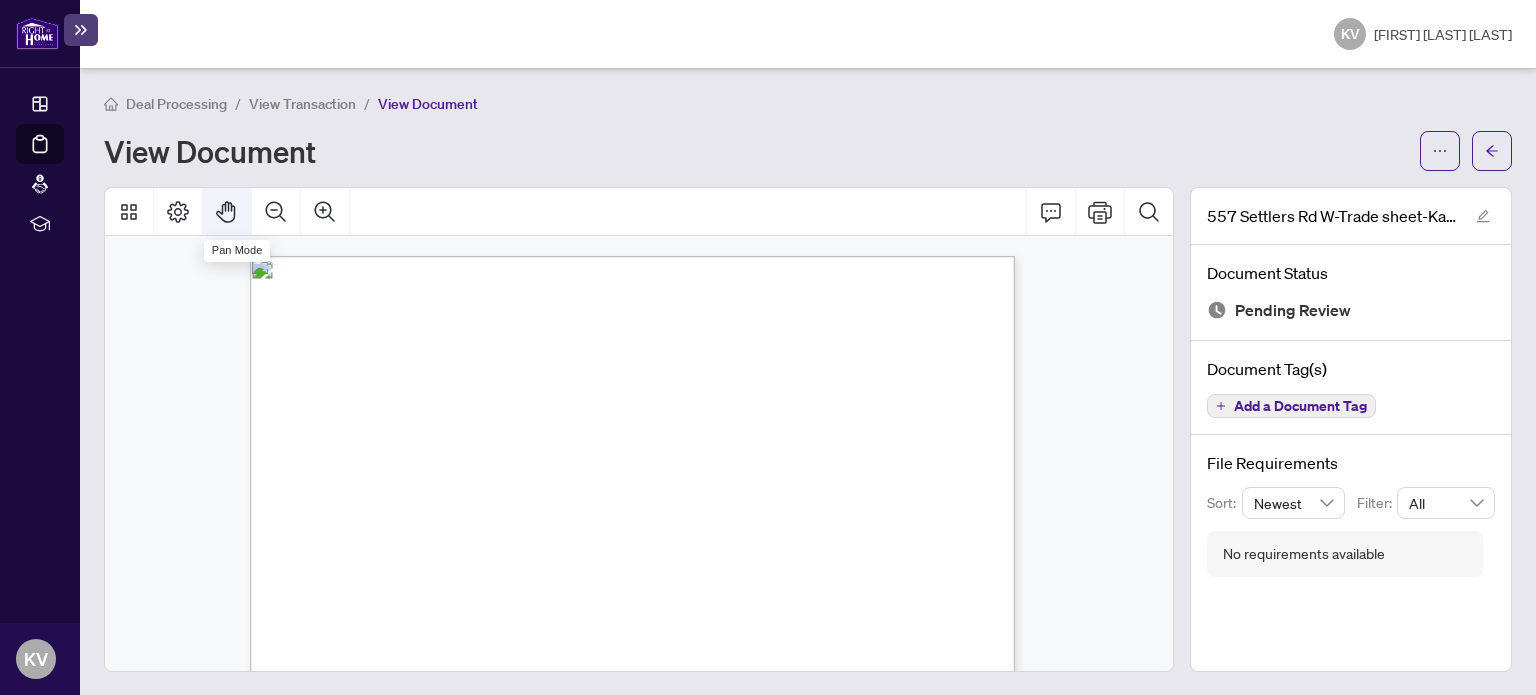 click 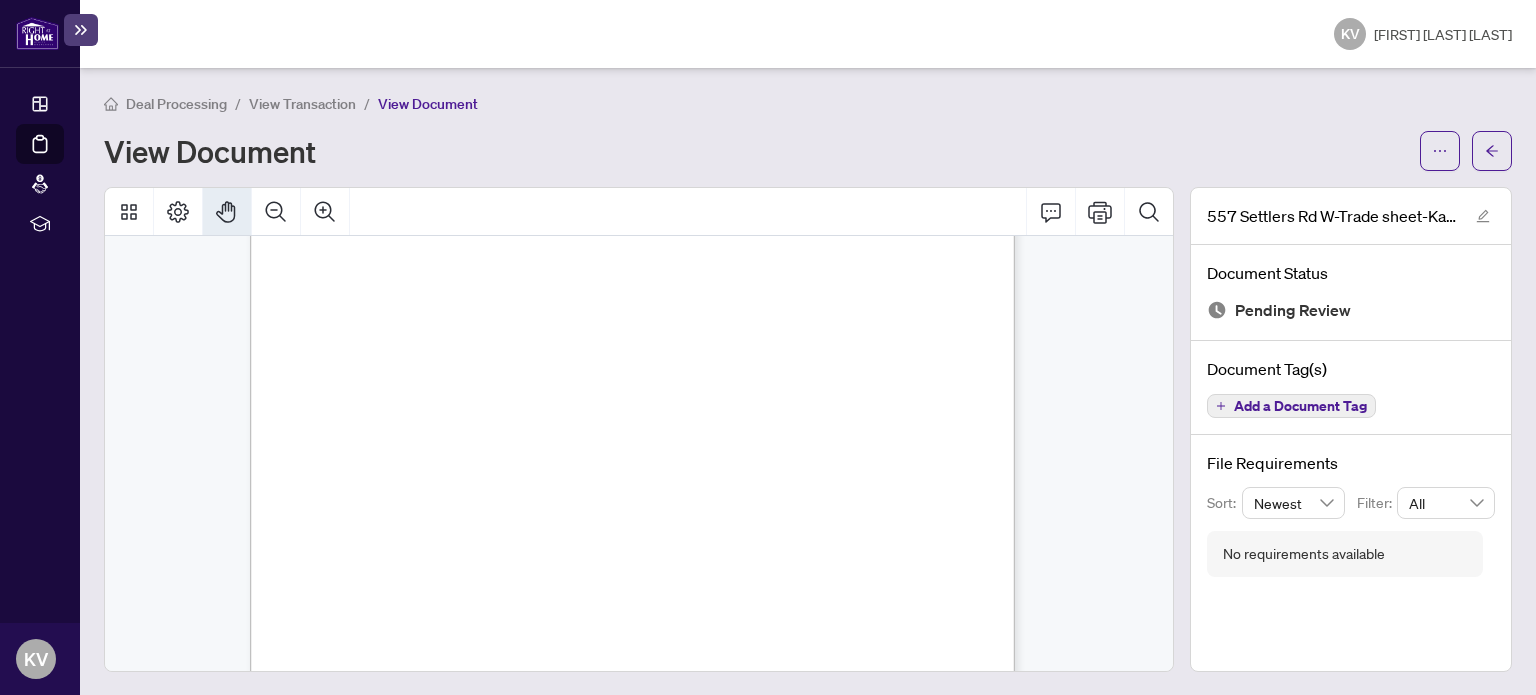 drag, startPoint x: 515, startPoint y: 446, endPoint x: 521, endPoint y: 275, distance: 171.10522 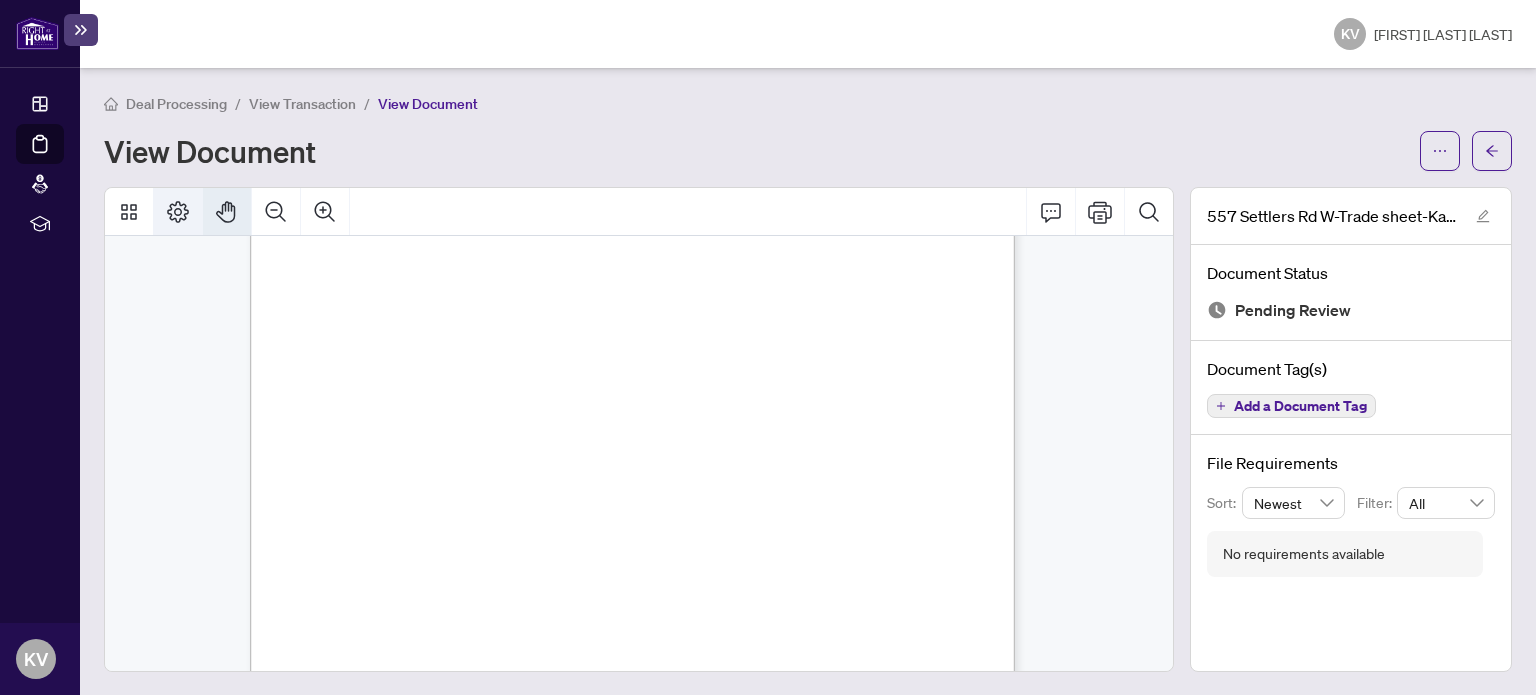 click 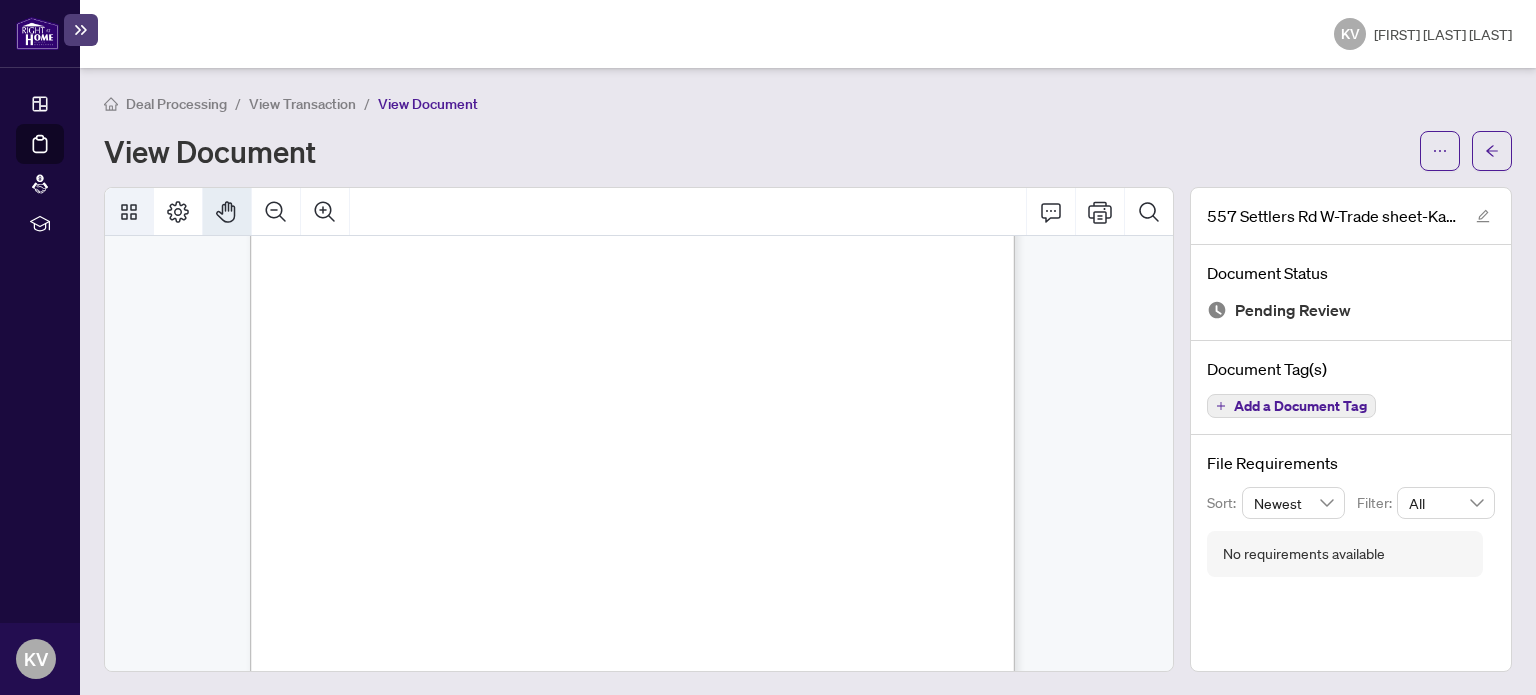 click 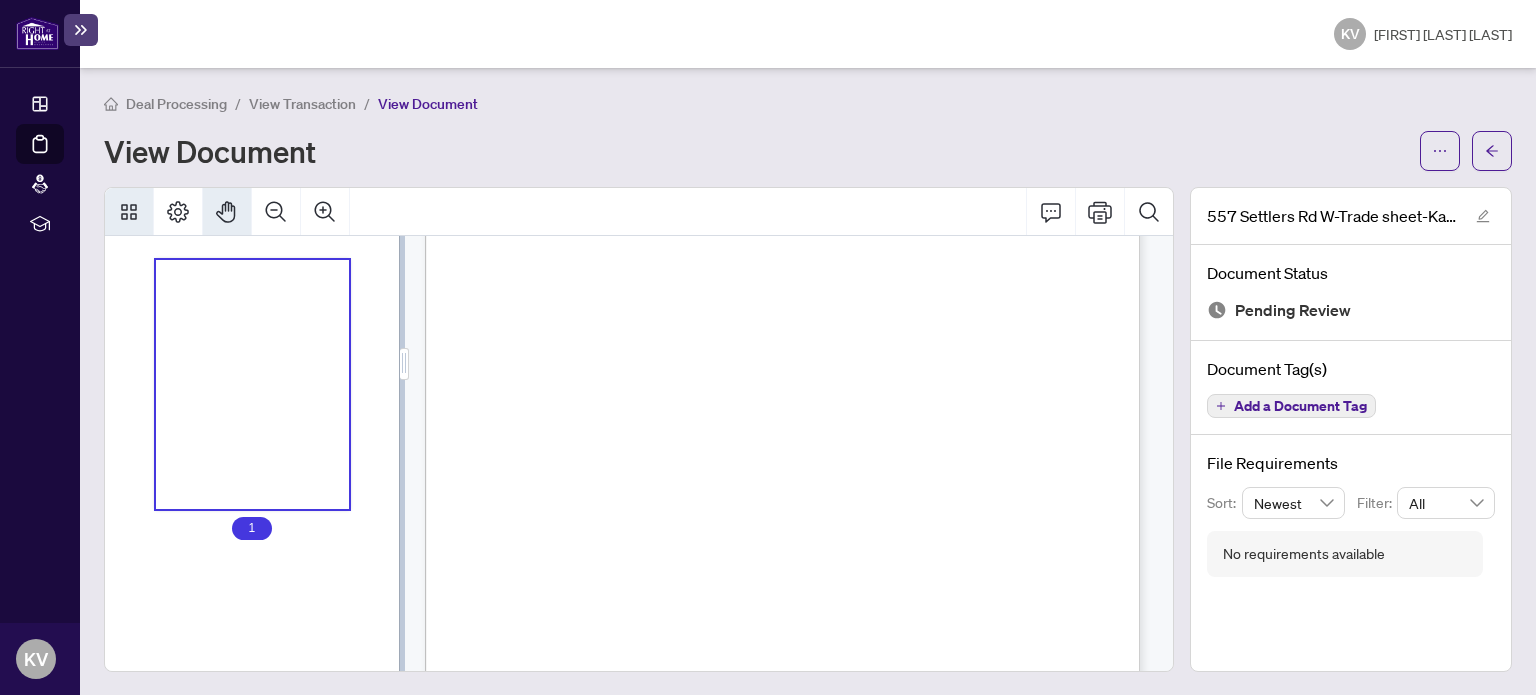 scroll, scrollTop: 230, scrollLeft: 0, axis: vertical 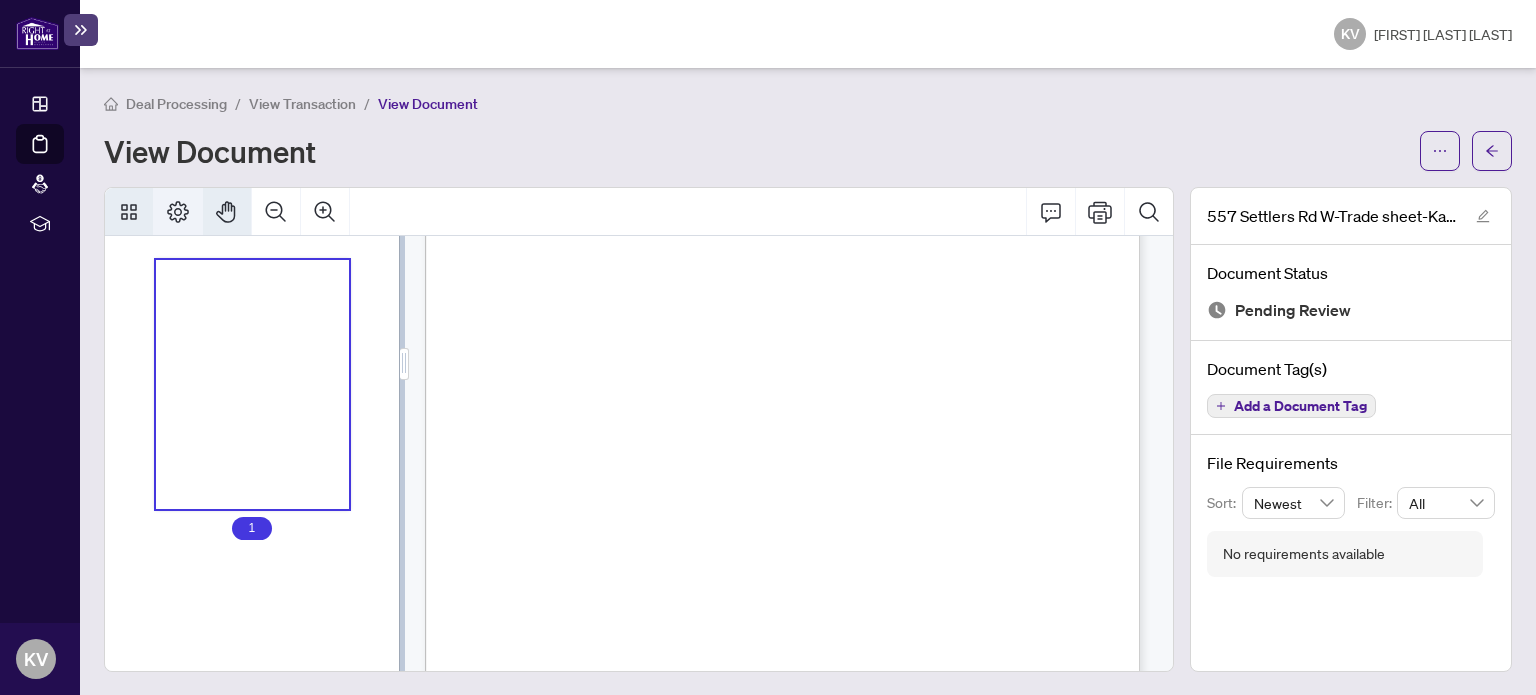 click at bounding box center [178, 212] 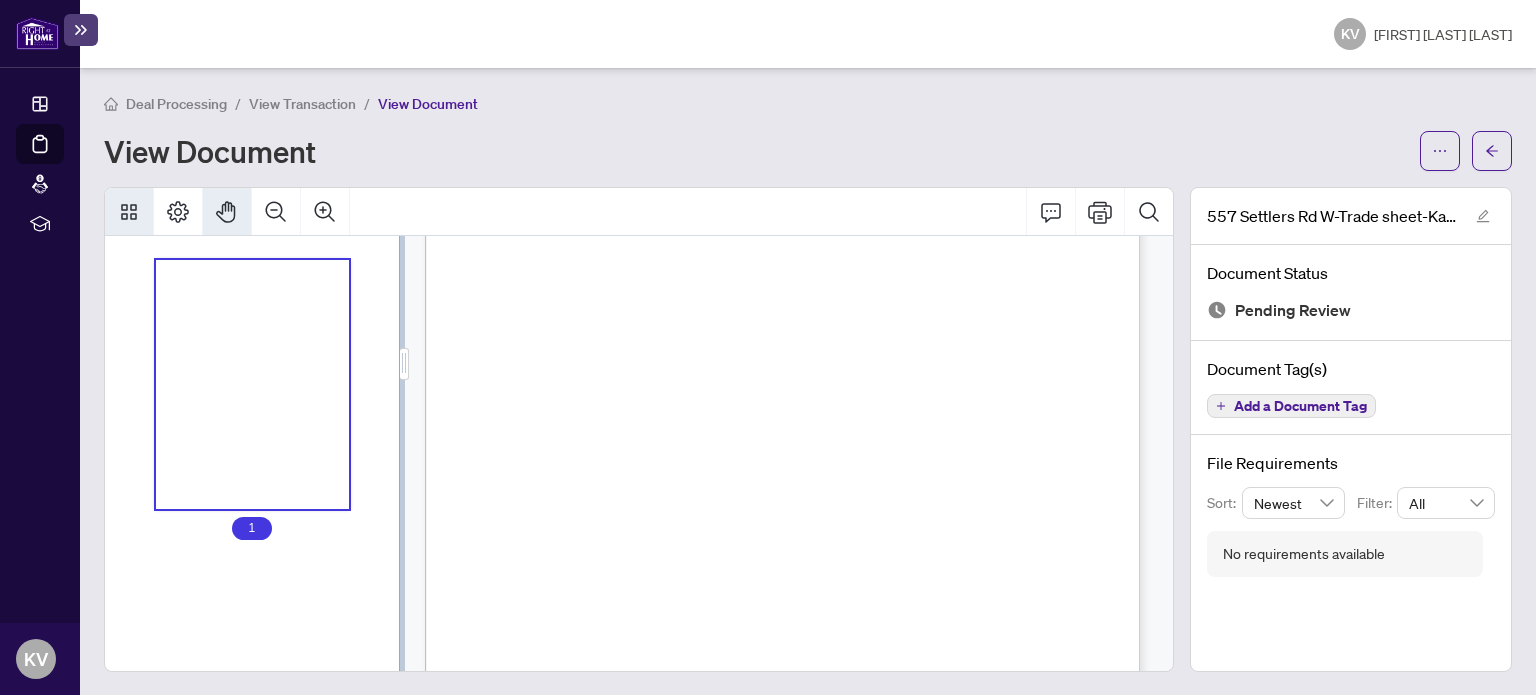 click 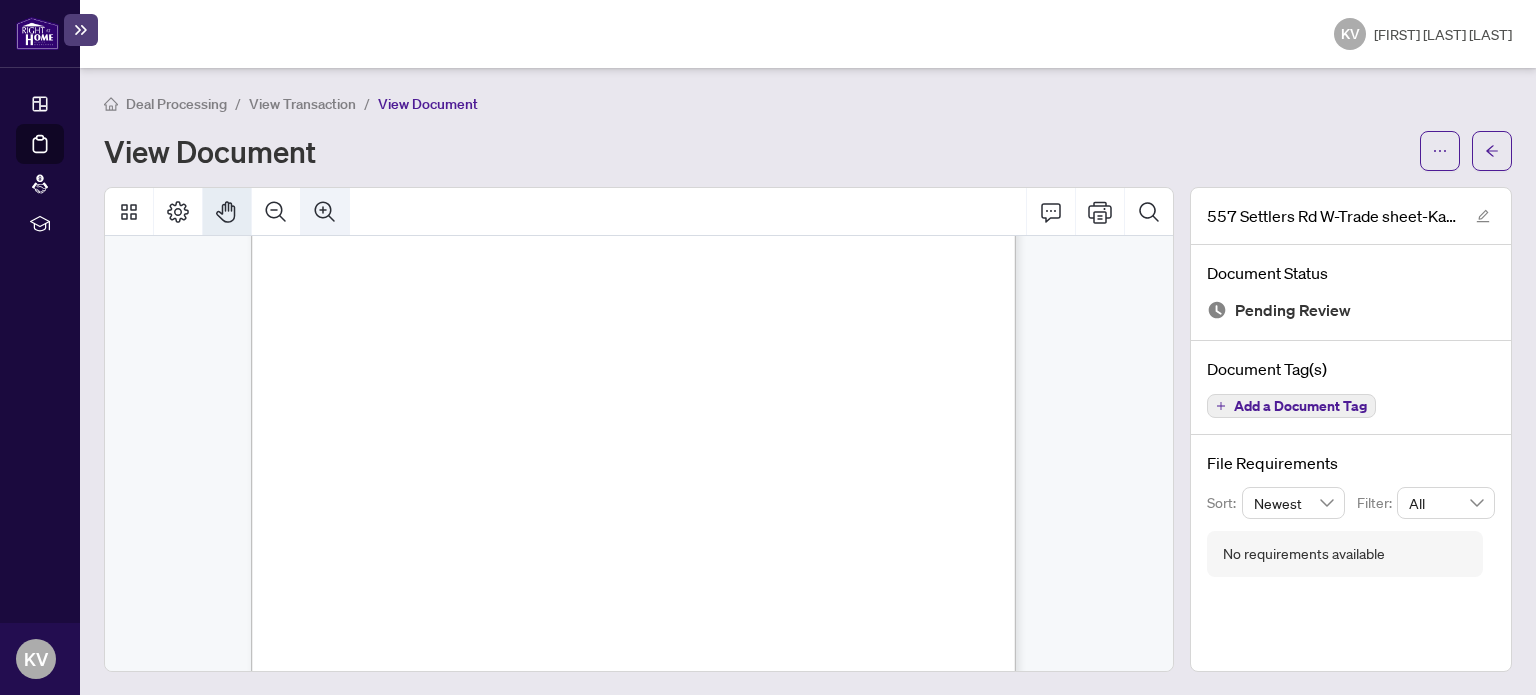 click 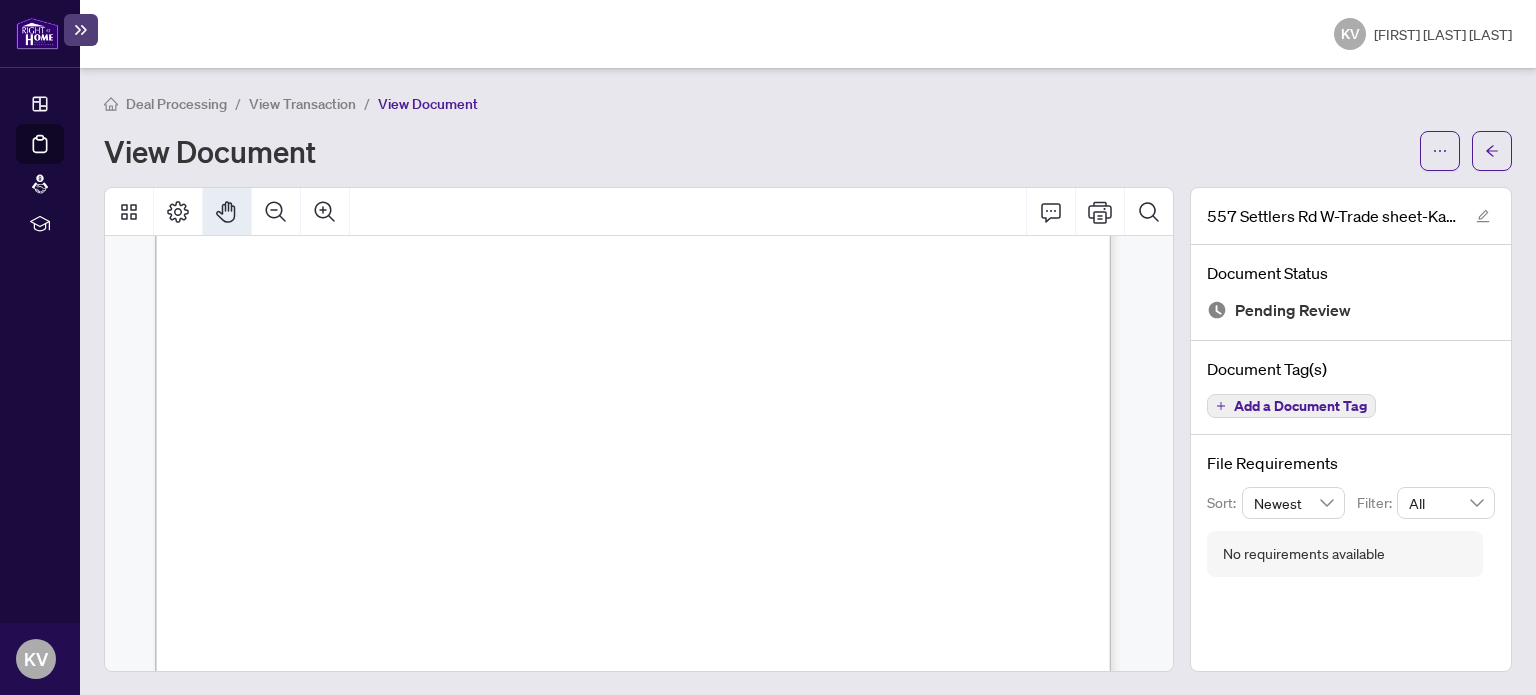 scroll, scrollTop: 614, scrollLeft: 0, axis: vertical 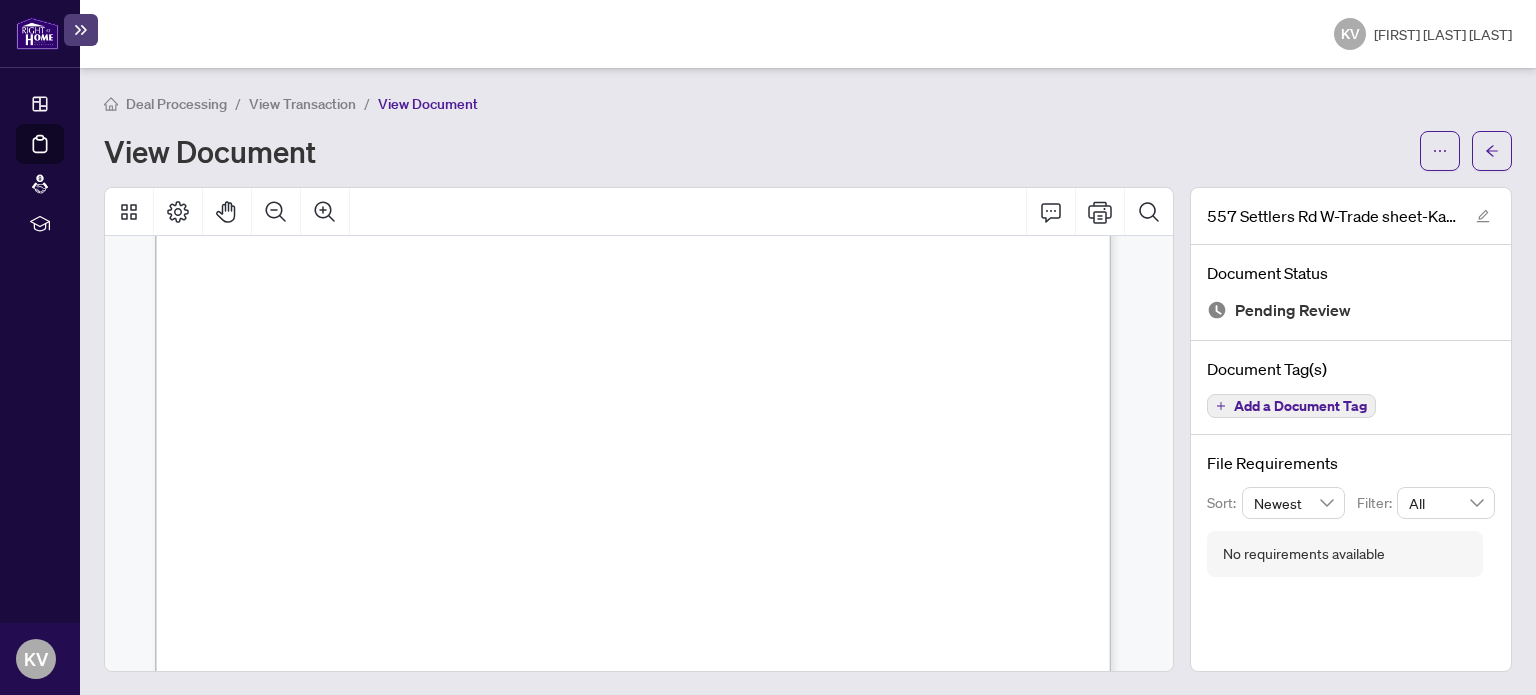 click on "Agent: [NUMBER] - [LAST], [FIRST] (R05)" at bounding box center [337, 372] 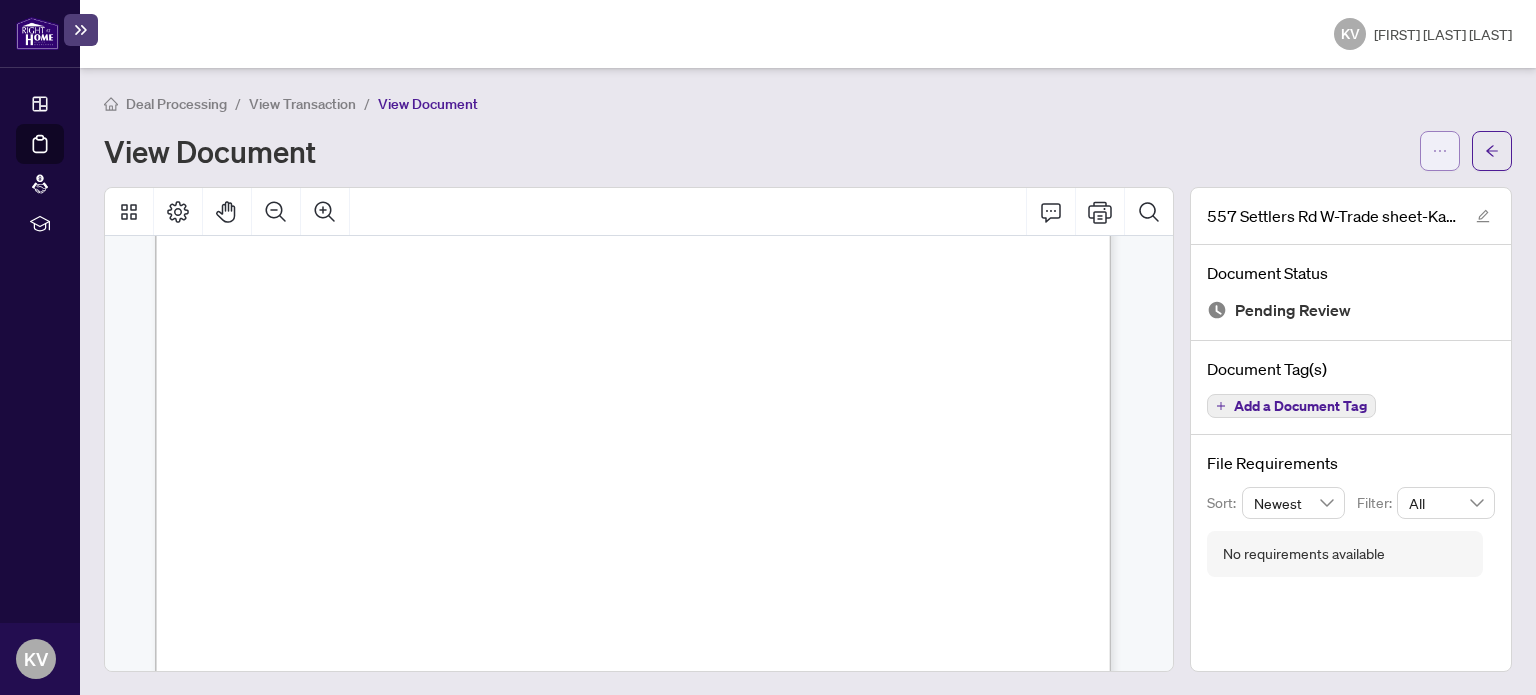 click 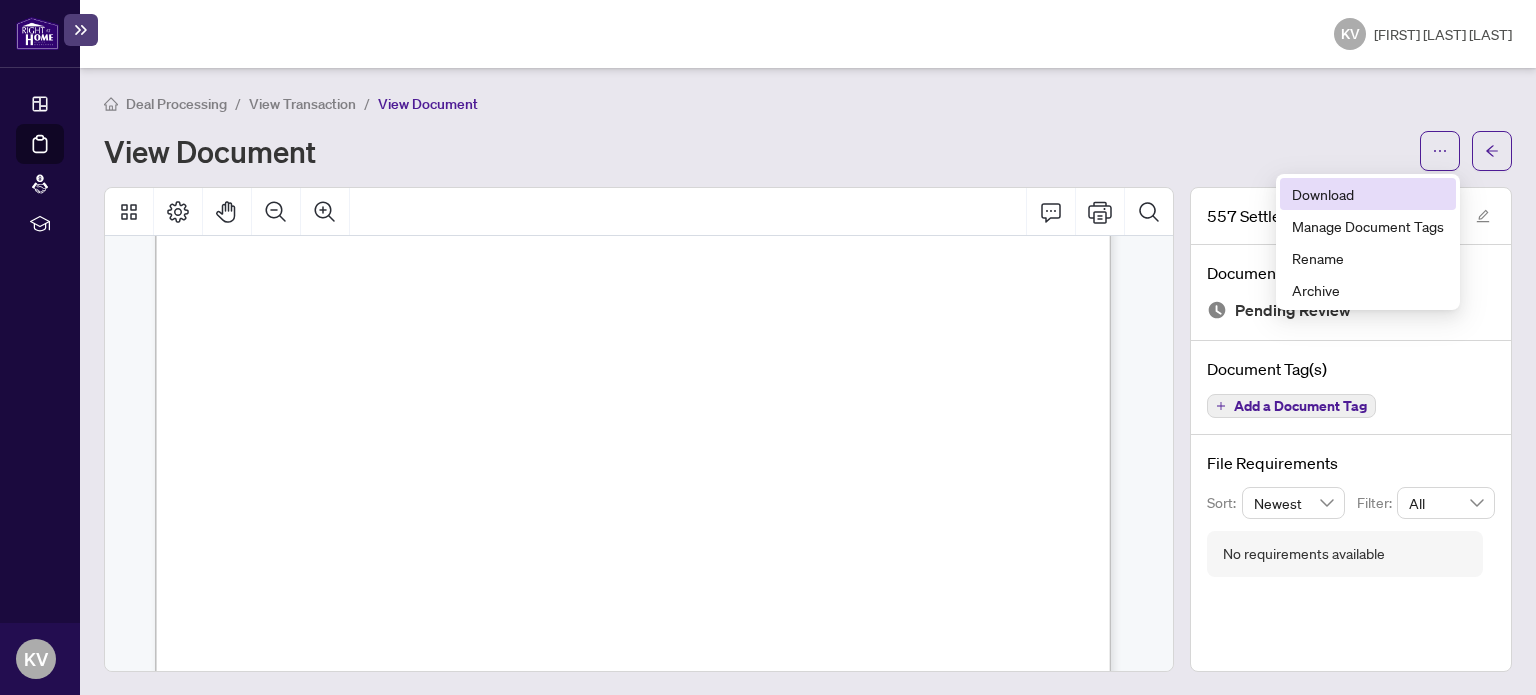 click on "Download" at bounding box center [1368, 194] 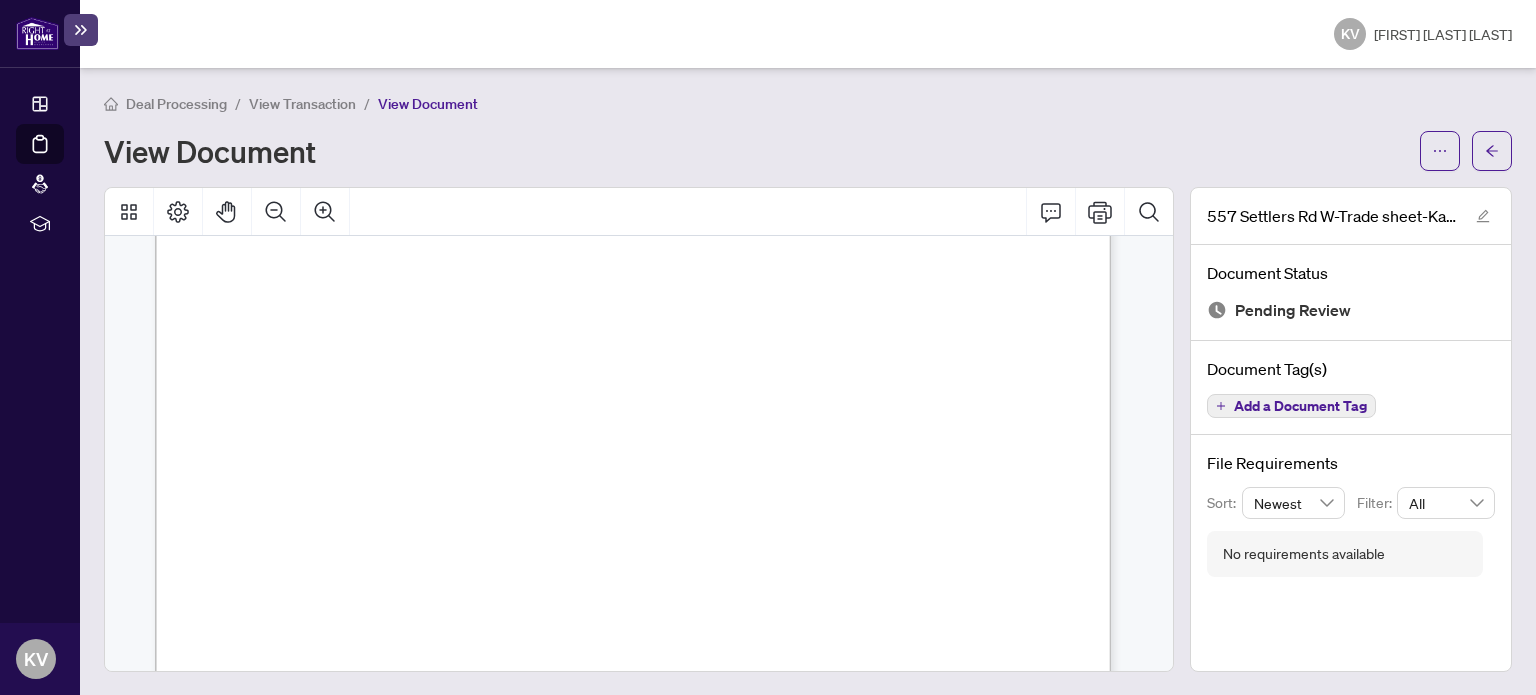 click on "Deal Processing / View Transaction / View Document" at bounding box center [808, 103] 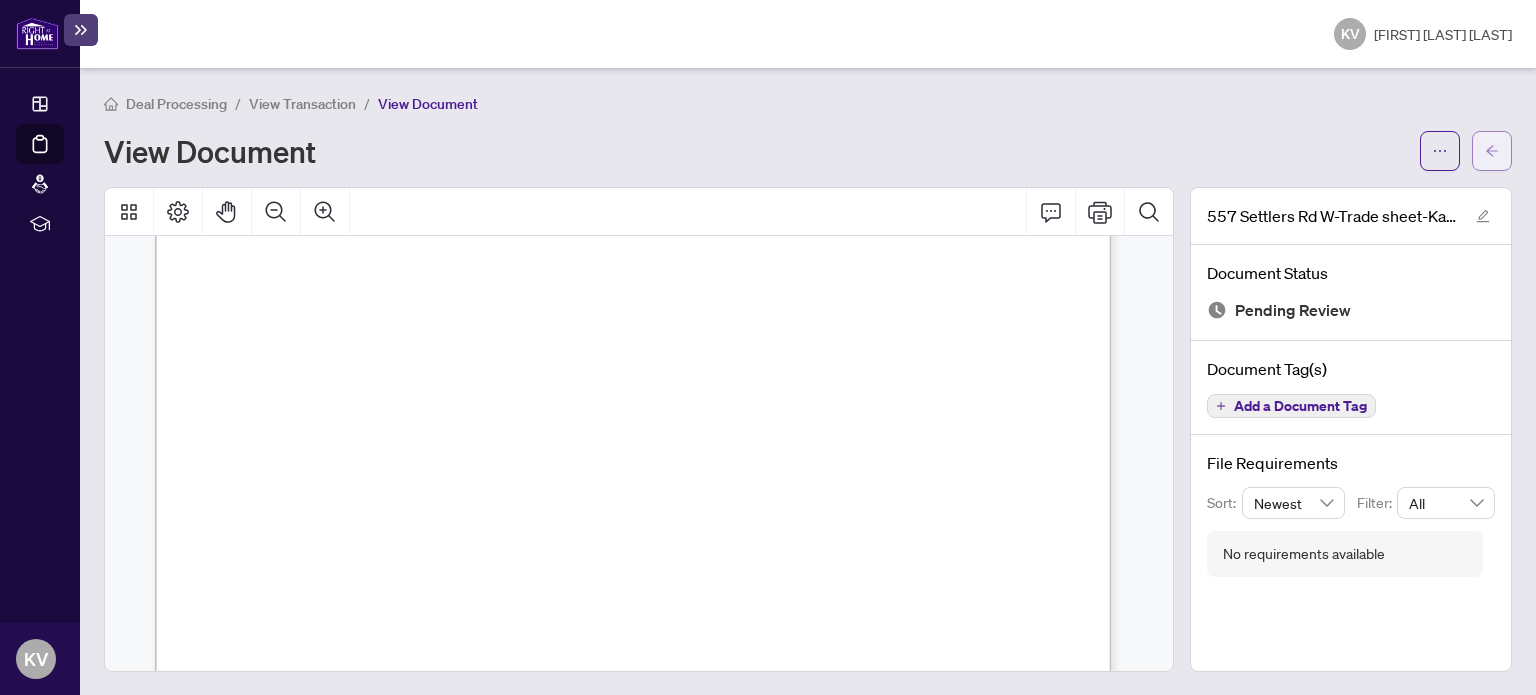 click at bounding box center [1492, 151] 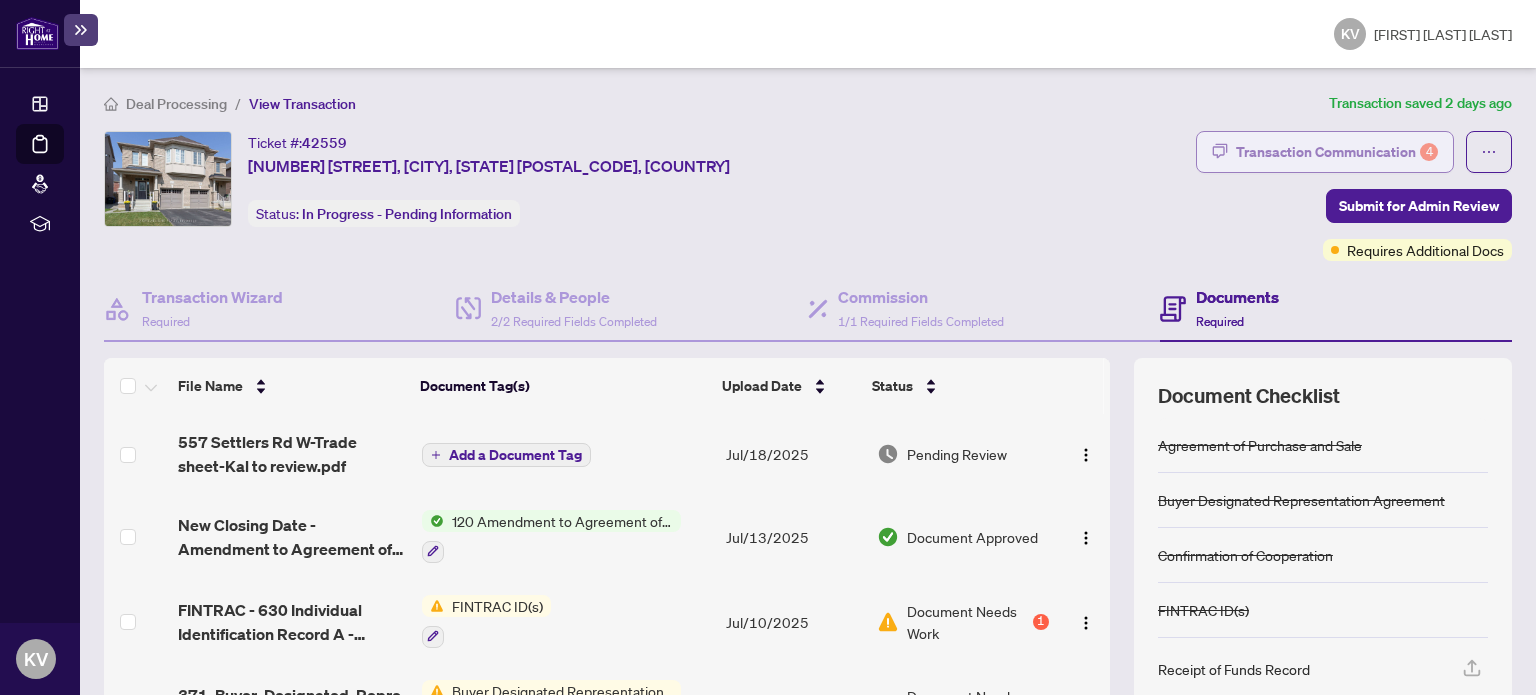 click on "Transaction Communication 4" at bounding box center (1337, 152) 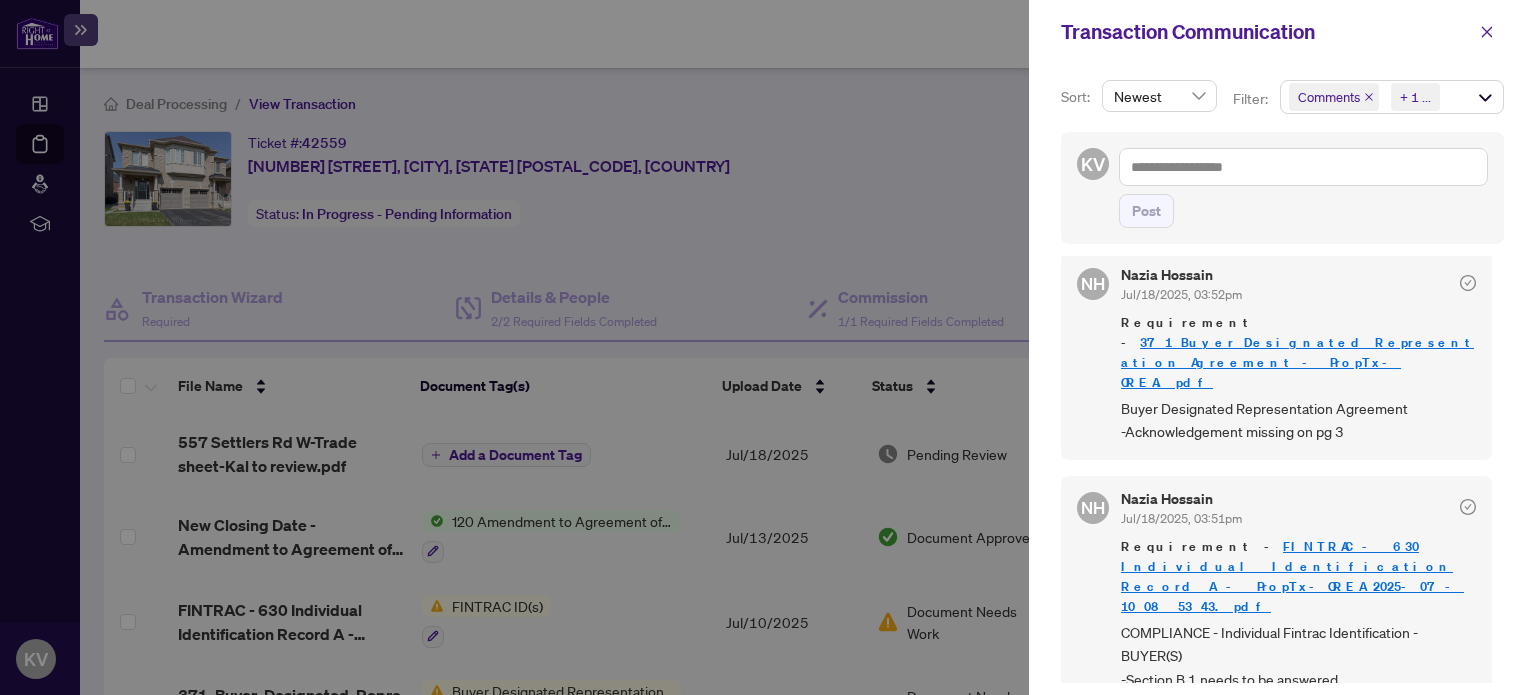 scroll, scrollTop: 605, scrollLeft: 0, axis: vertical 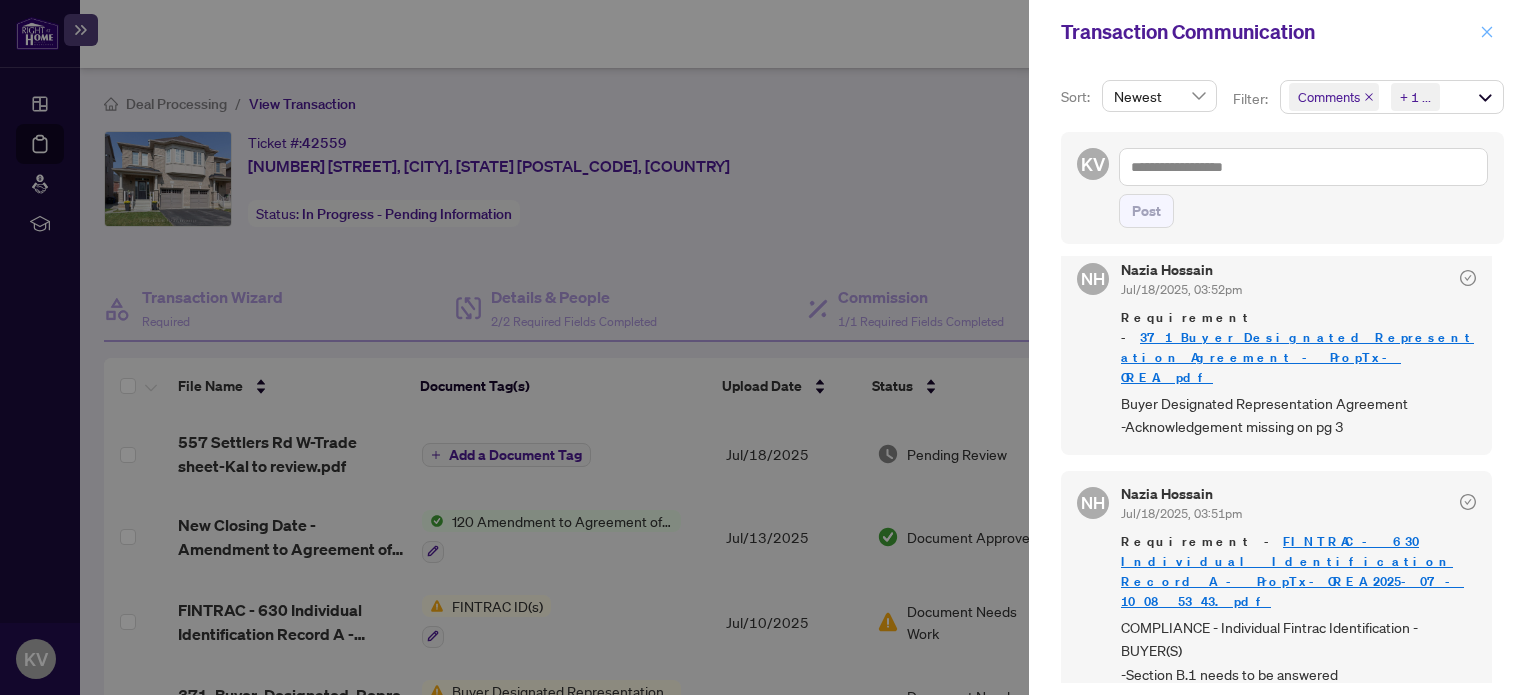 click 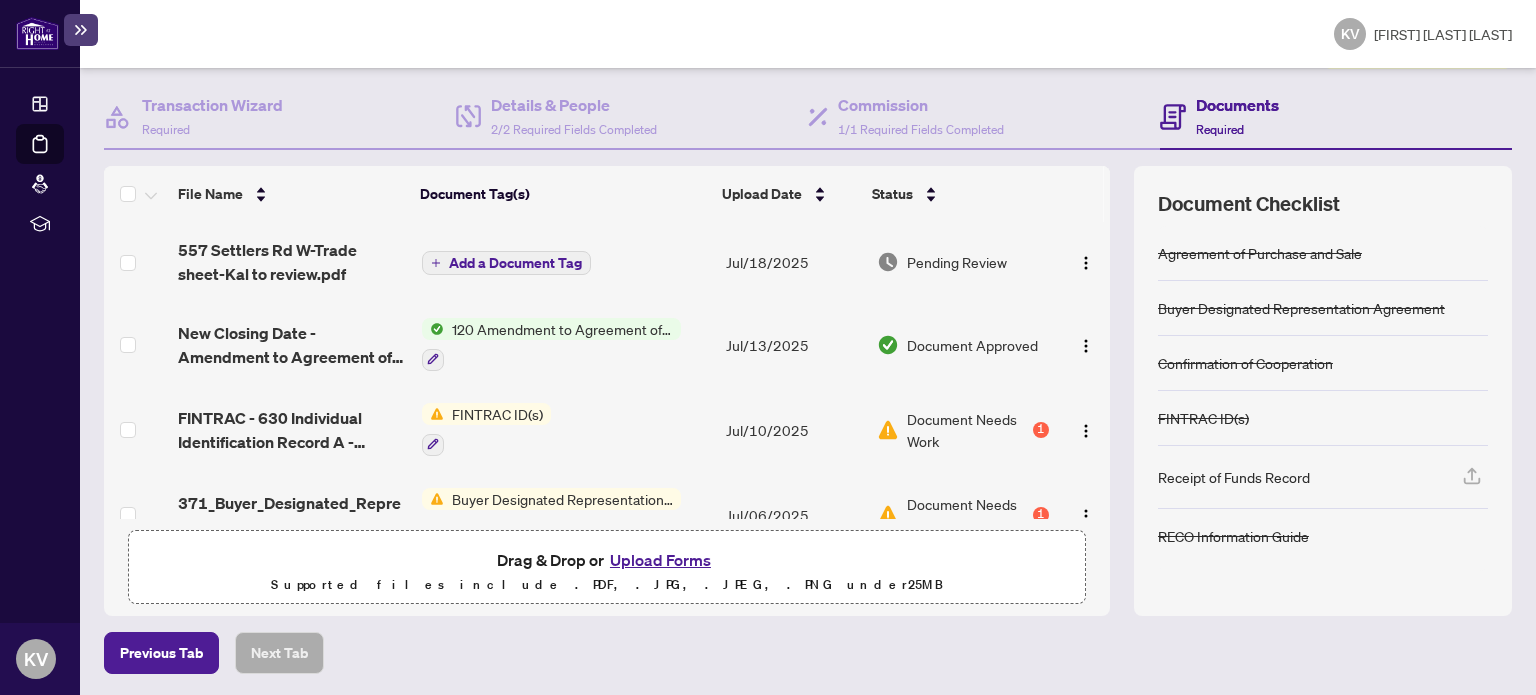 scroll, scrollTop: 0, scrollLeft: 0, axis: both 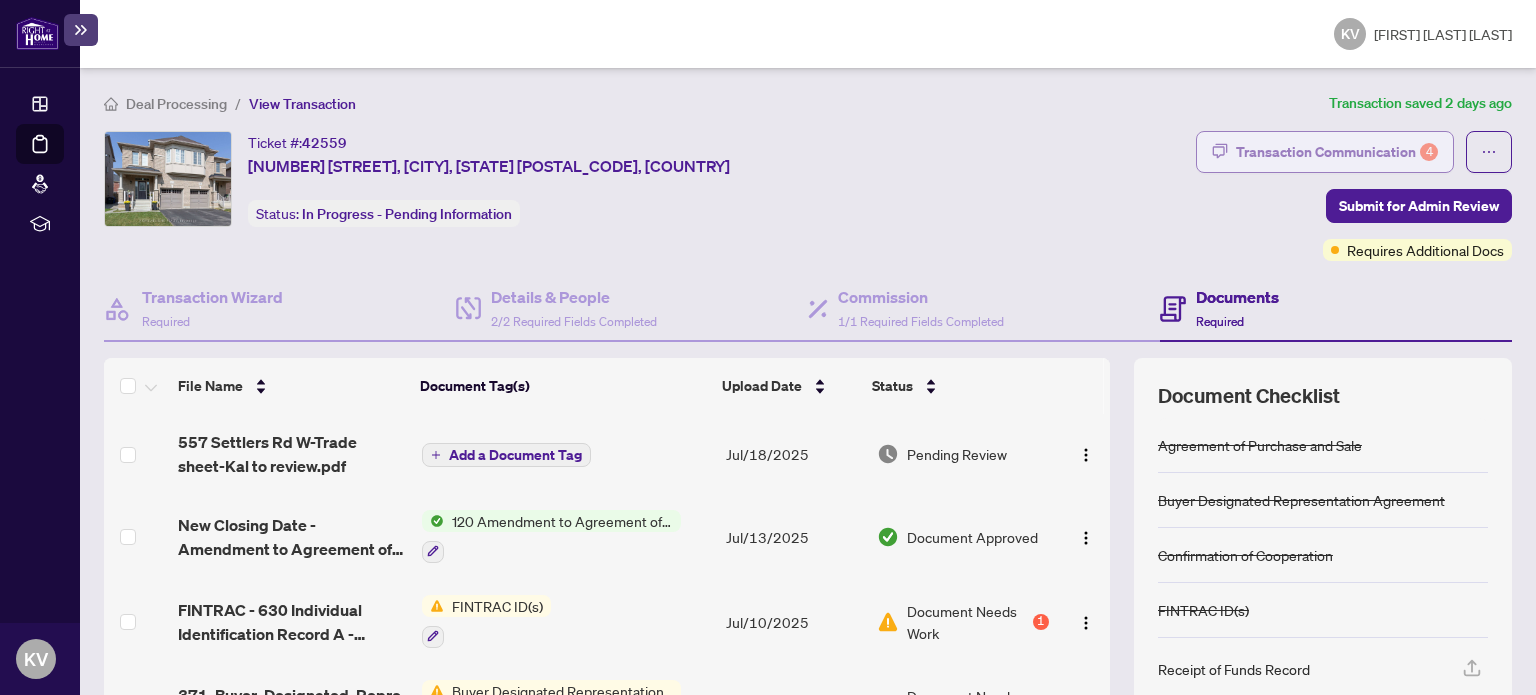 click on "Transaction Communication 4" at bounding box center (1337, 152) 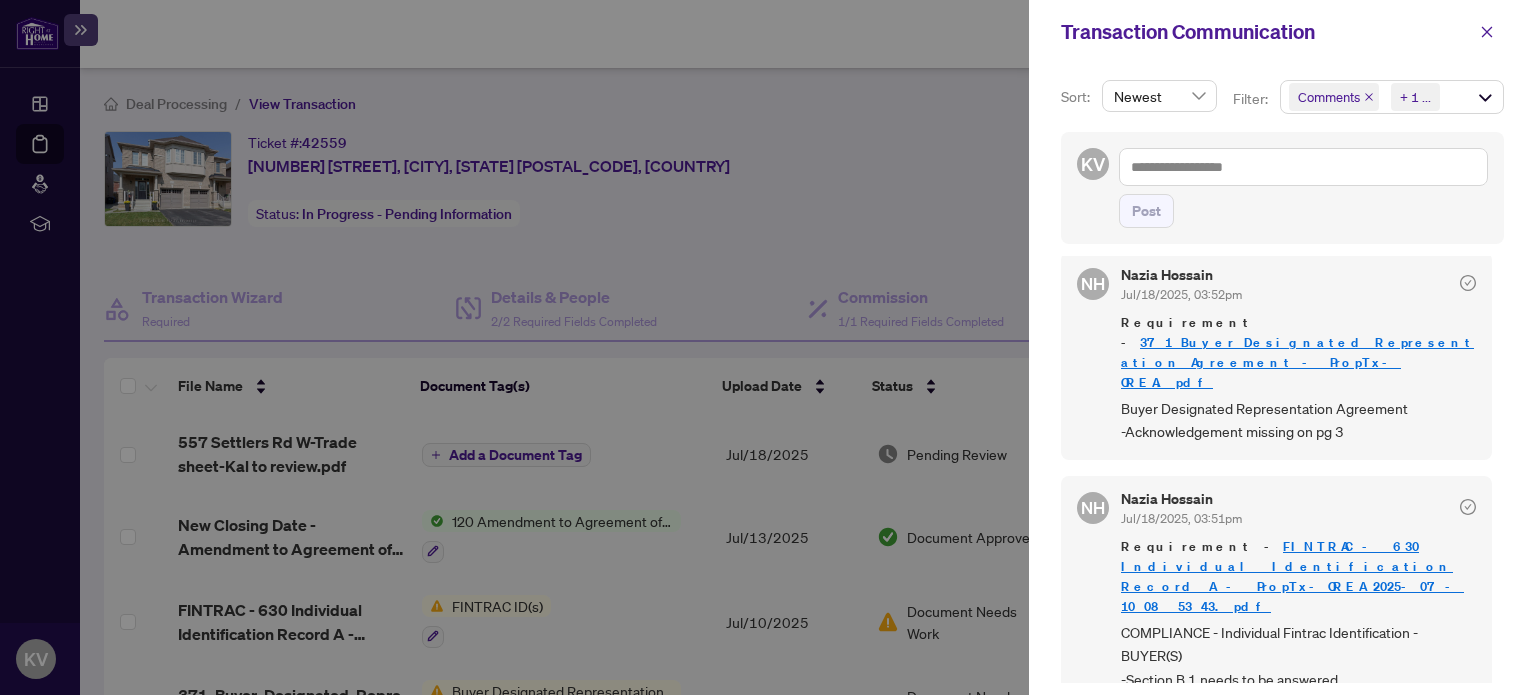 scroll, scrollTop: 605, scrollLeft: 0, axis: vertical 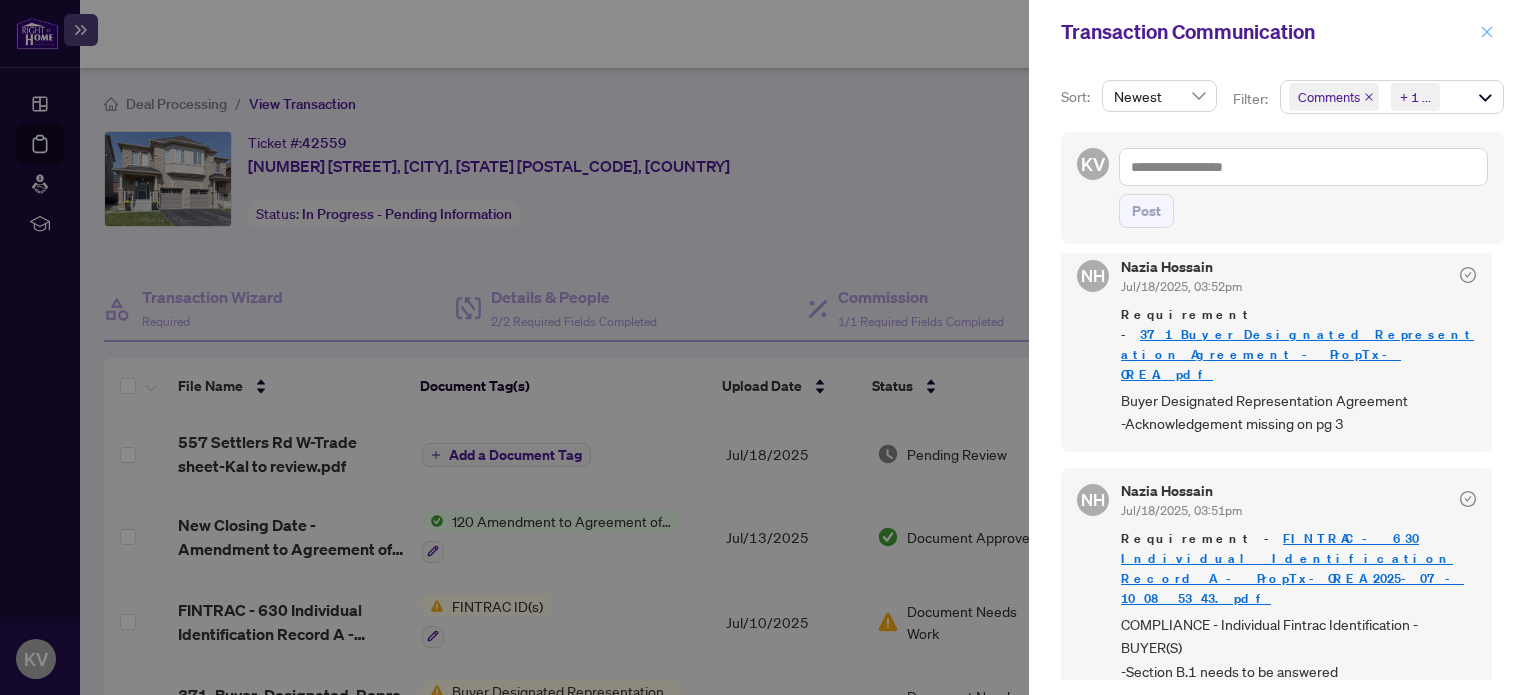click 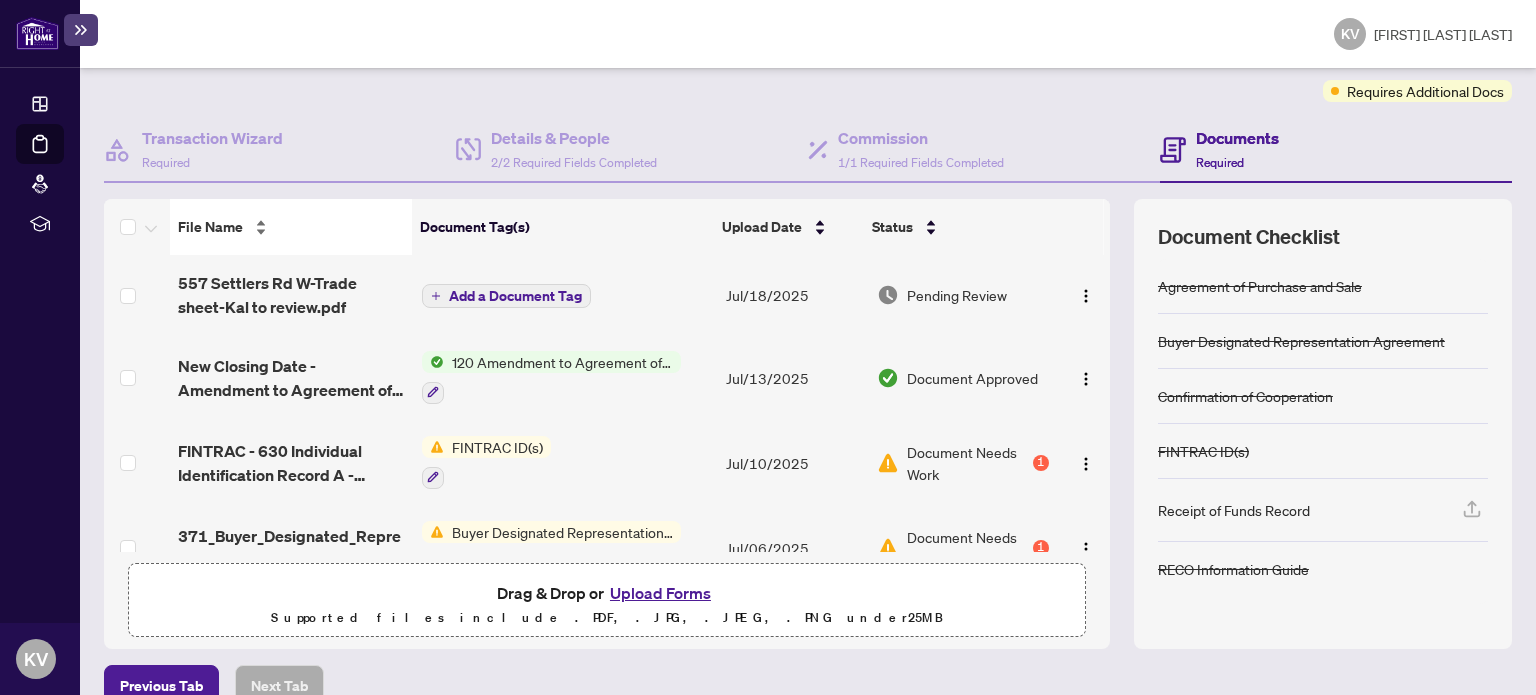 scroll, scrollTop: 192, scrollLeft: 0, axis: vertical 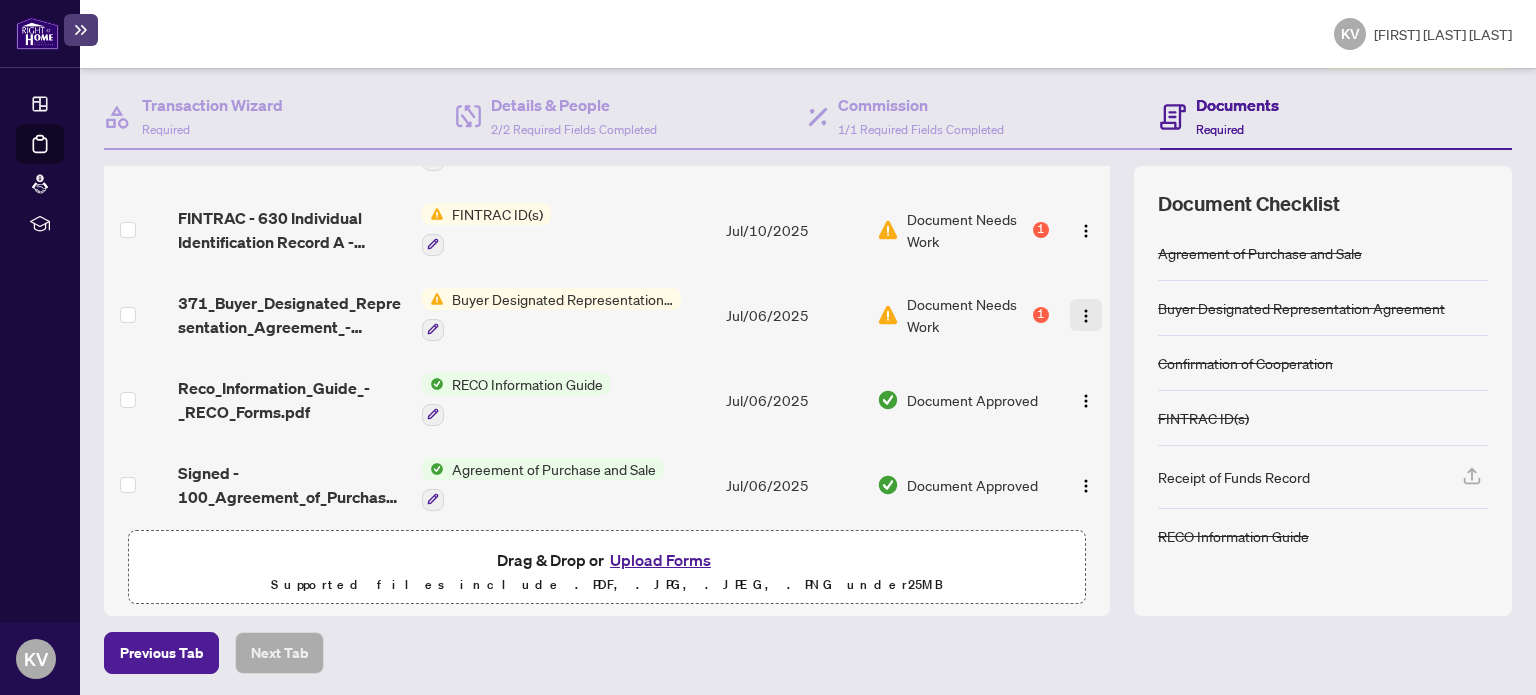 click at bounding box center [1086, 315] 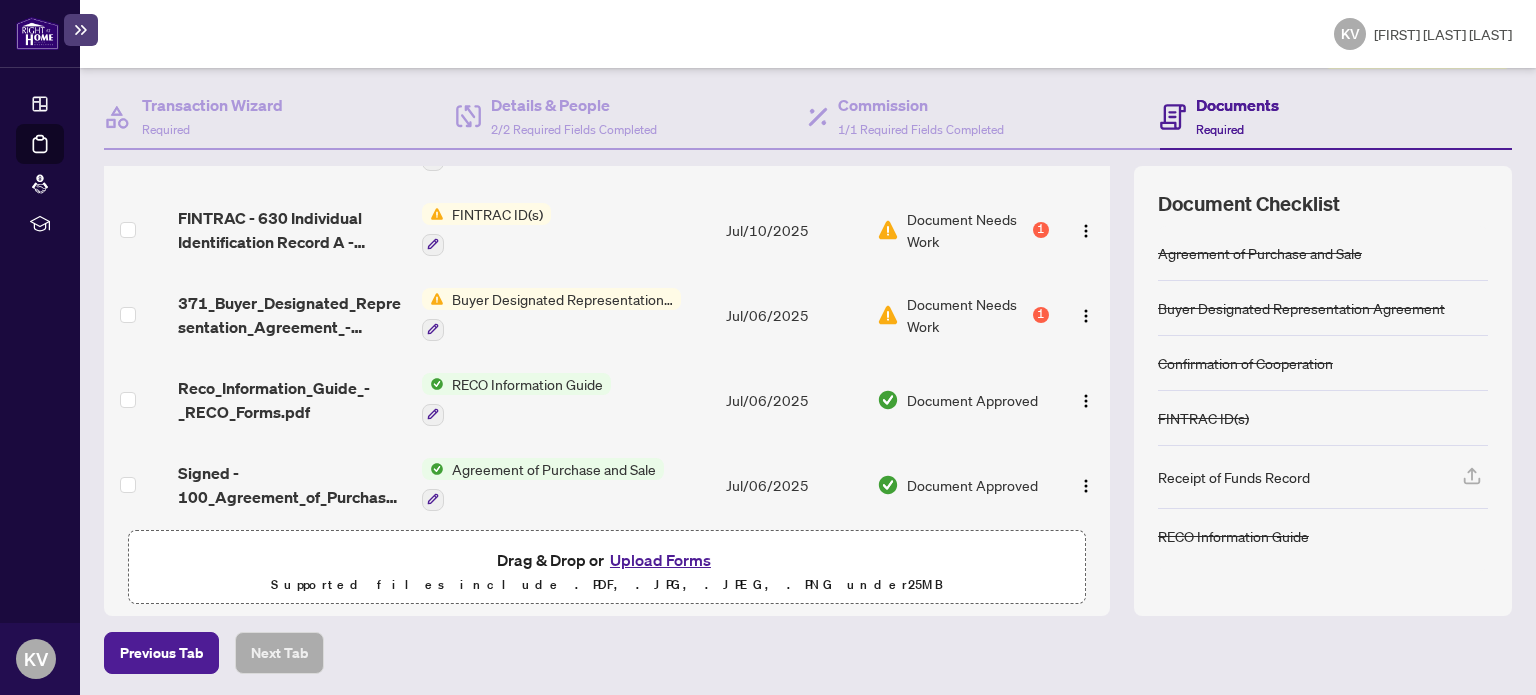 click on "Drag & Drop or Upload Forms Supported files include   .PDF, .JPG, .JPEG, .PNG   under  25 MB" at bounding box center [607, 572] 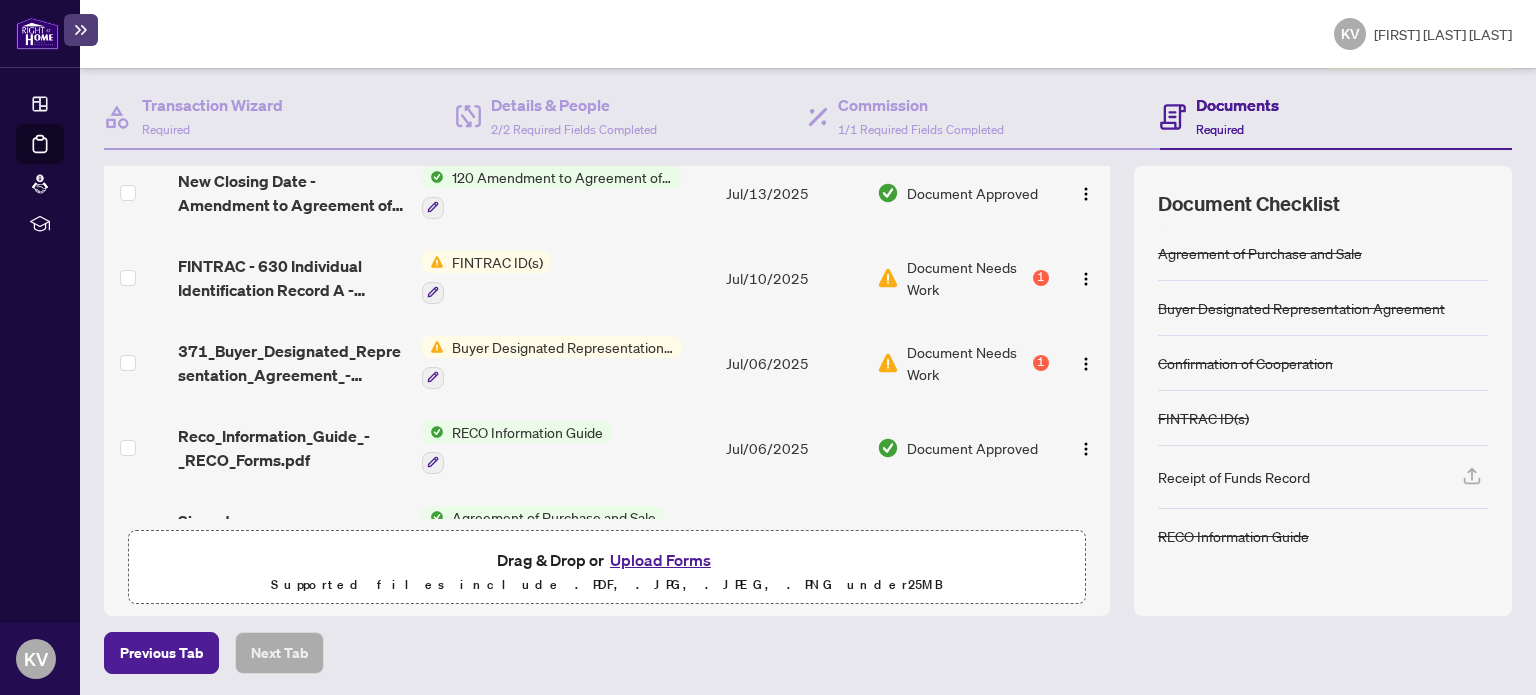scroll, scrollTop: 300, scrollLeft: 0, axis: vertical 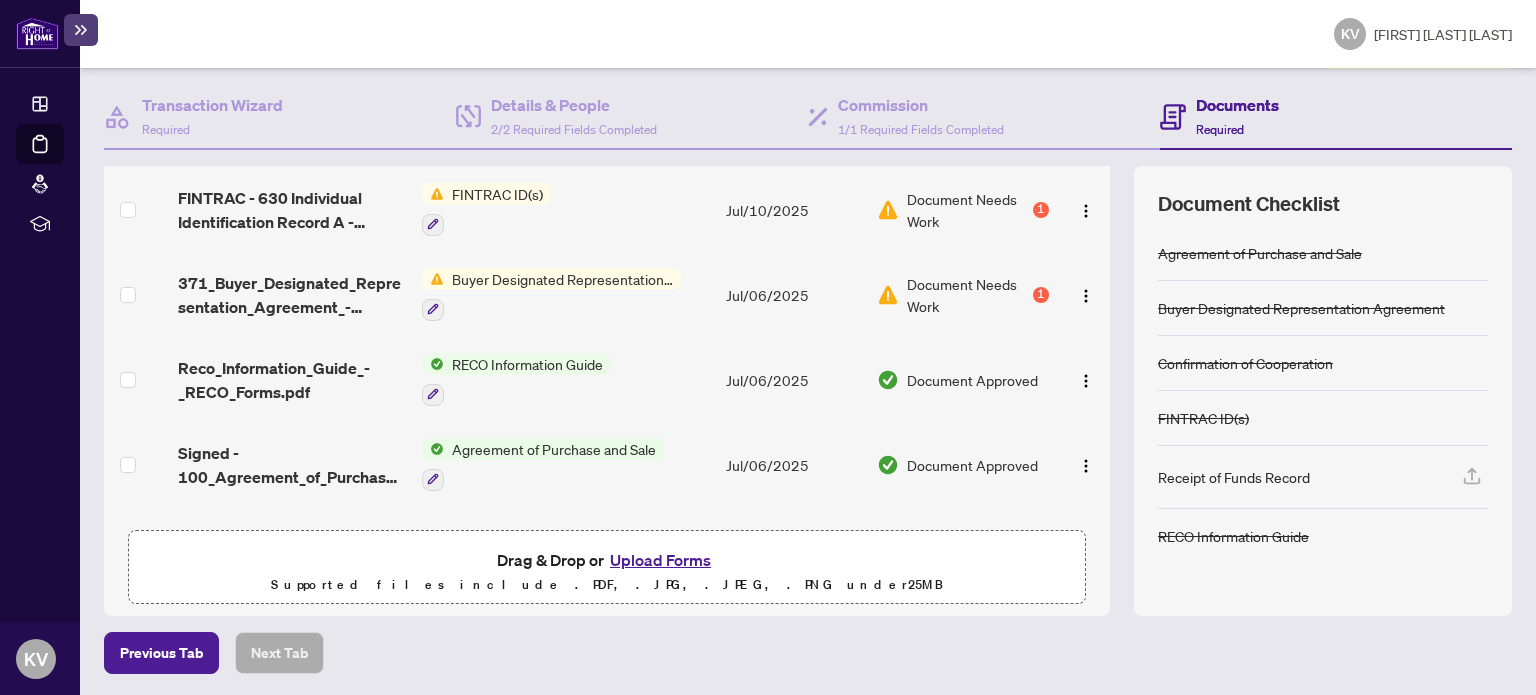 click on "Upload Forms" at bounding box center [660, 560] 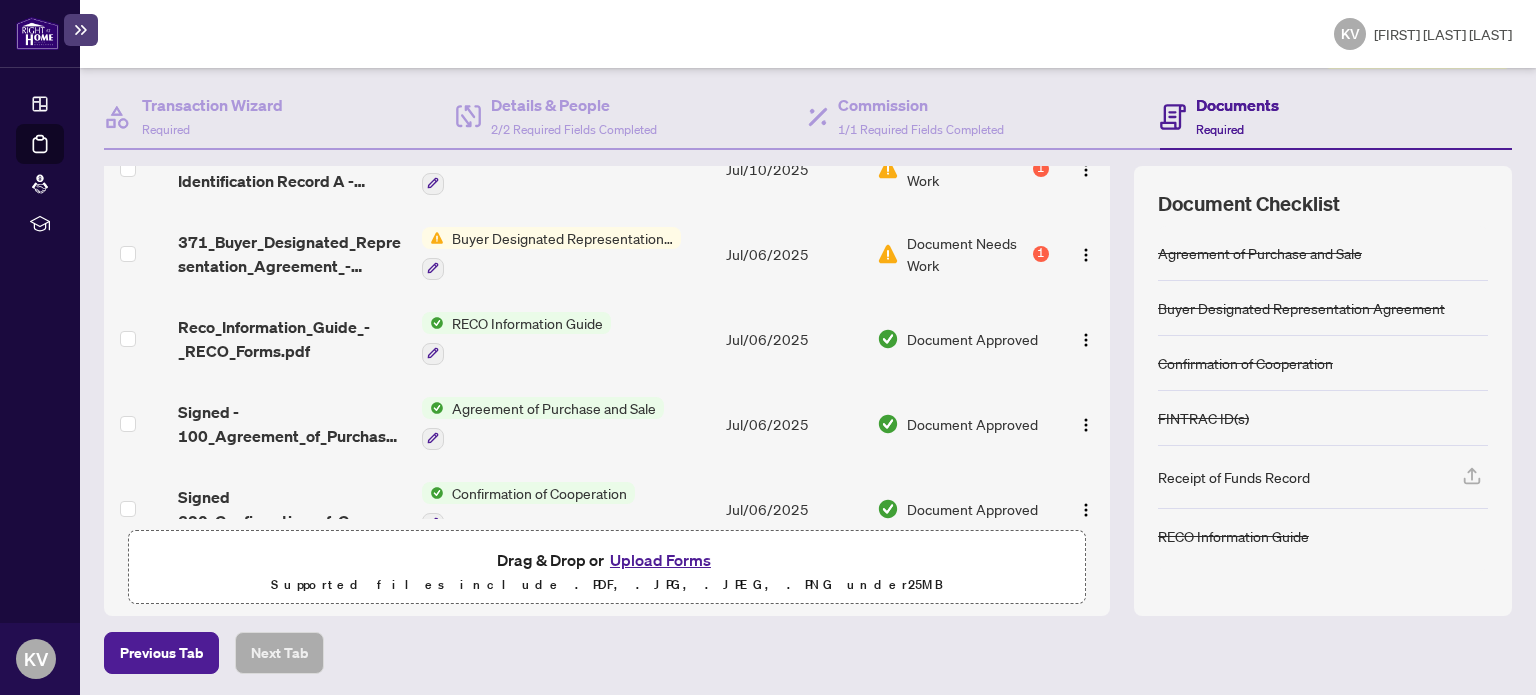 scroll, scrollTop: 600, scrollLeft: 0, axis: vertical 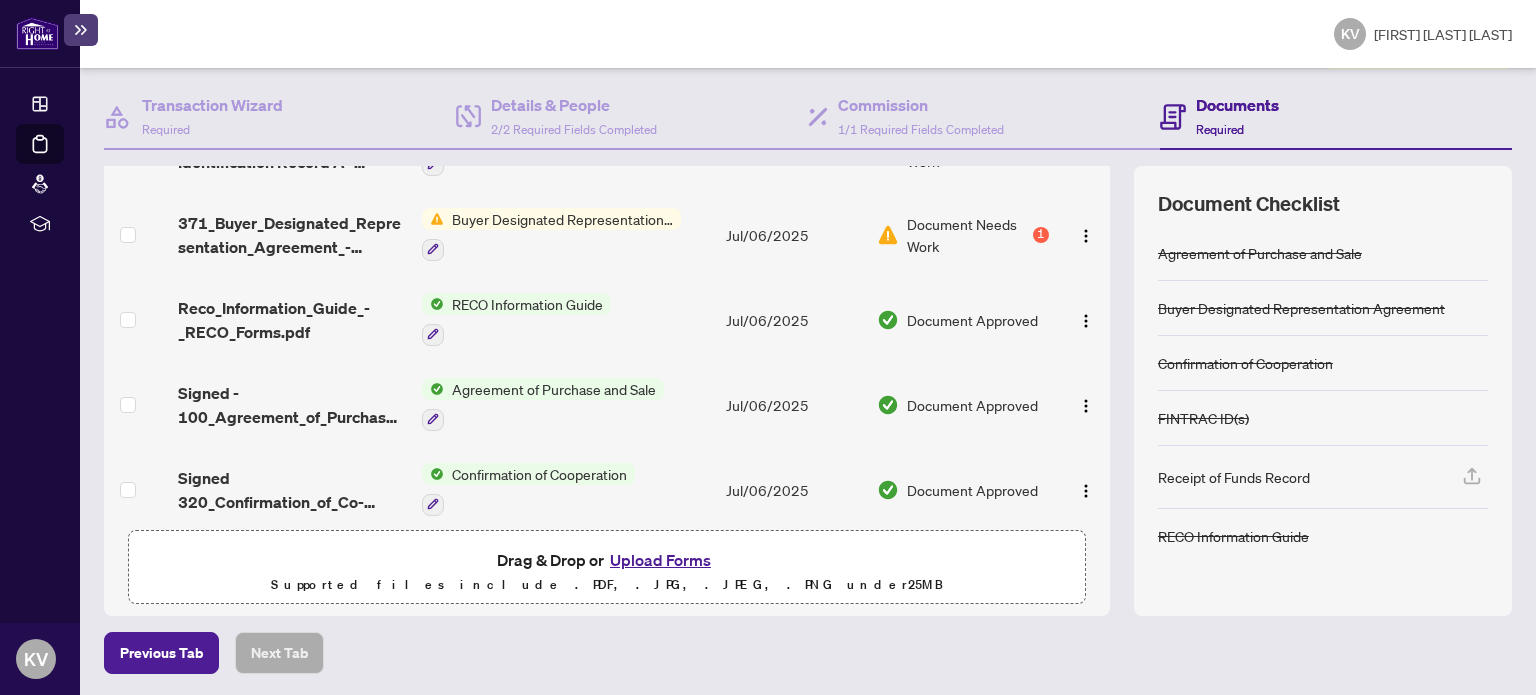 click on "Upload Forms" at bounding box center [660, 560] 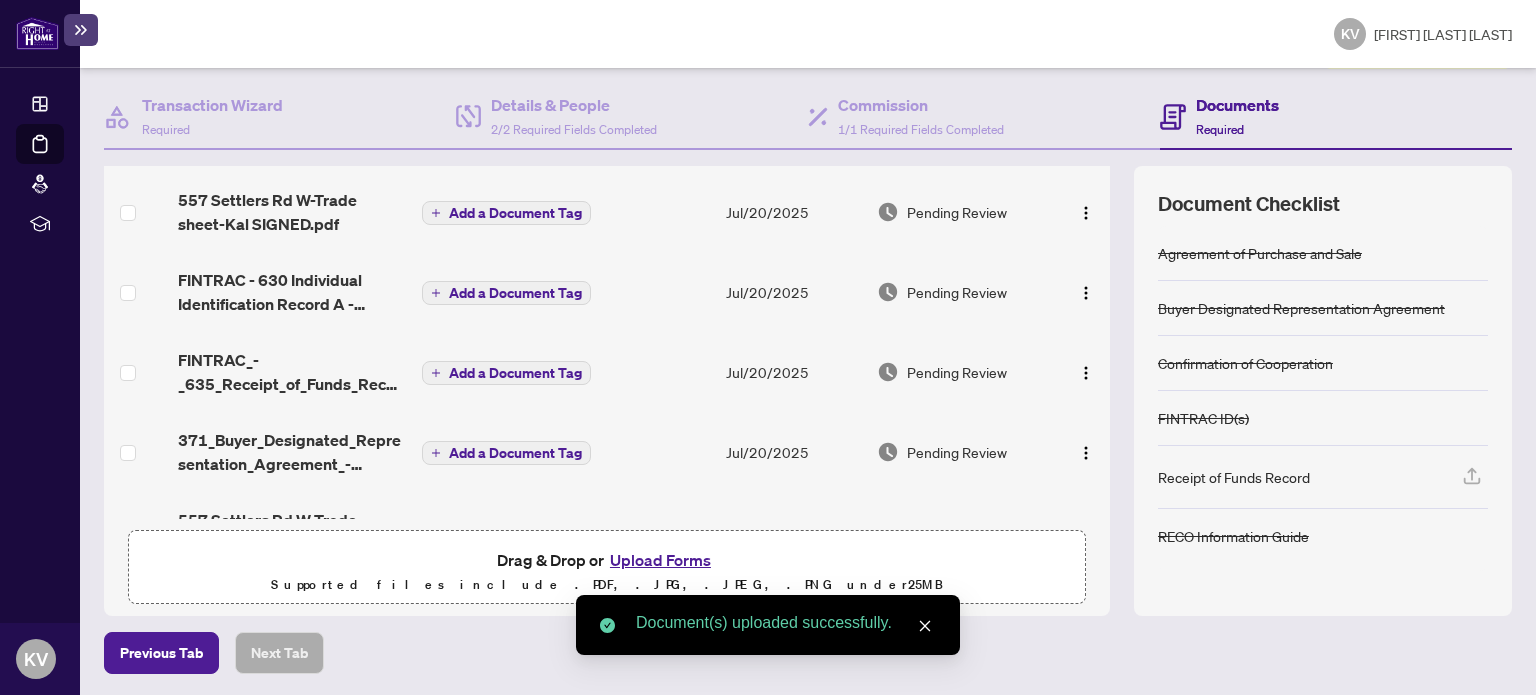 scroll, scrollTop: 0, scrollLeft: 0, axis: both 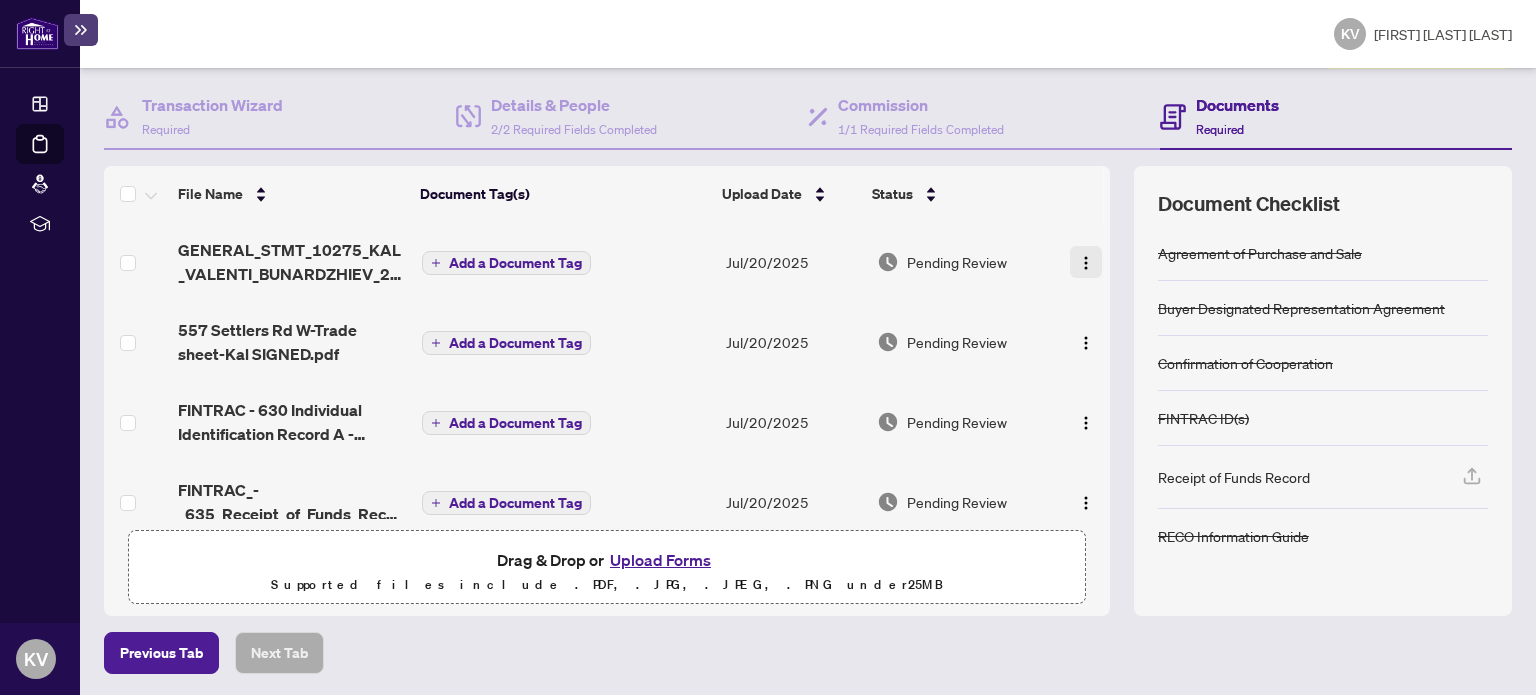 click at bounding box center (1086, 263) 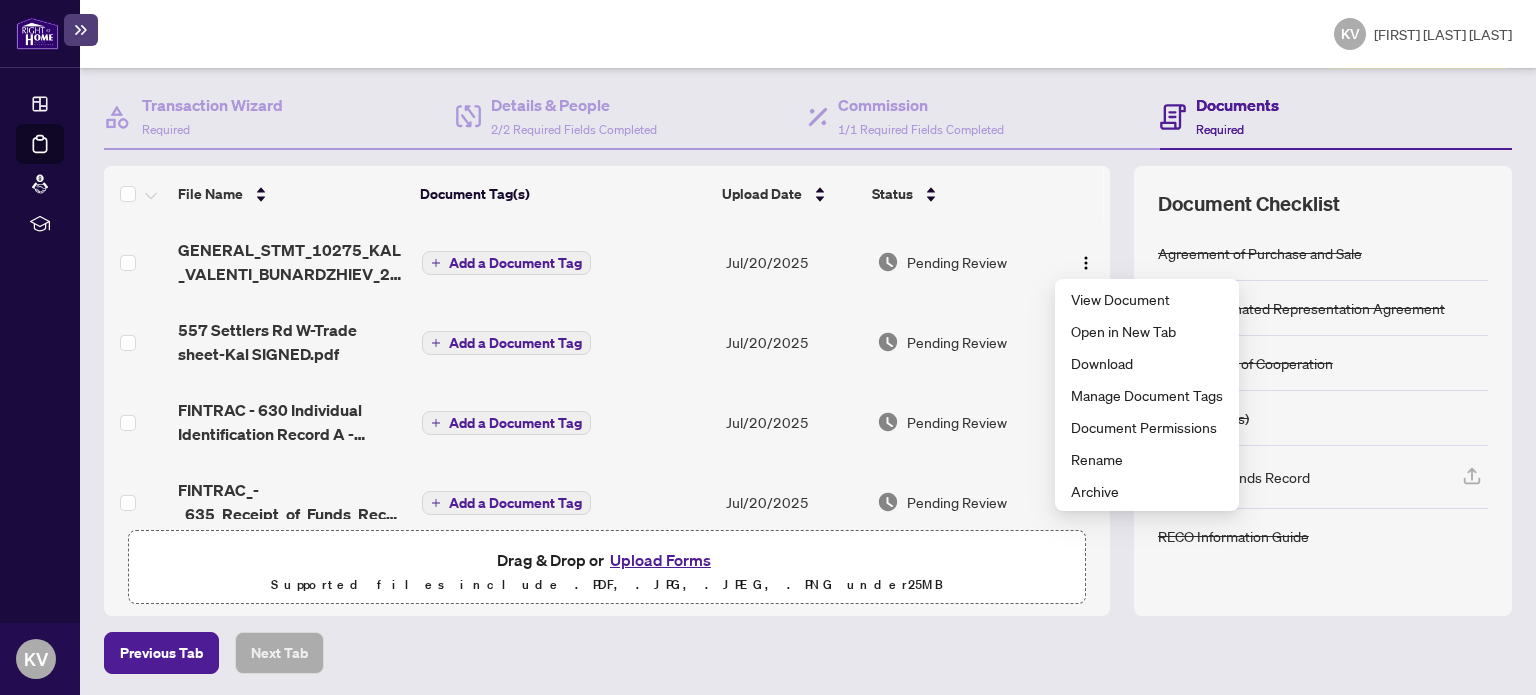 click on "Document Checklist" at bounding box center [1323, 204] 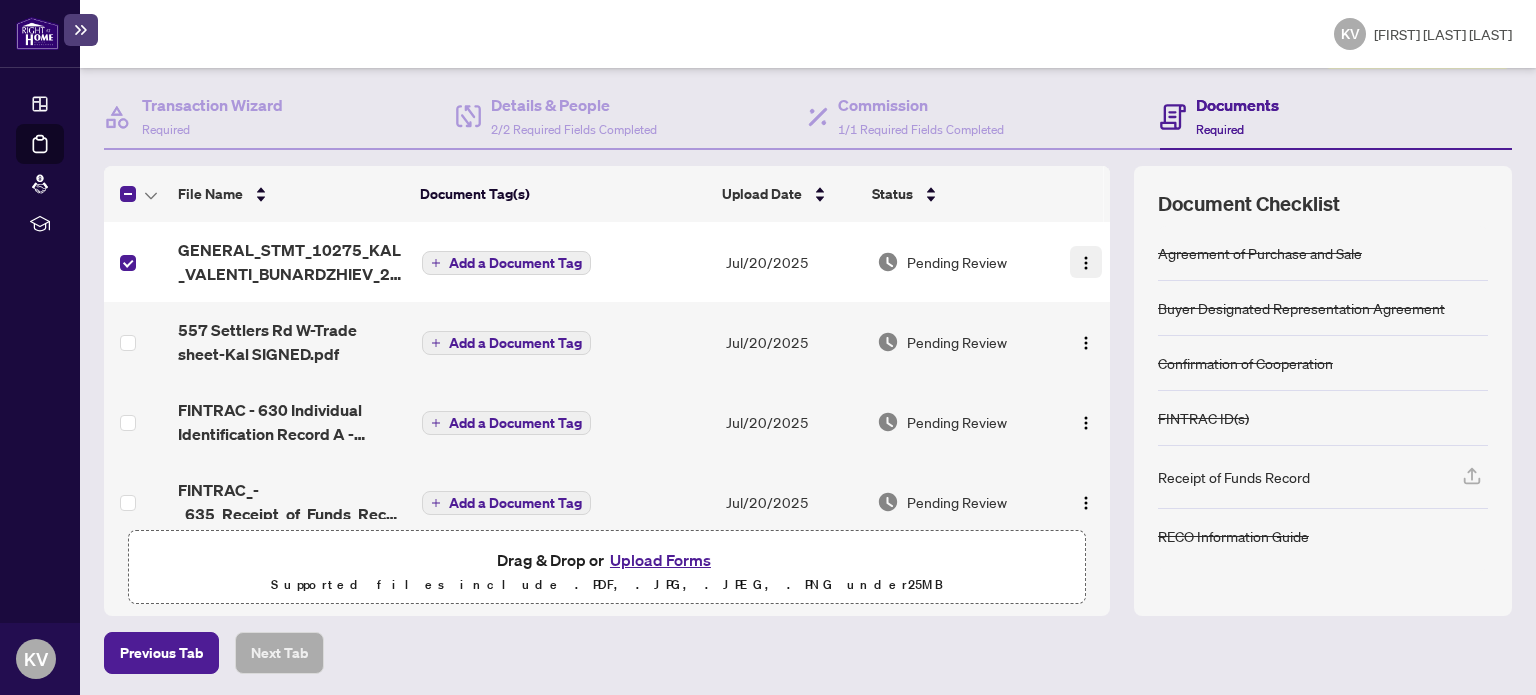click at bounding box center [1086, 262] 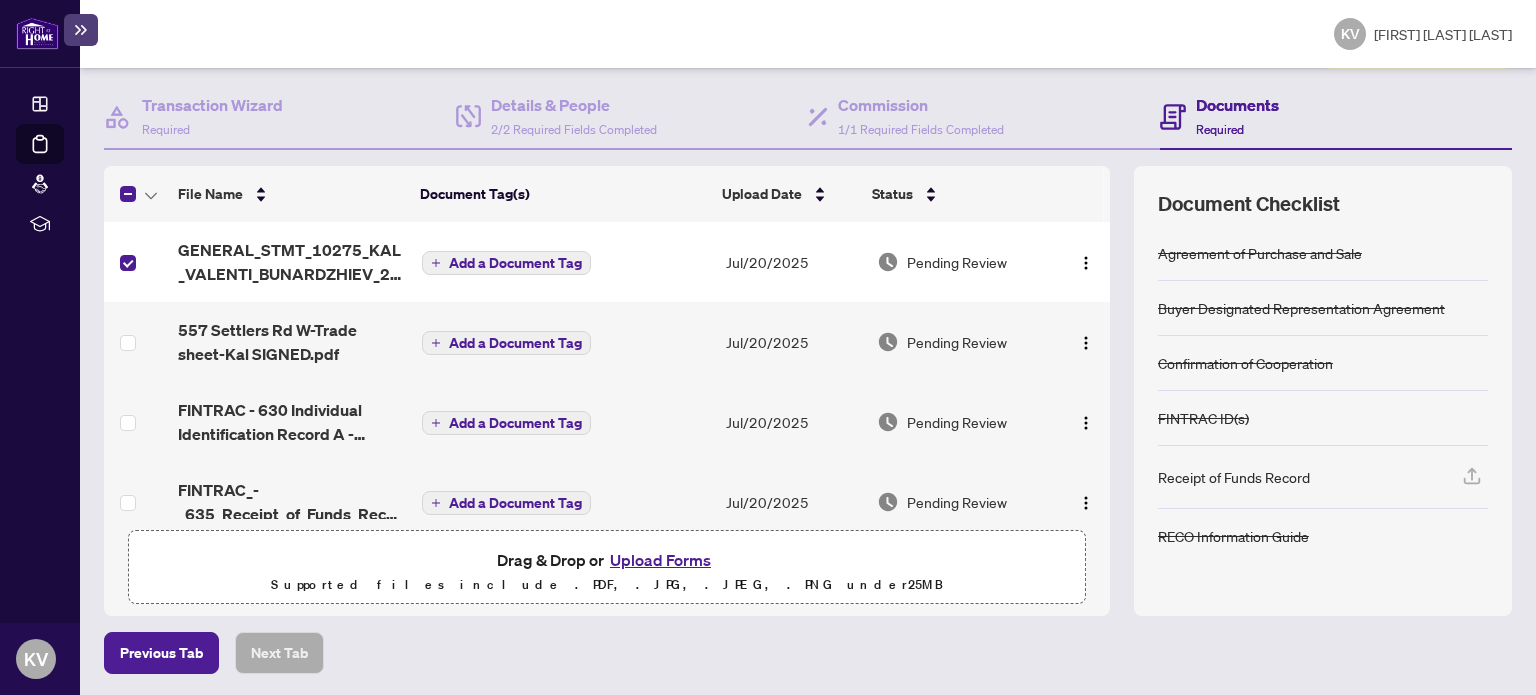 click on "Add a Document Tag" at bounding box center (515, 263) 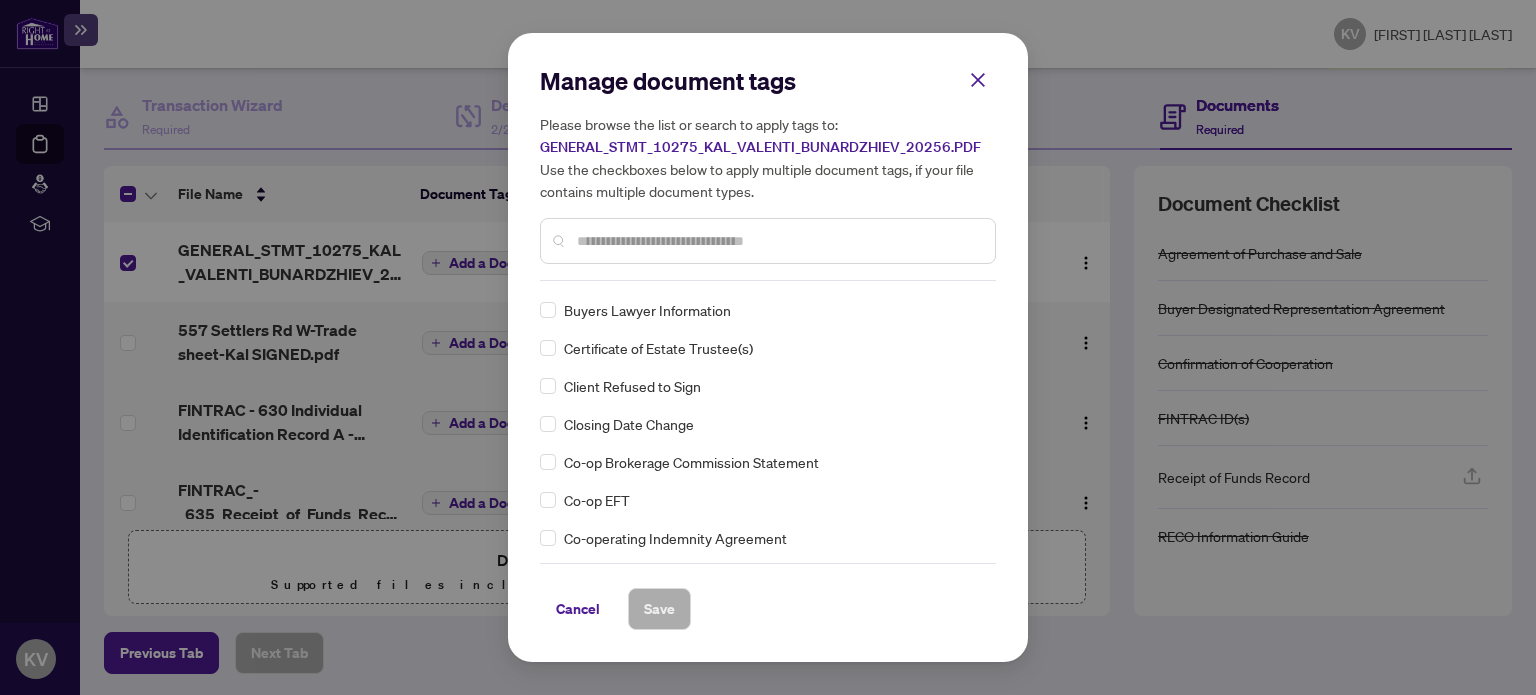 scroll, scrollTop: 500, scrollLeft: 0, axis: vertical 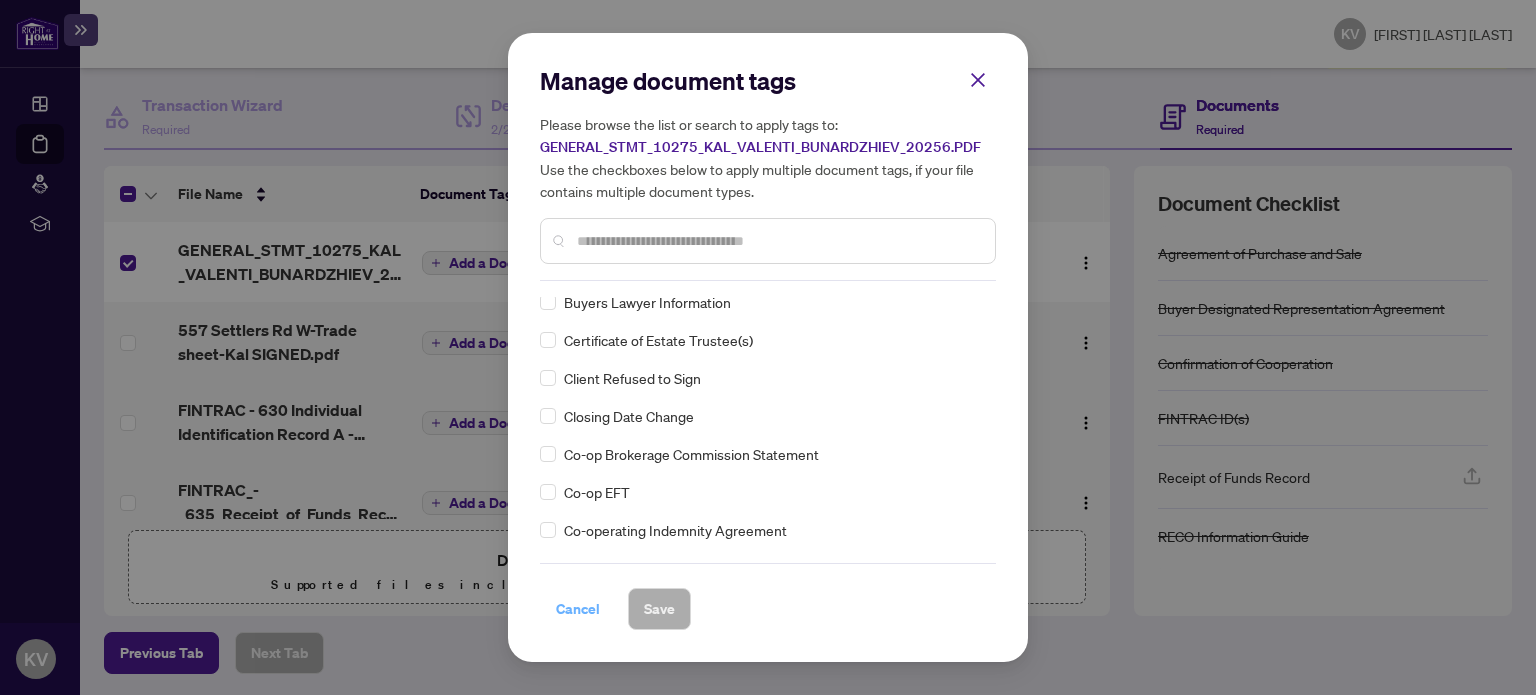 click on "Cancel" at bounding box center (578, 609) 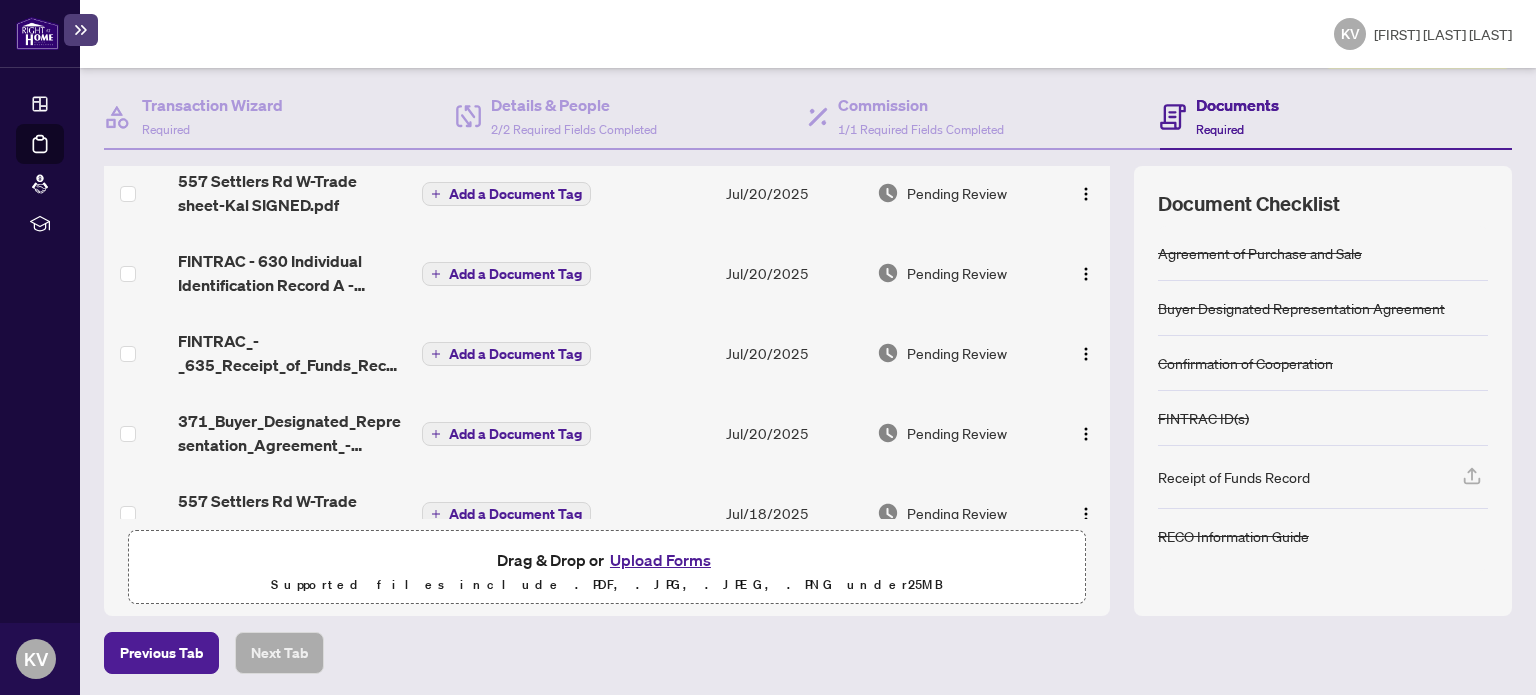 scroll, scrollTop: 0, scrollLeft: 0, axis: both 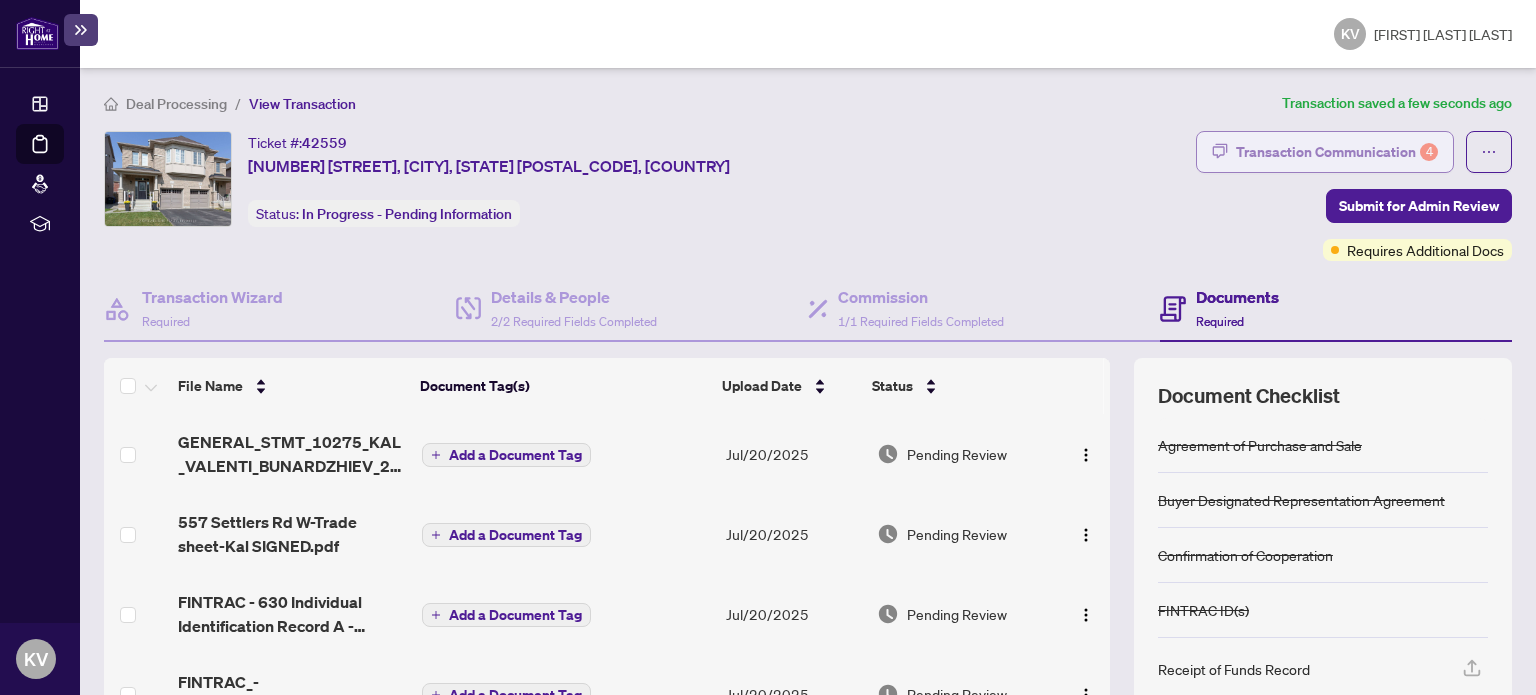 click on "Transaction Communication 4" at bounding box center [1337, 152] 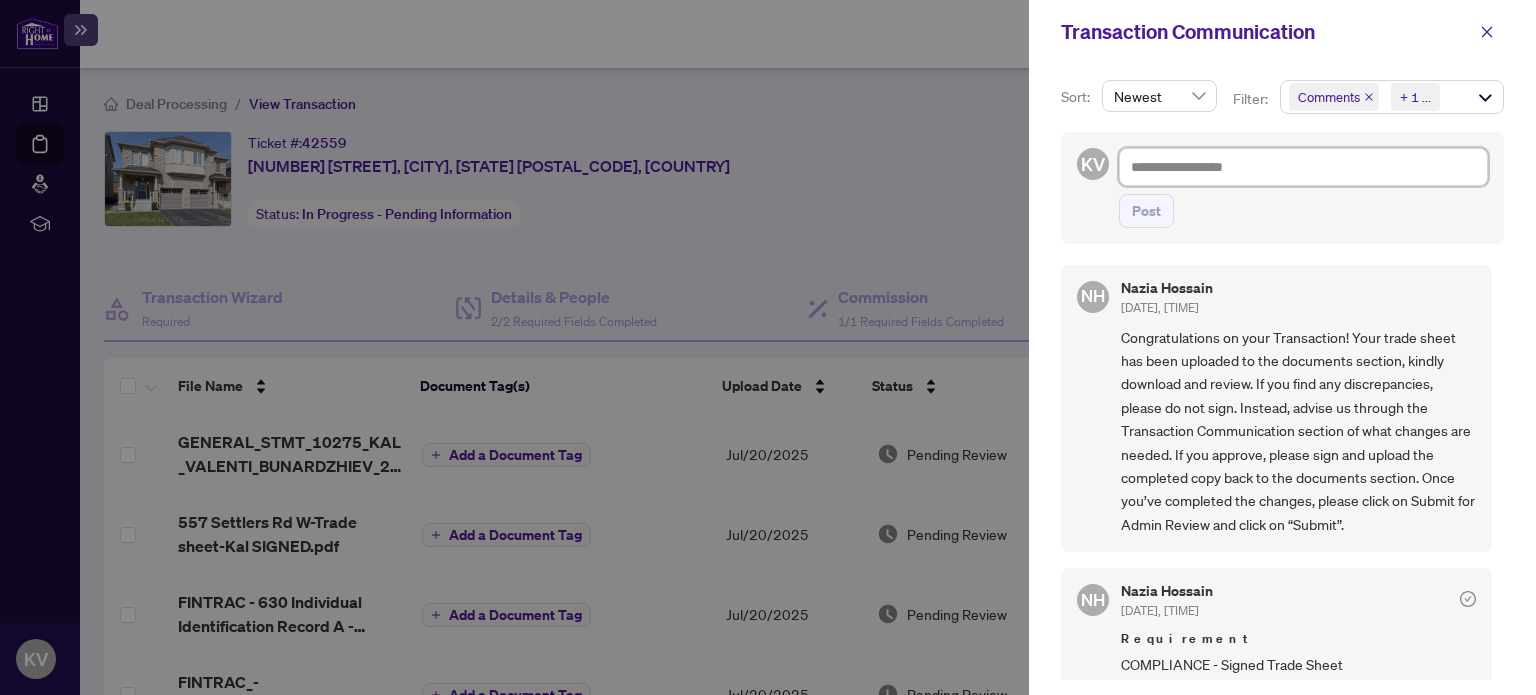 click at bounding box center (1303, 167) 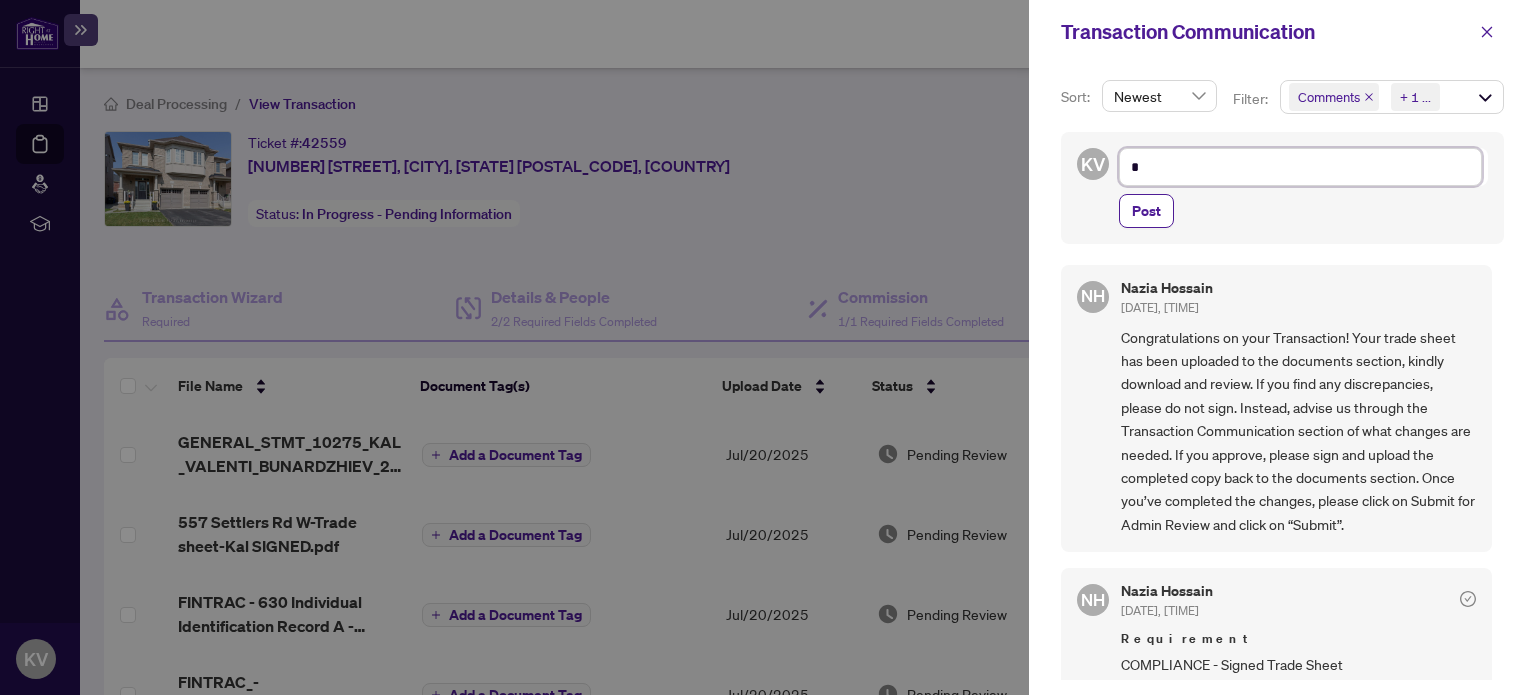 type on "**" 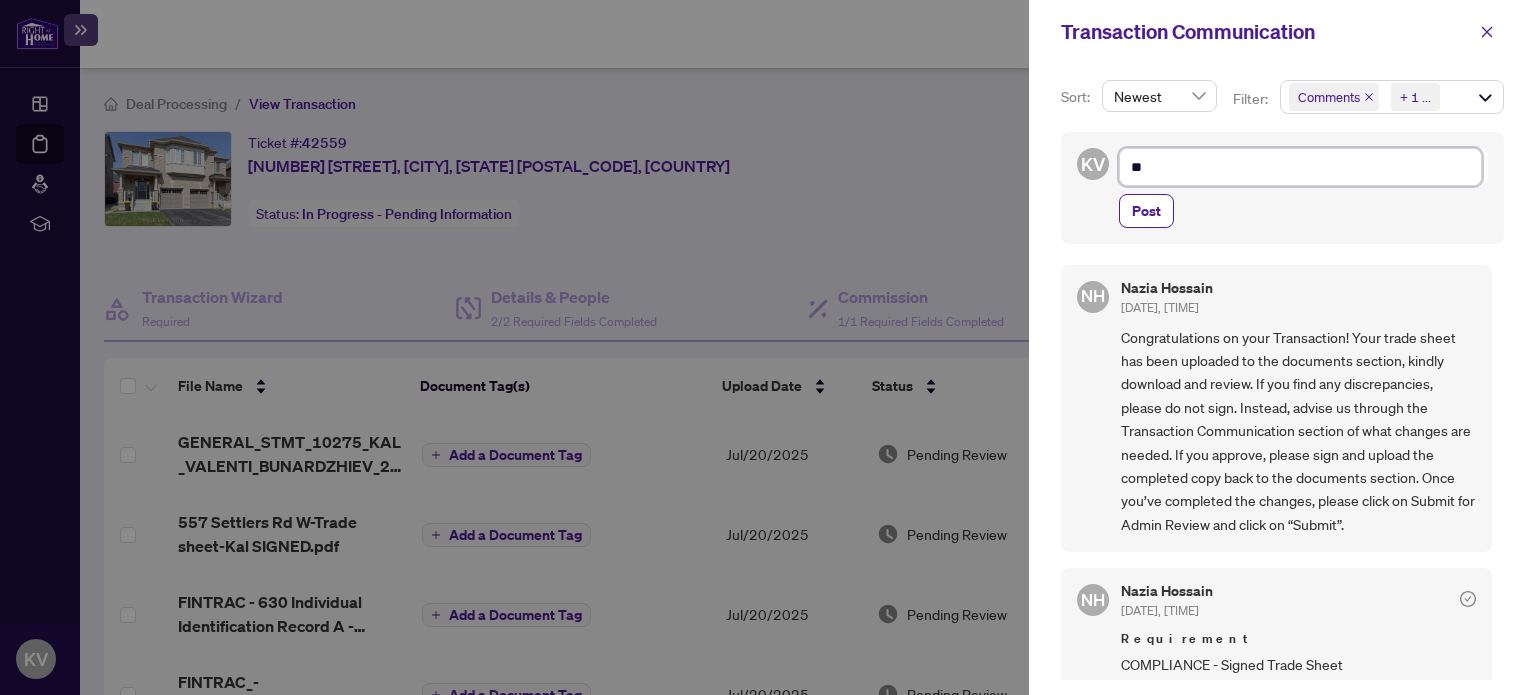 type on "*" 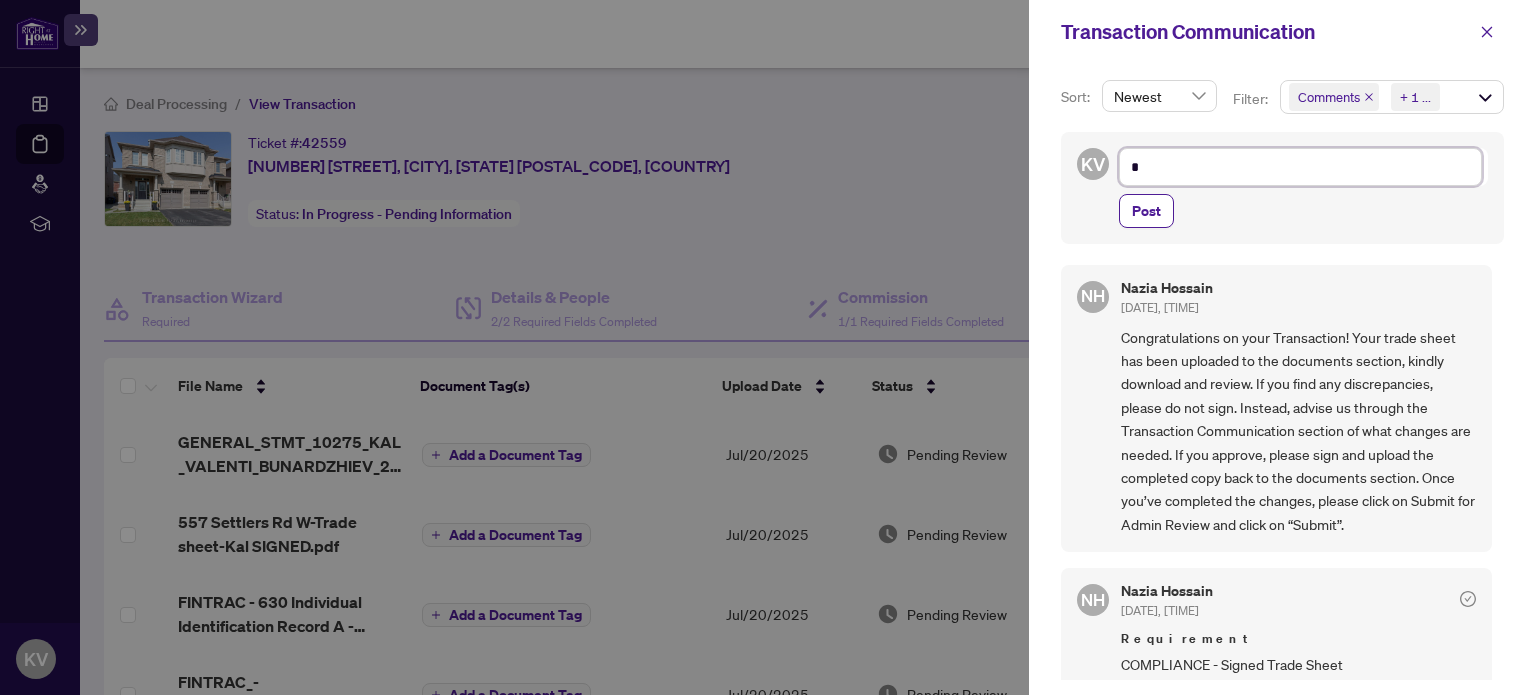 type on "**********" 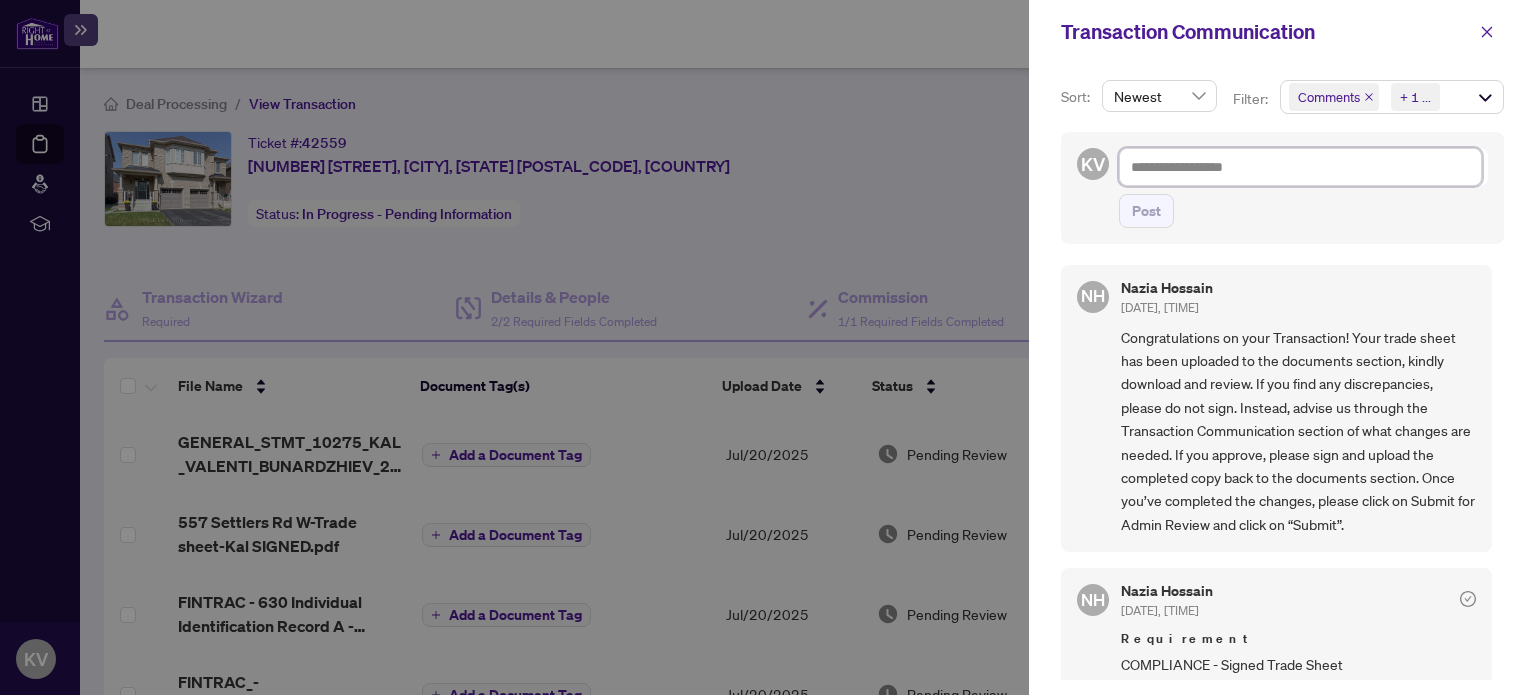 type on "*" 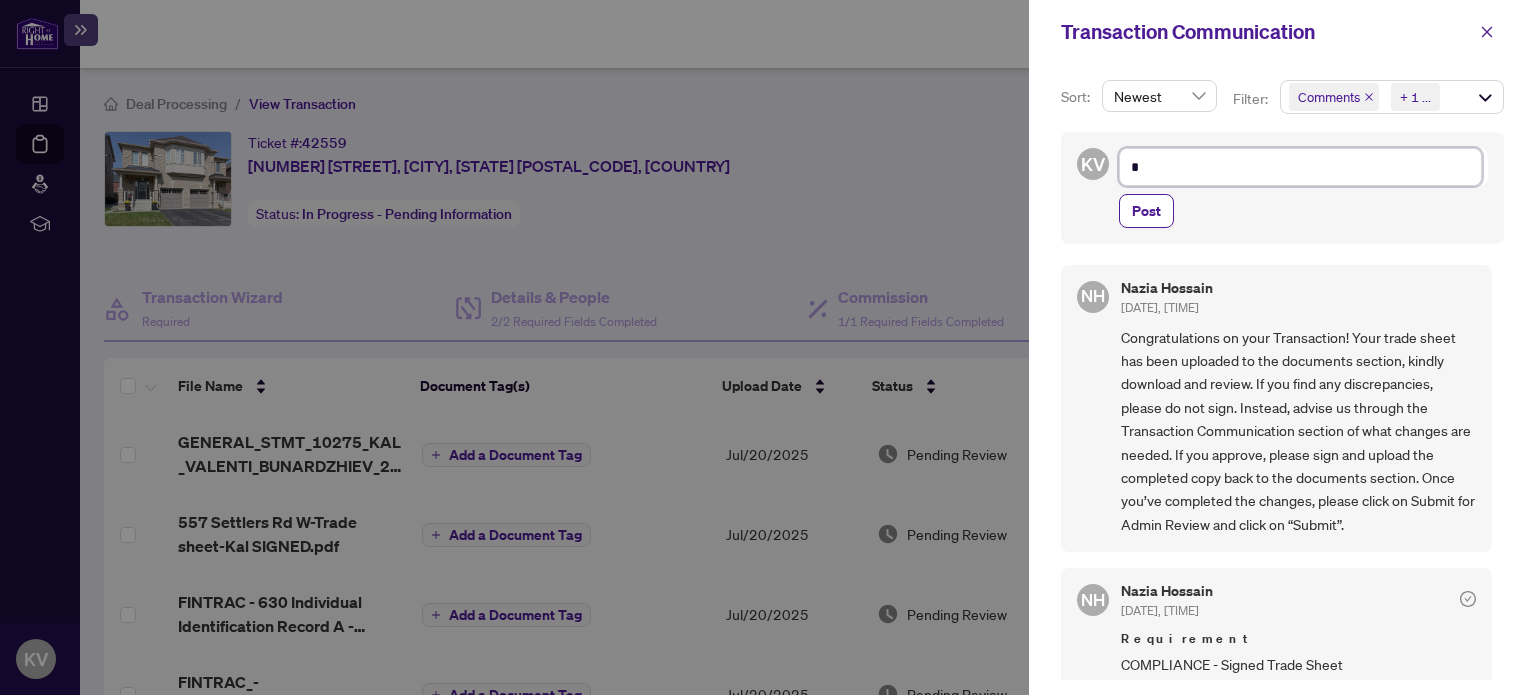 type on "**********" 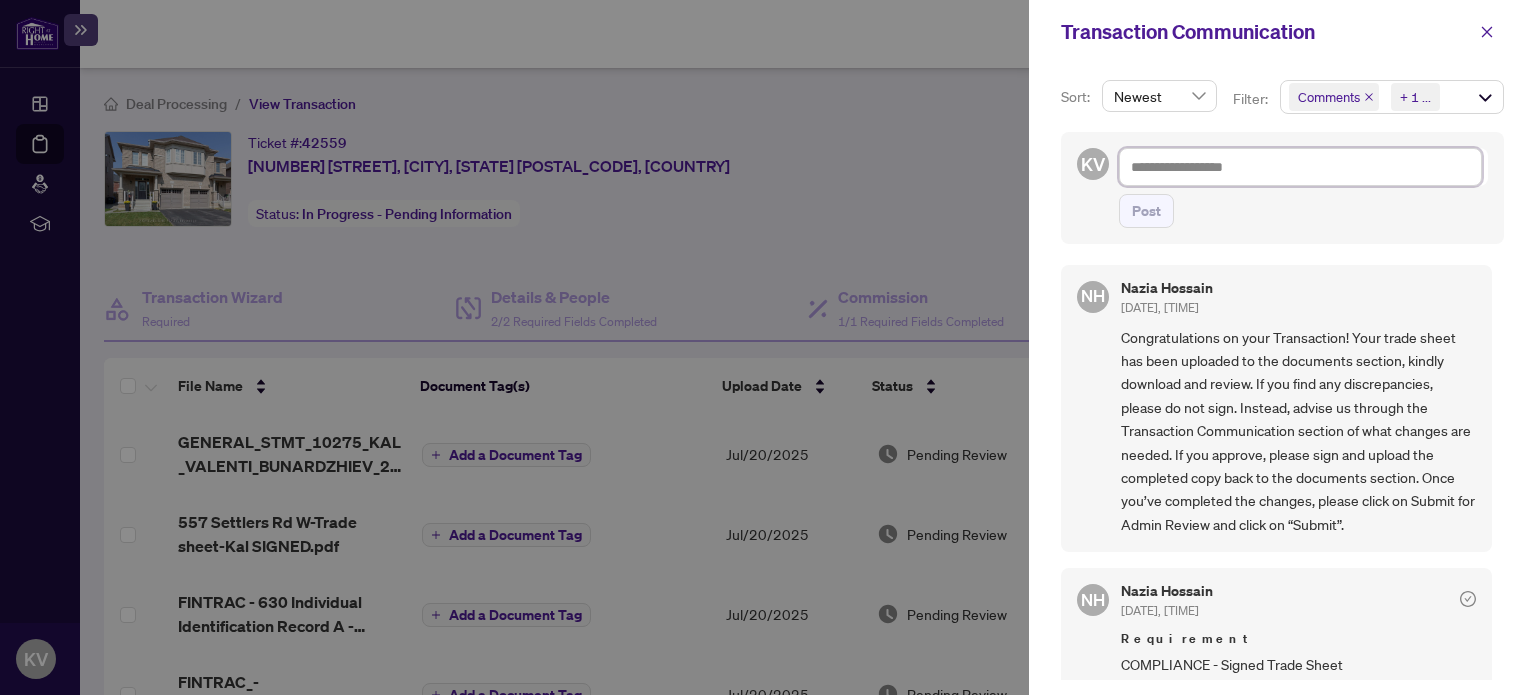 type on "*" 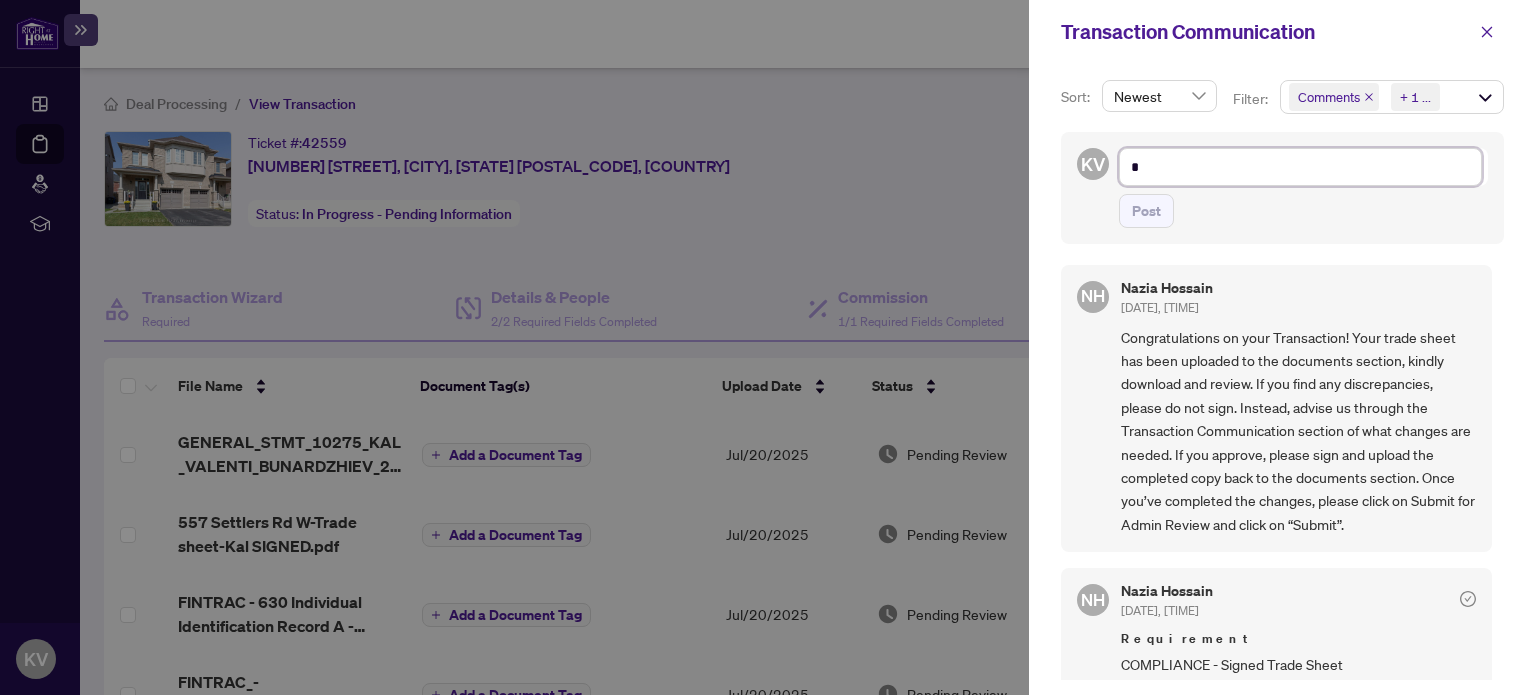 type on "**" 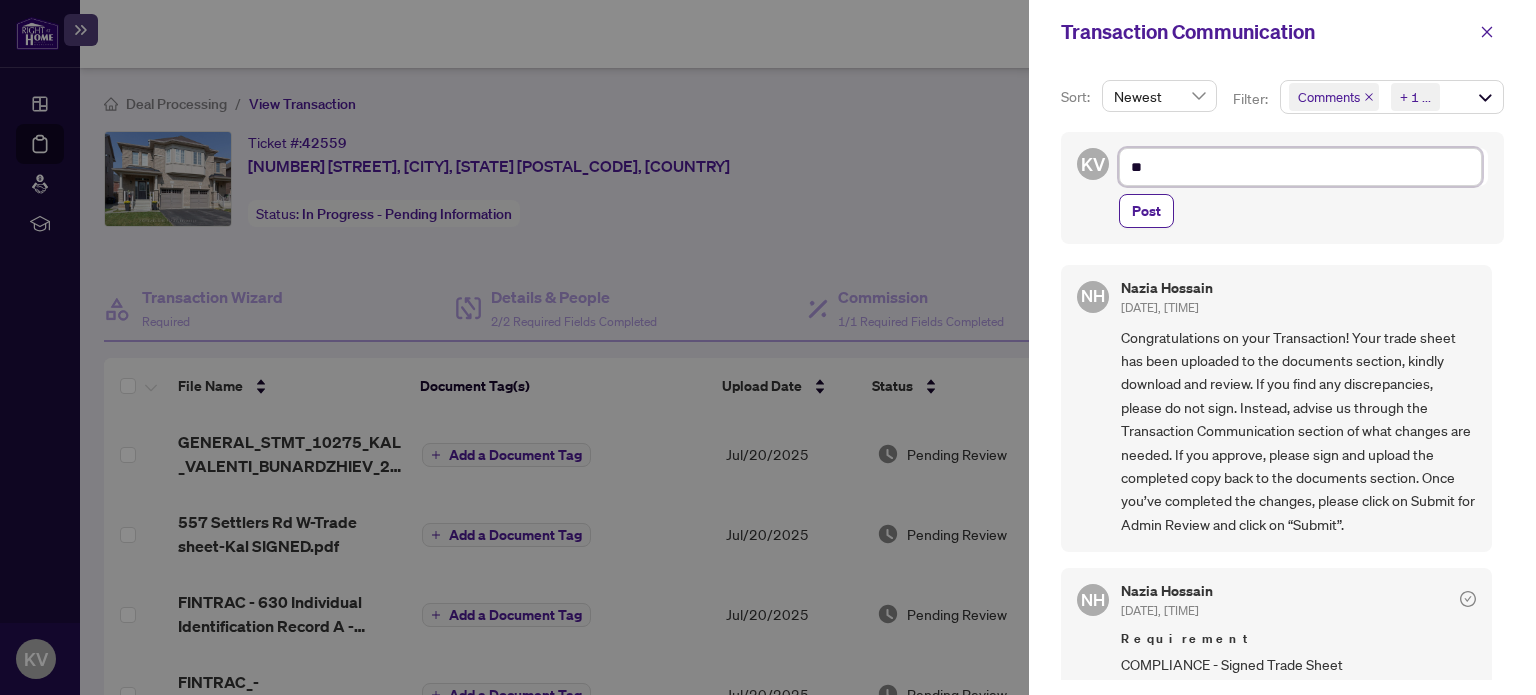 type on "**" 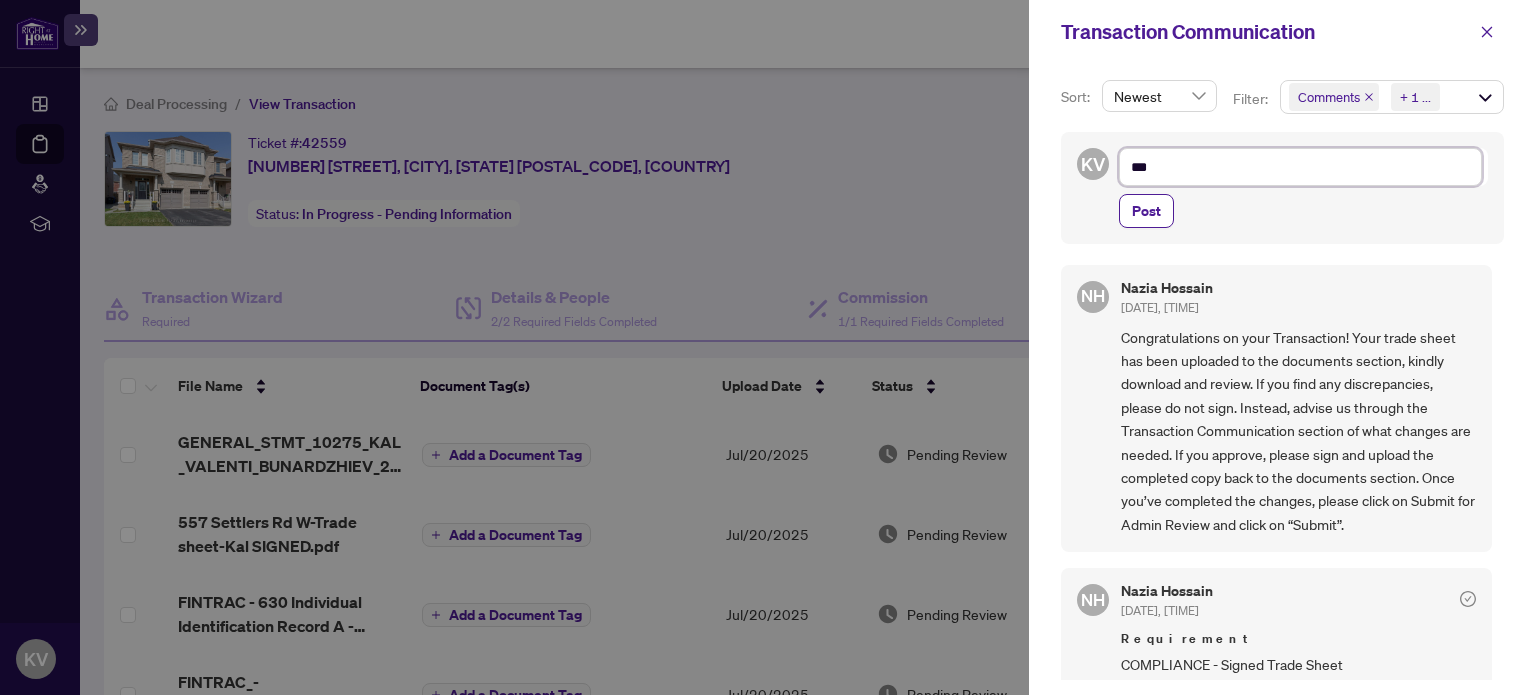 type on "****" 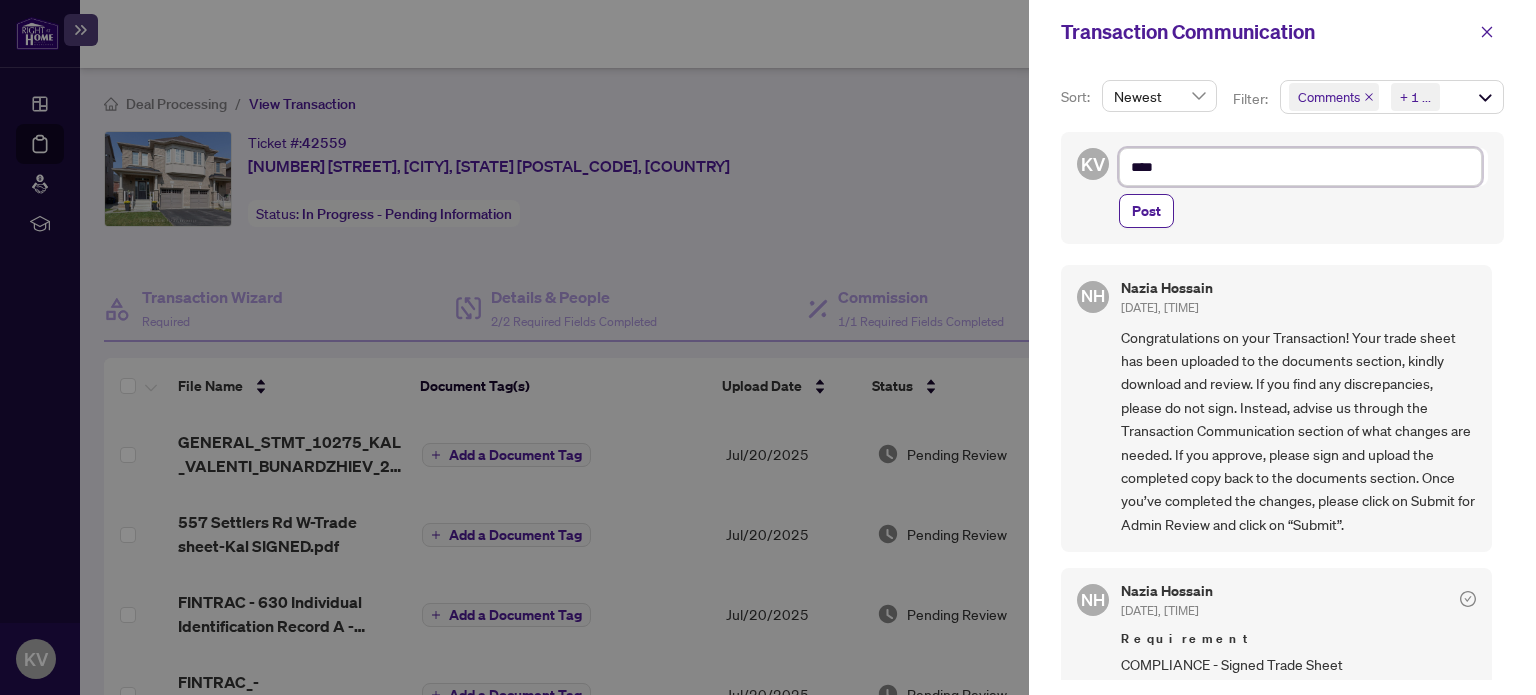 type on "*****" 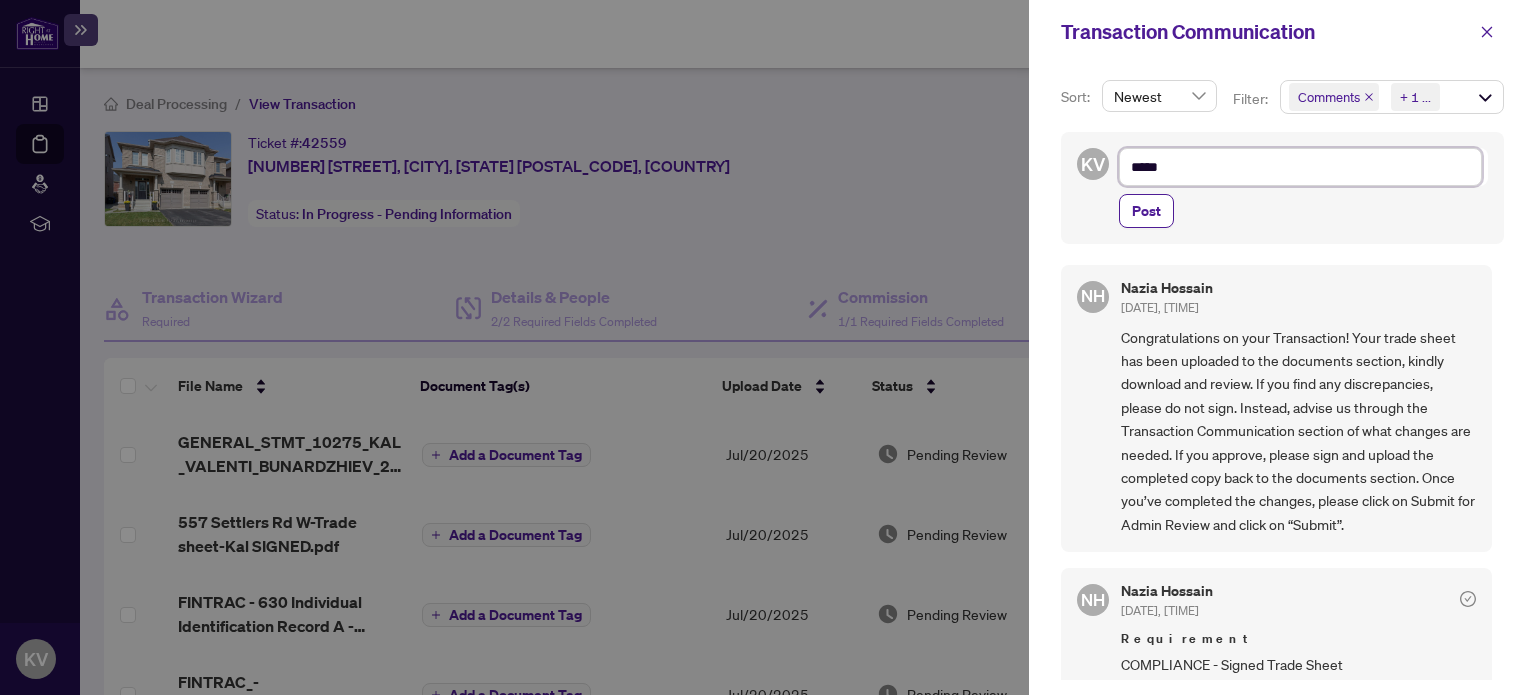 type on "******" 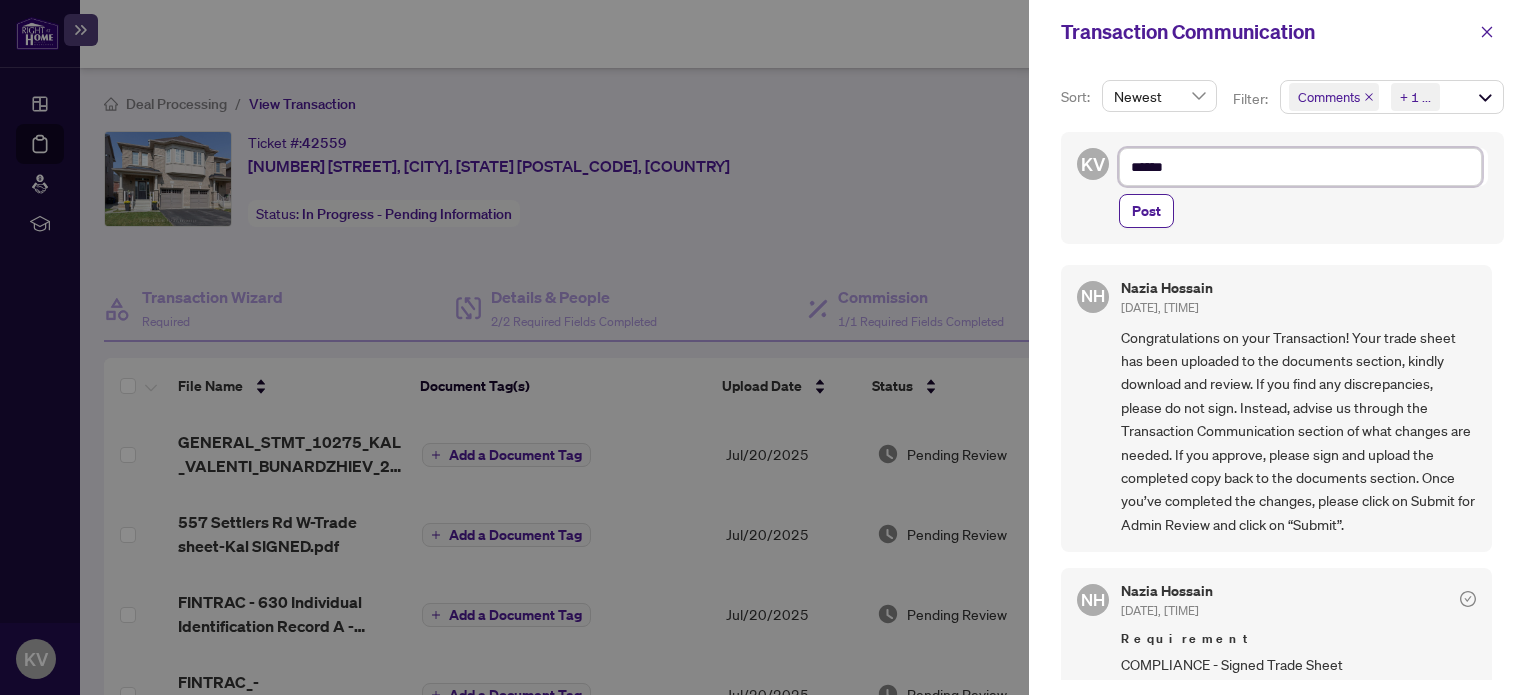 type on "*******" 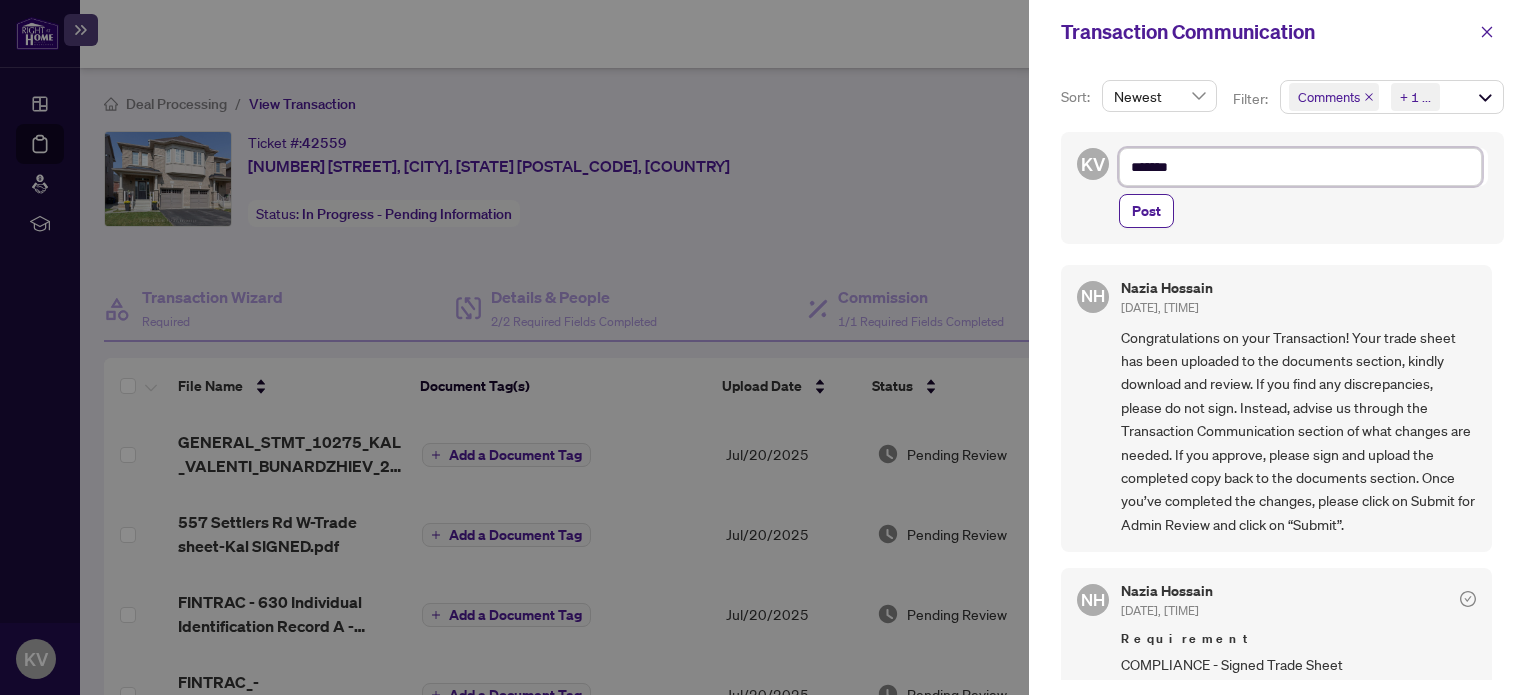 type on "********" 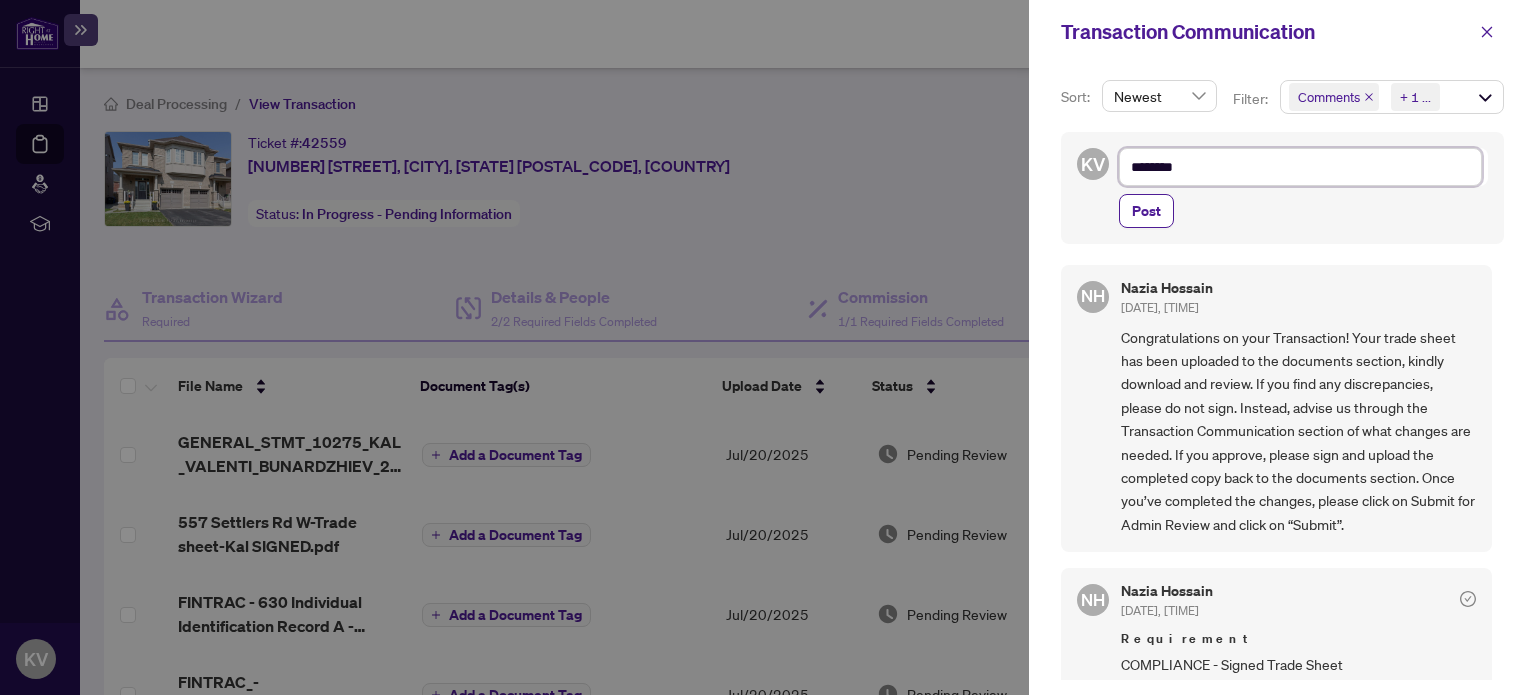type on "*********" 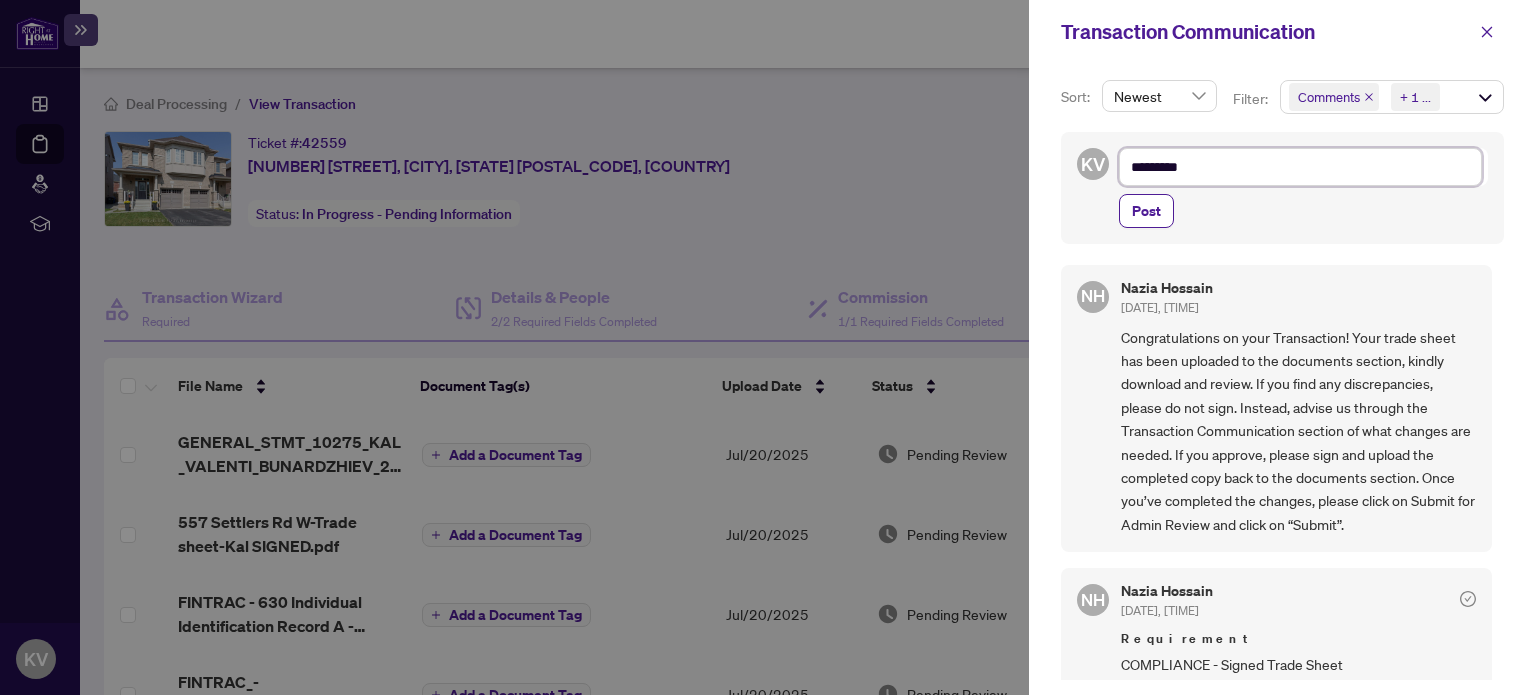 type on "*********" 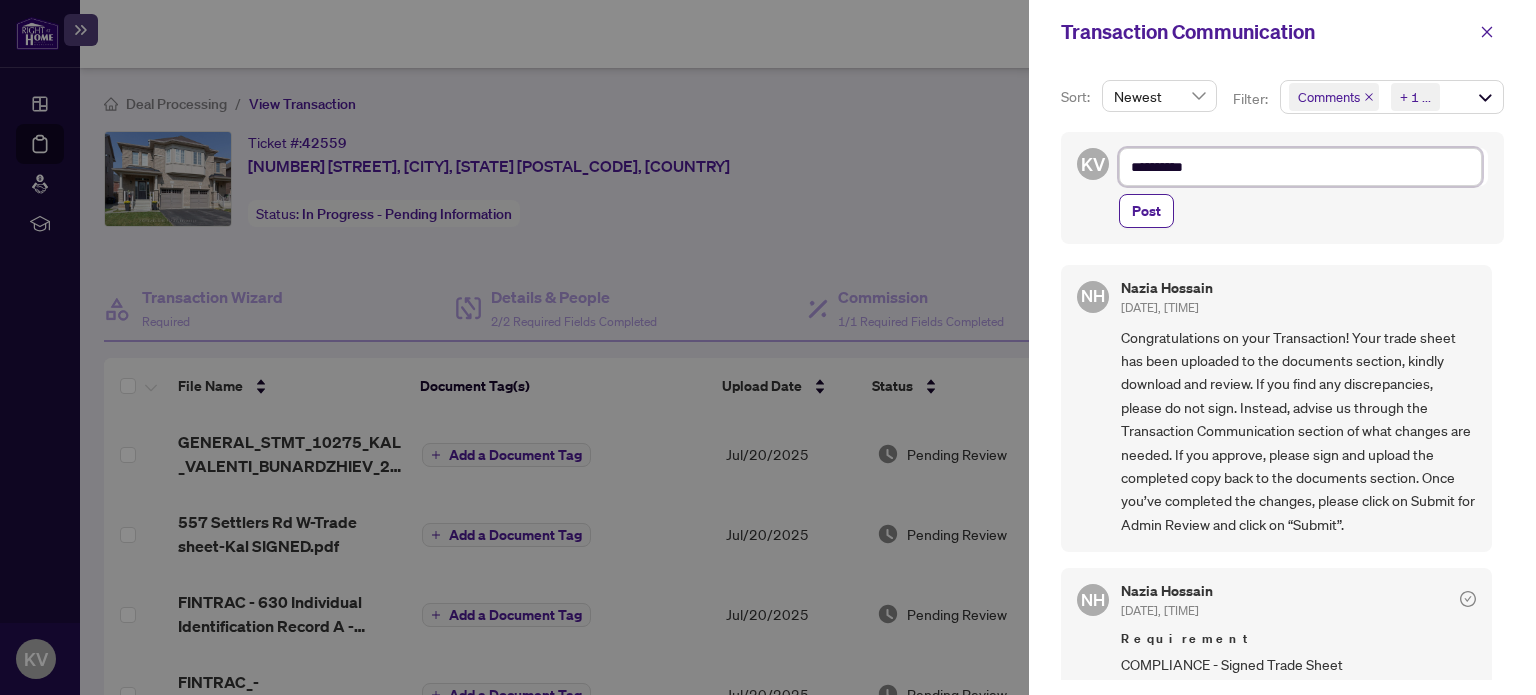 type on "**********" 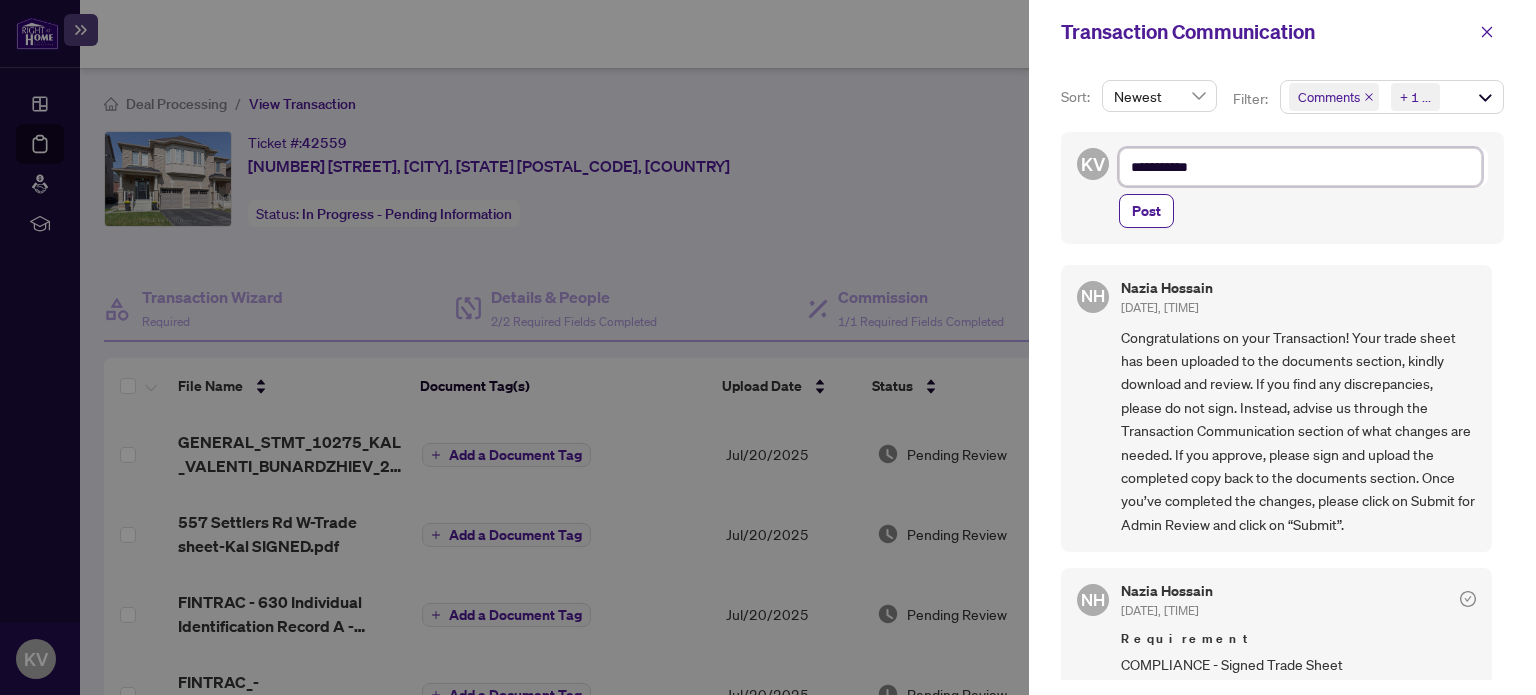 type on "**********" 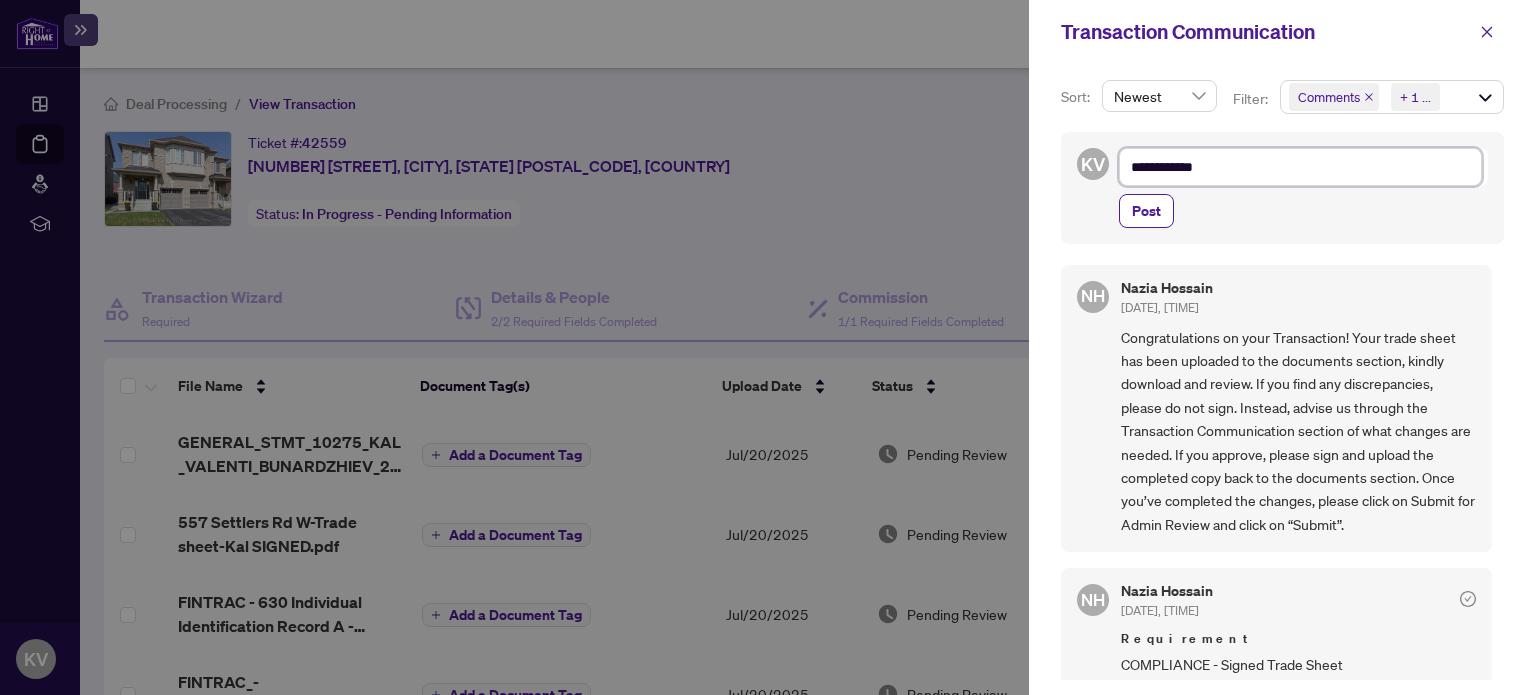 type on "**********" 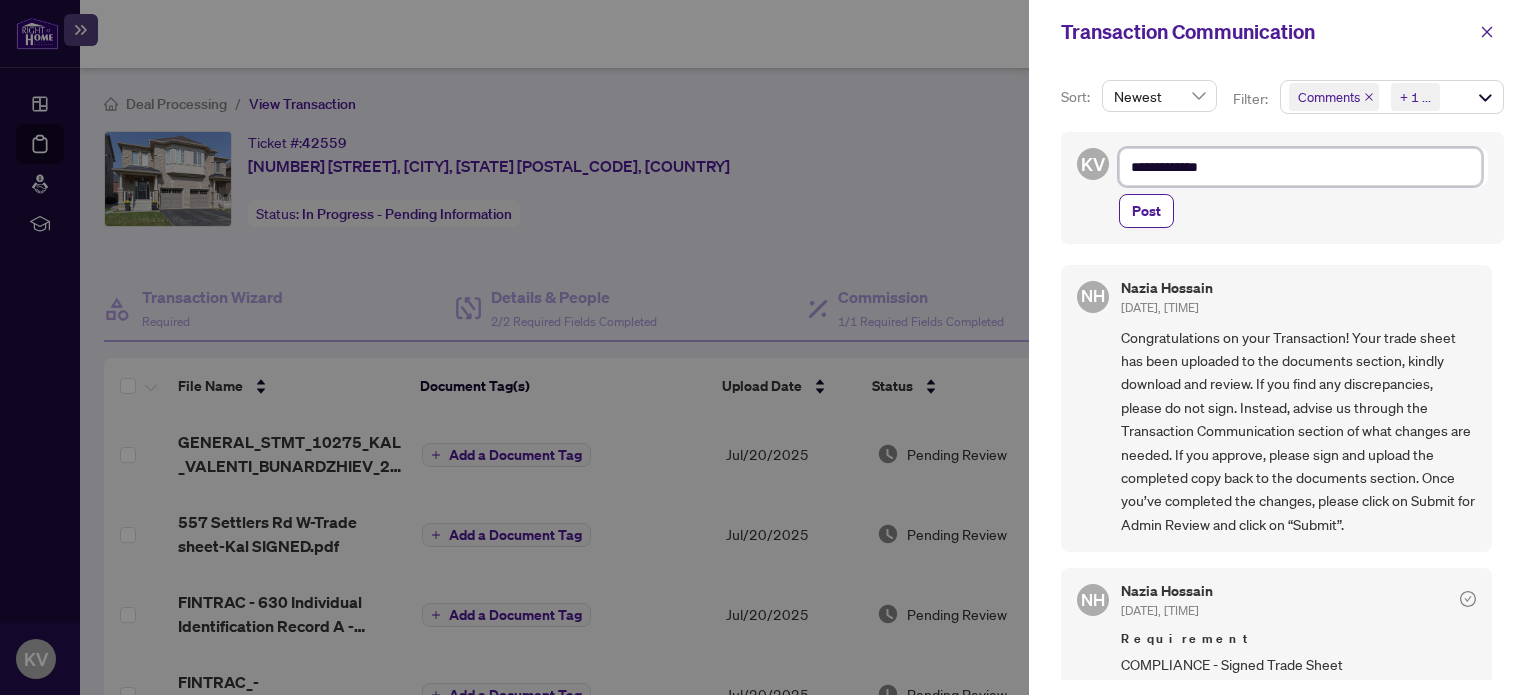 type on "**********" 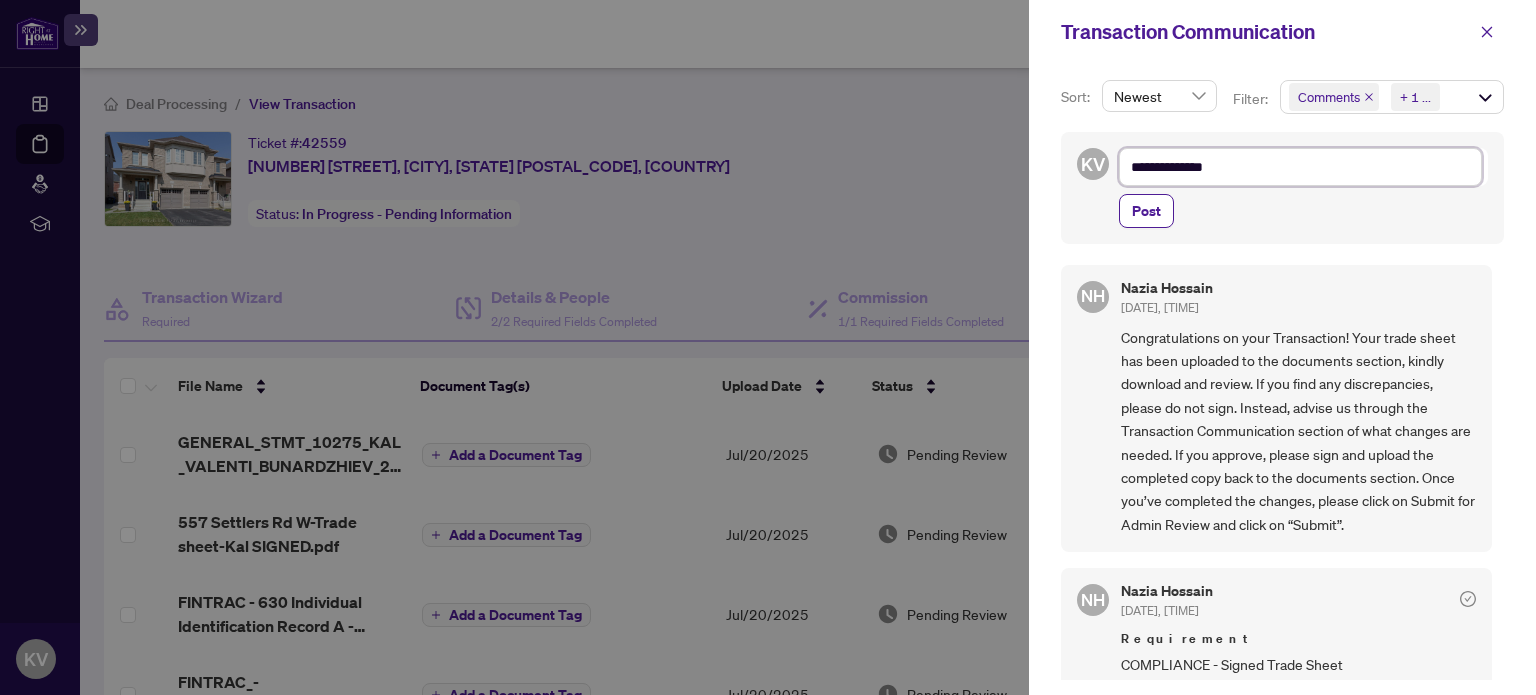 type on "**********" 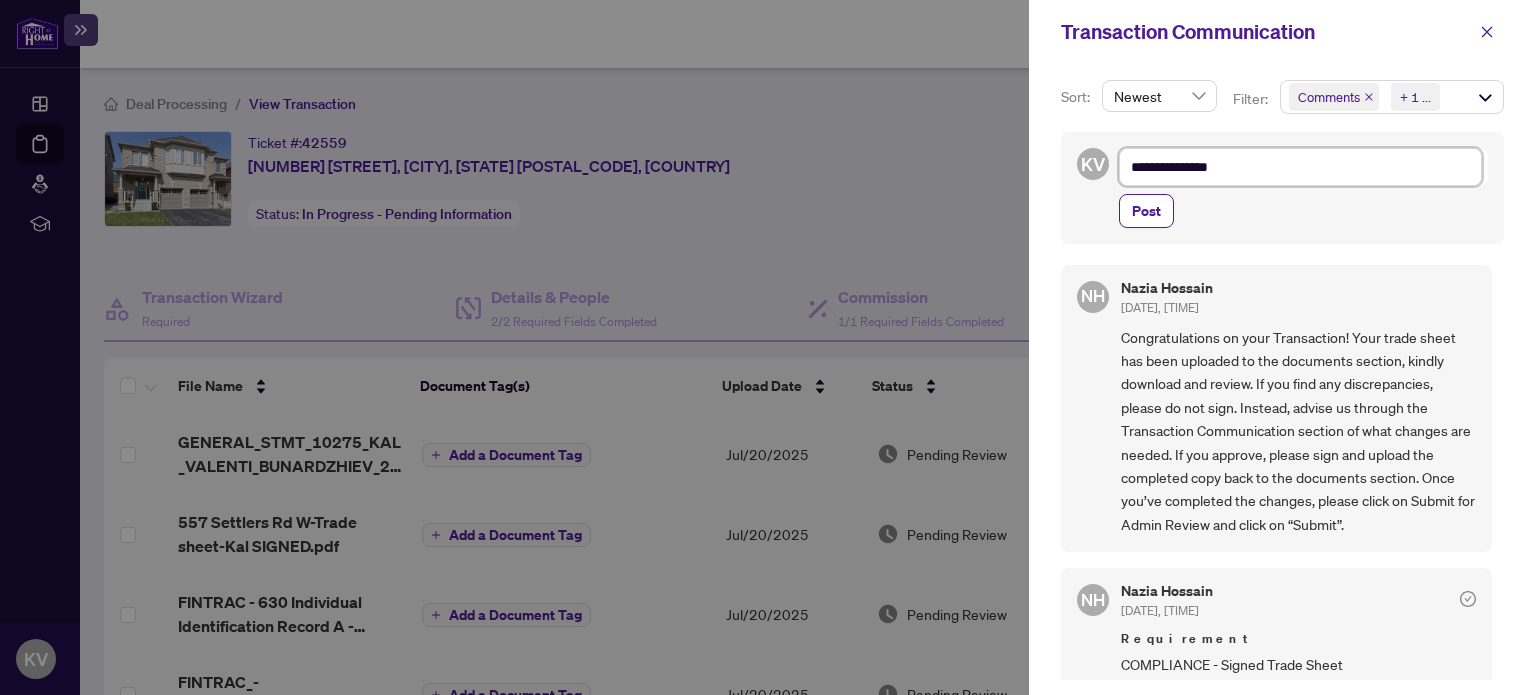 type on "**********" 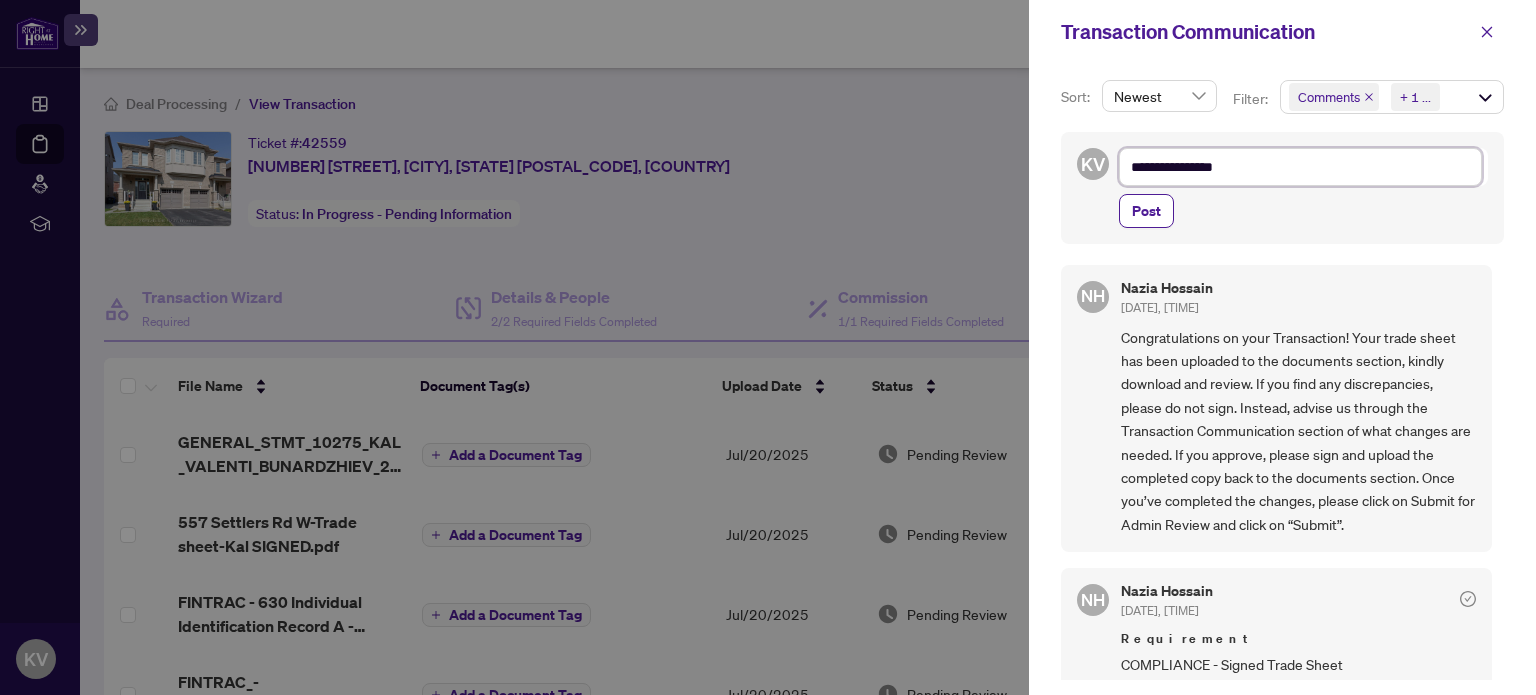 type on "**********" 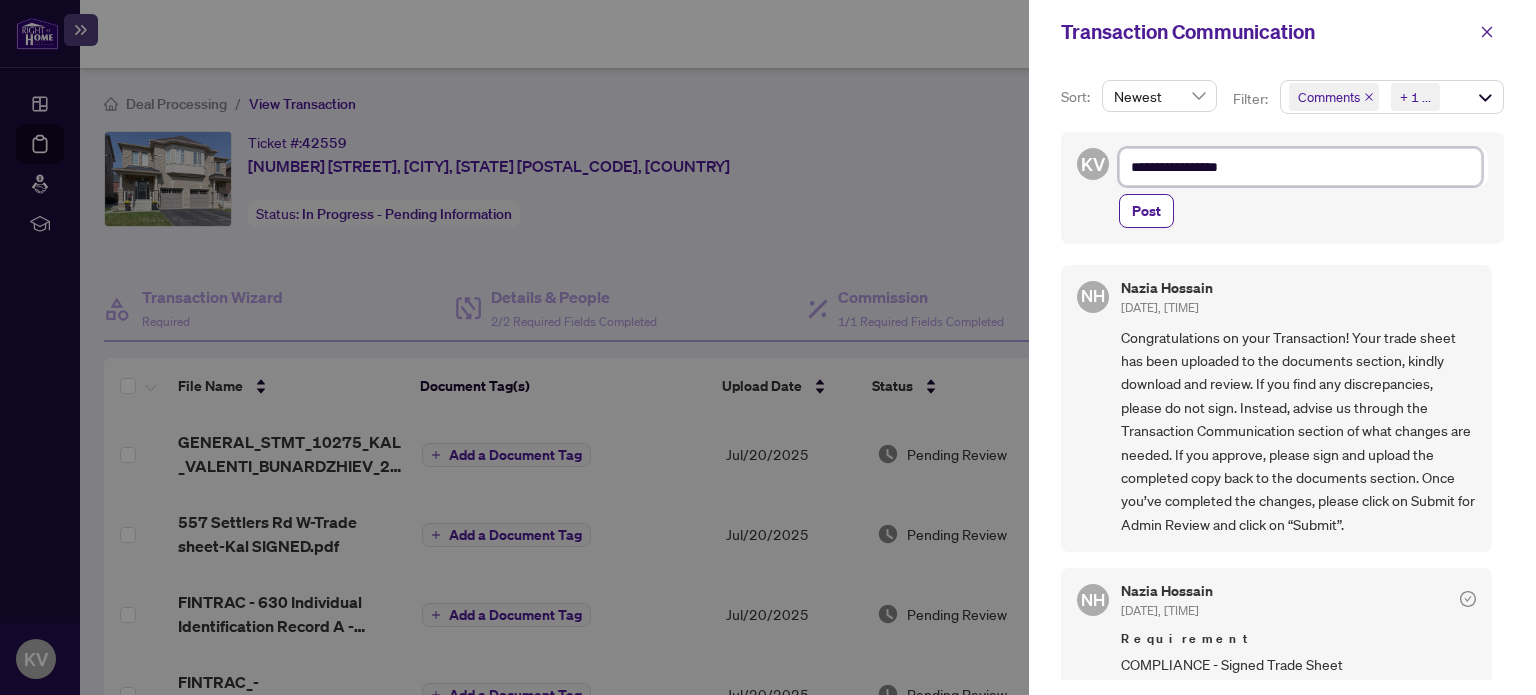 type on "**********" 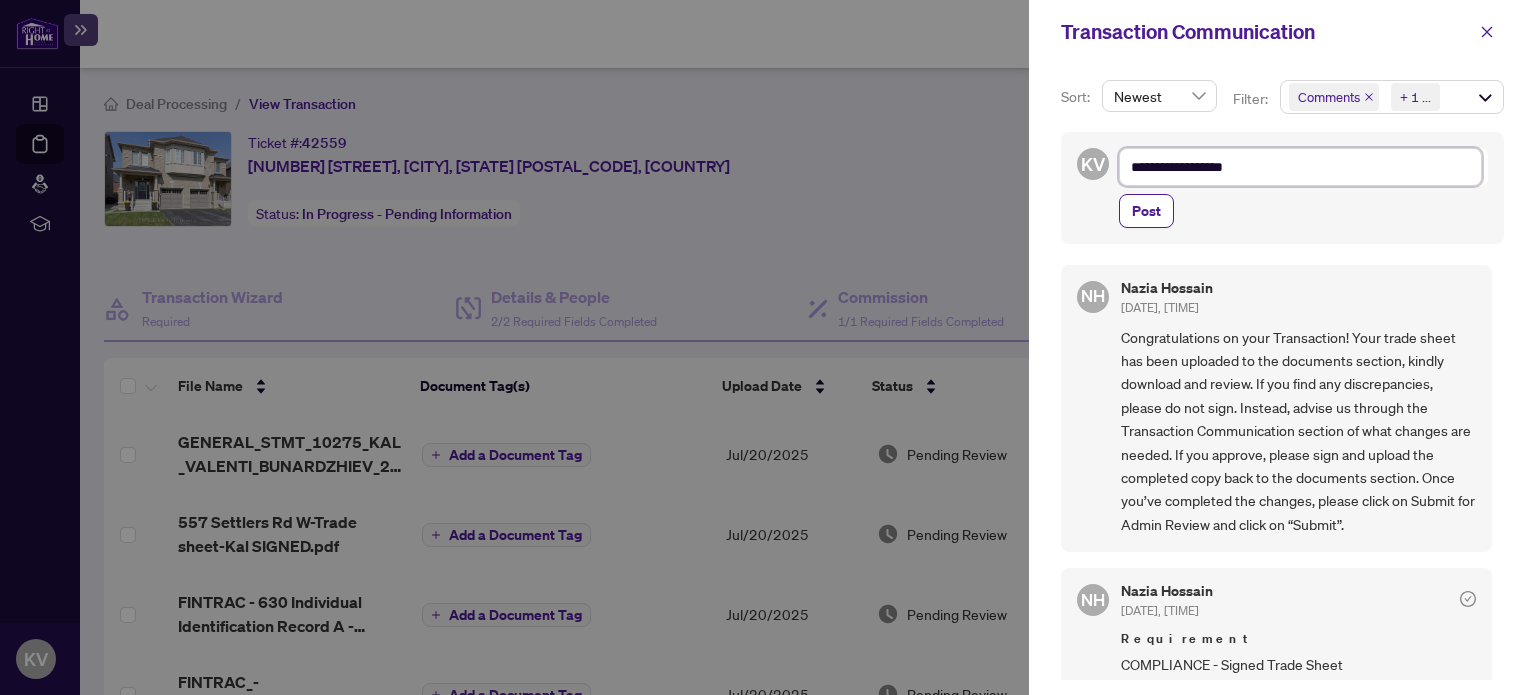 type on "**********" 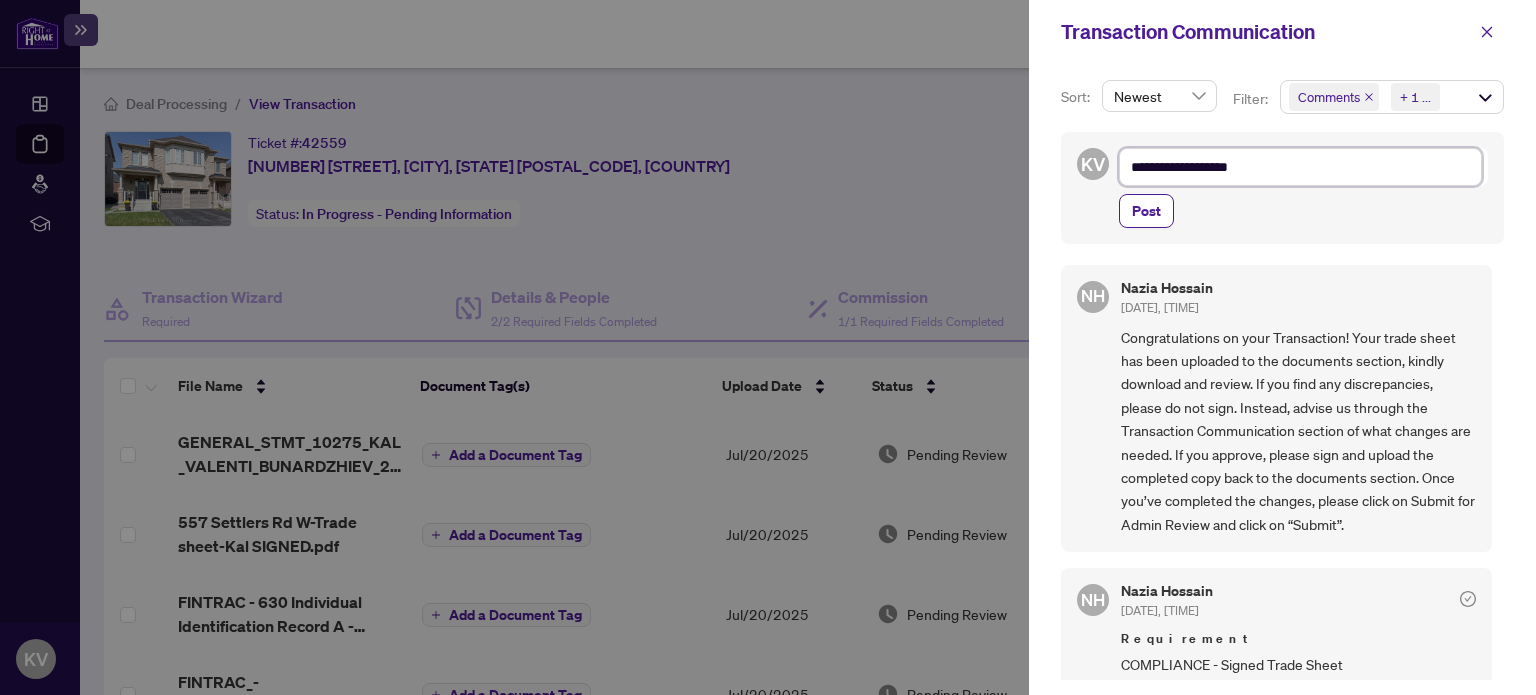 type on "**********" 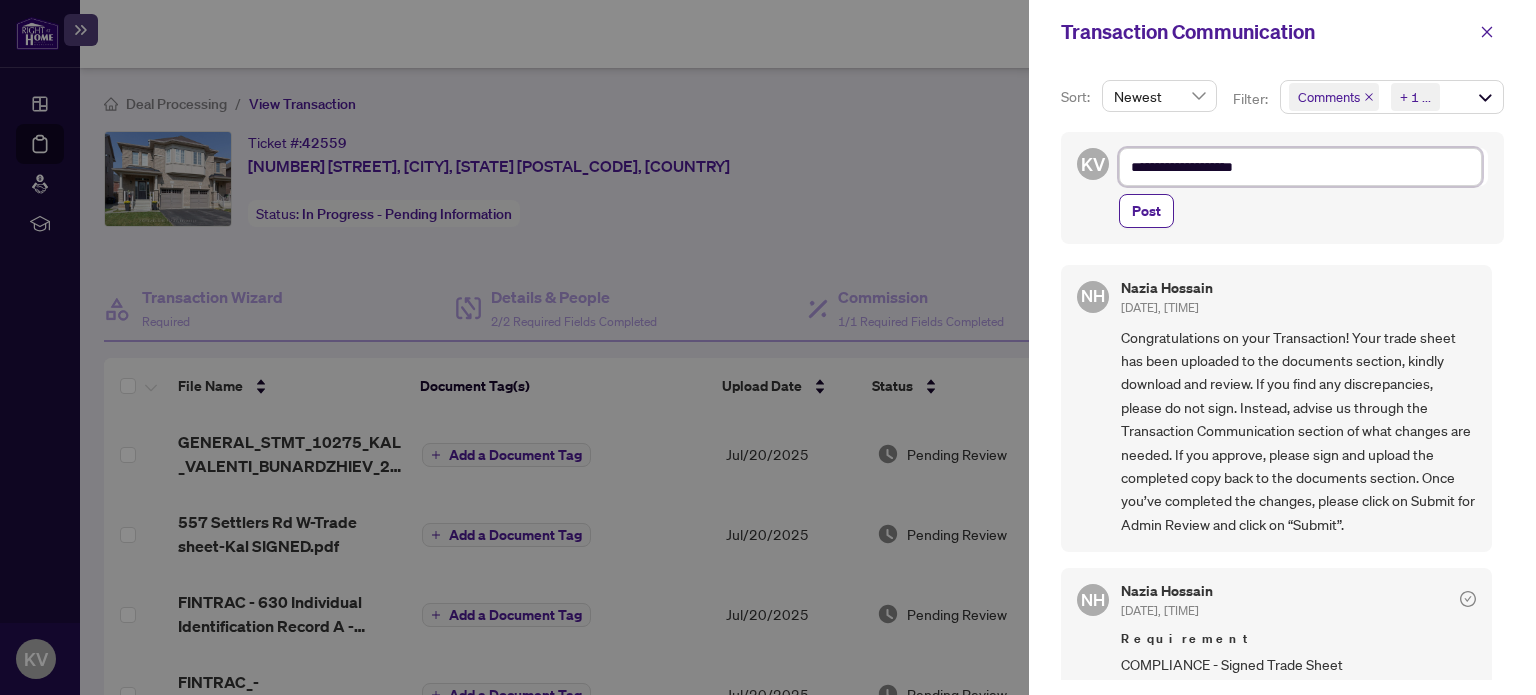 type on "**********" 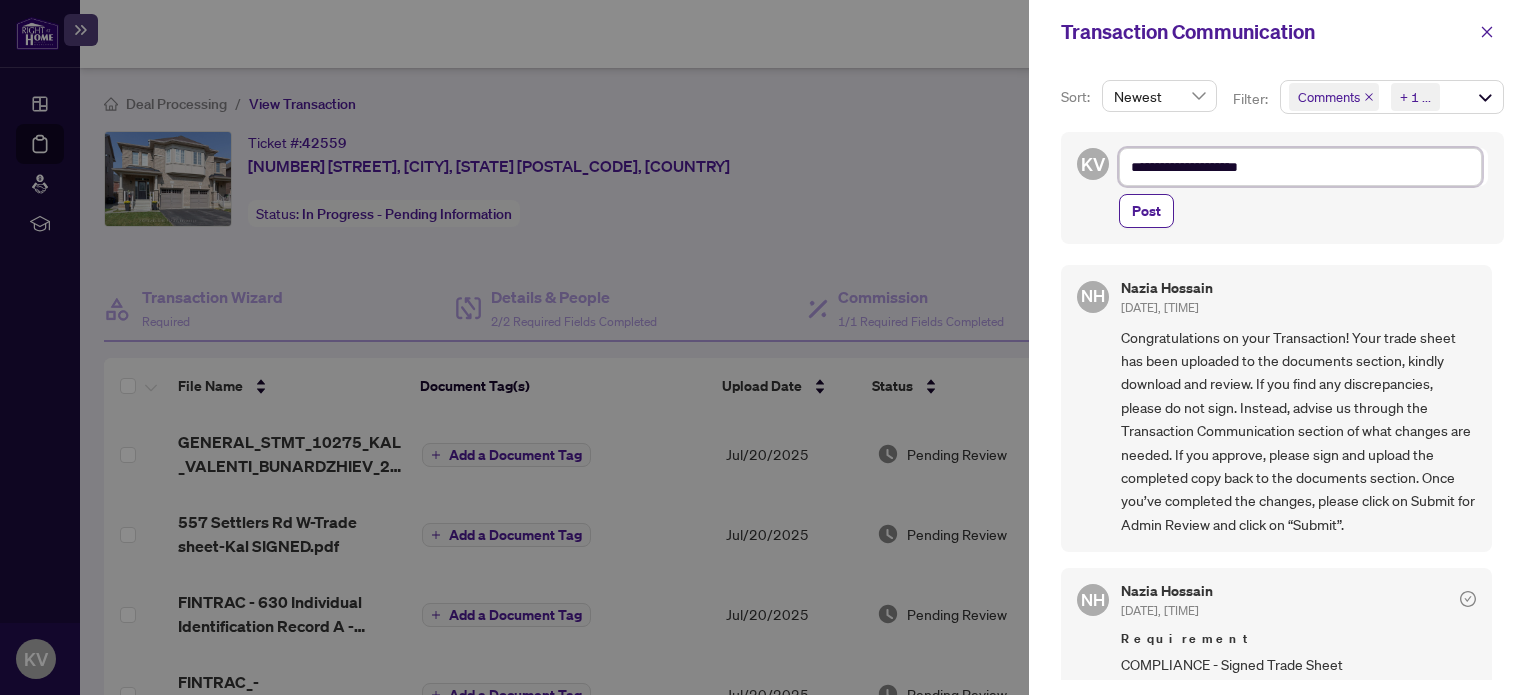 type on "**********" 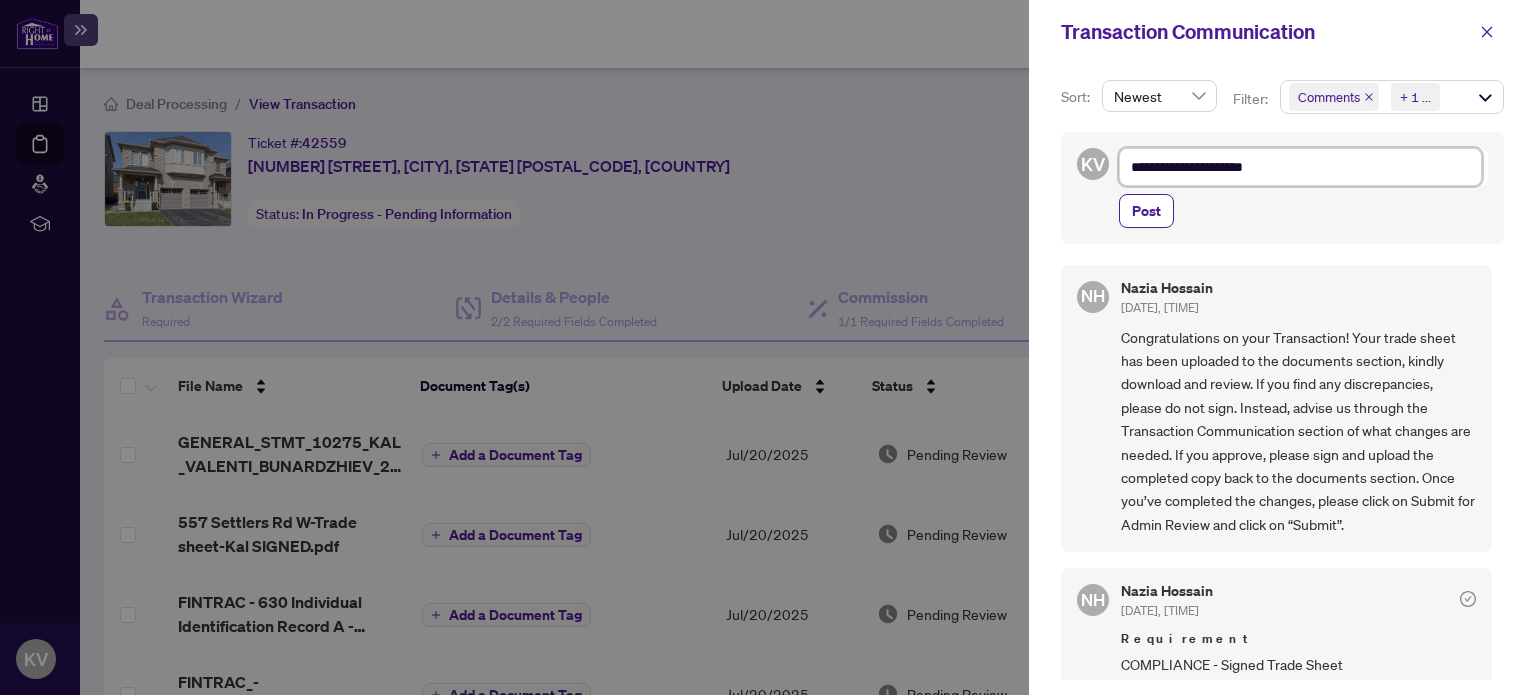 type on "**********" 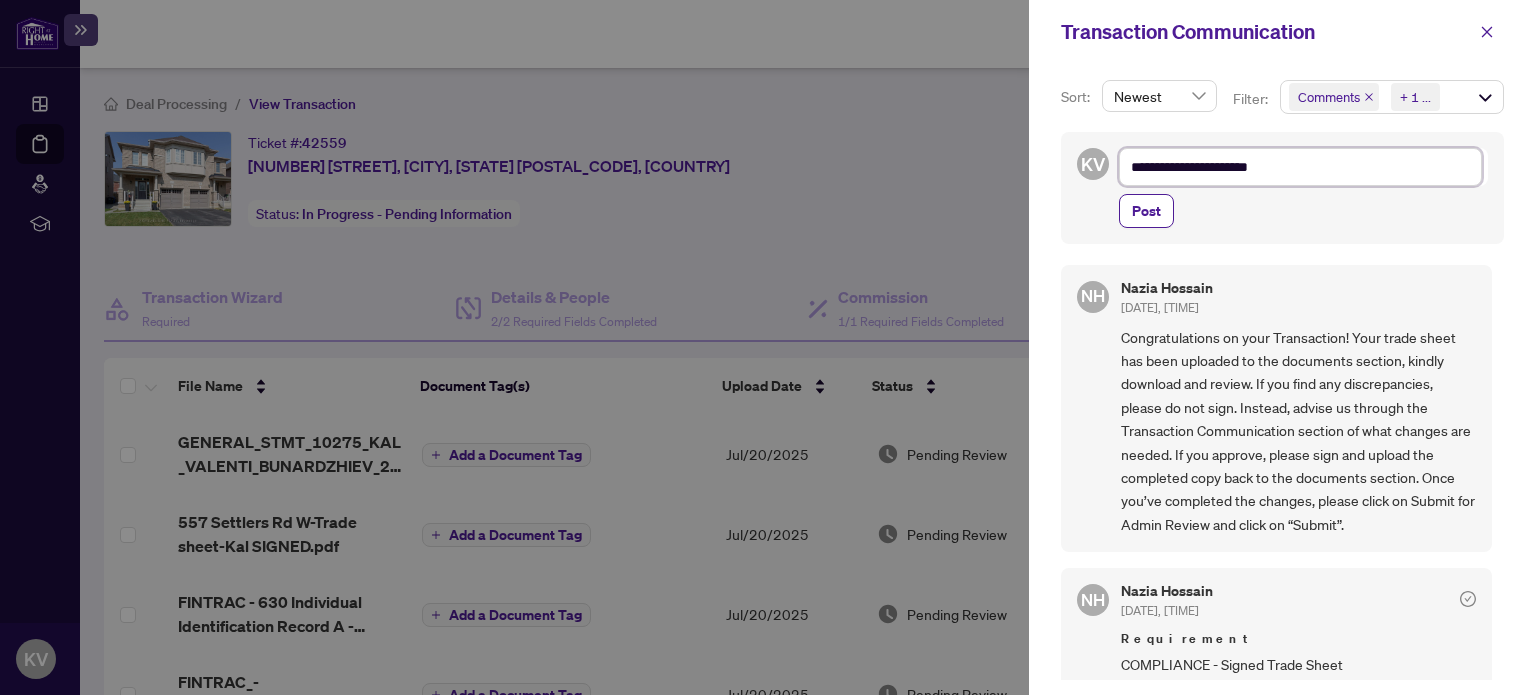 type on "**********" 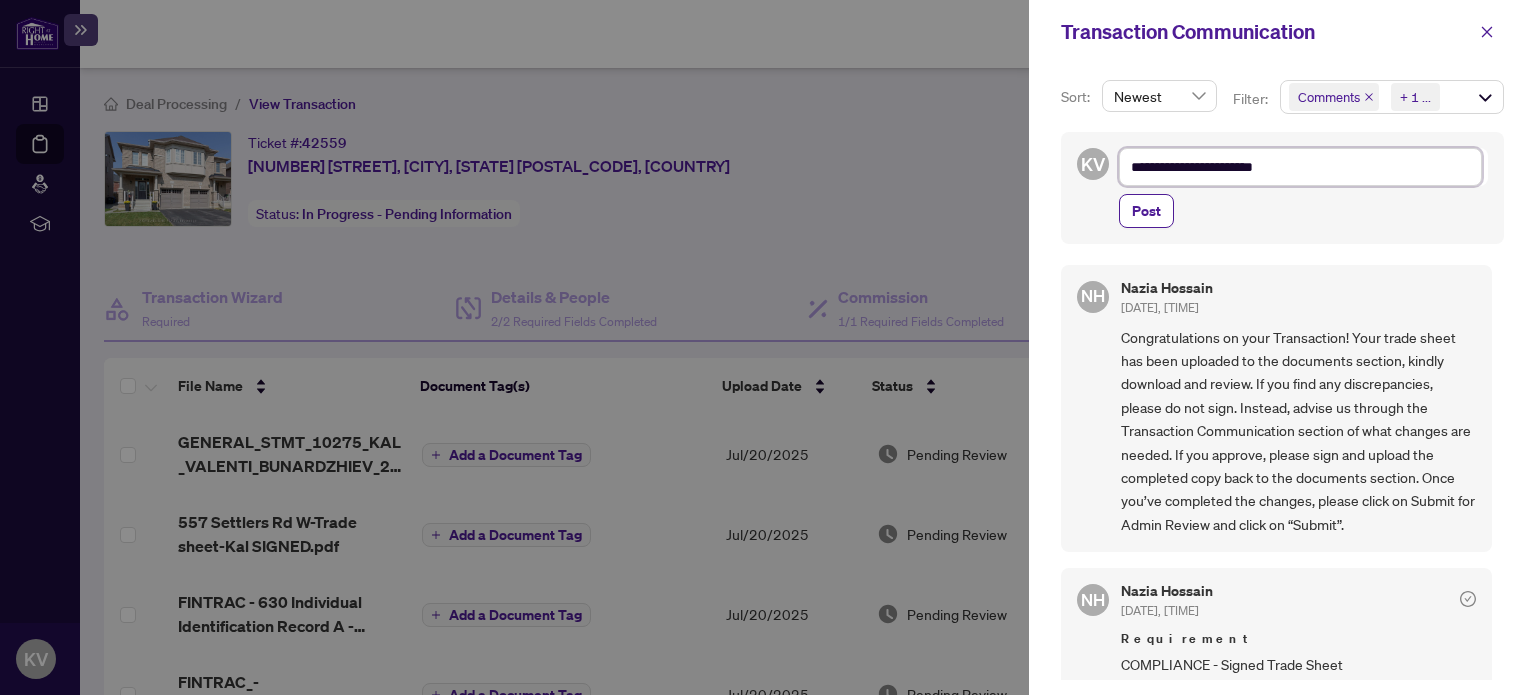 type on "**********" 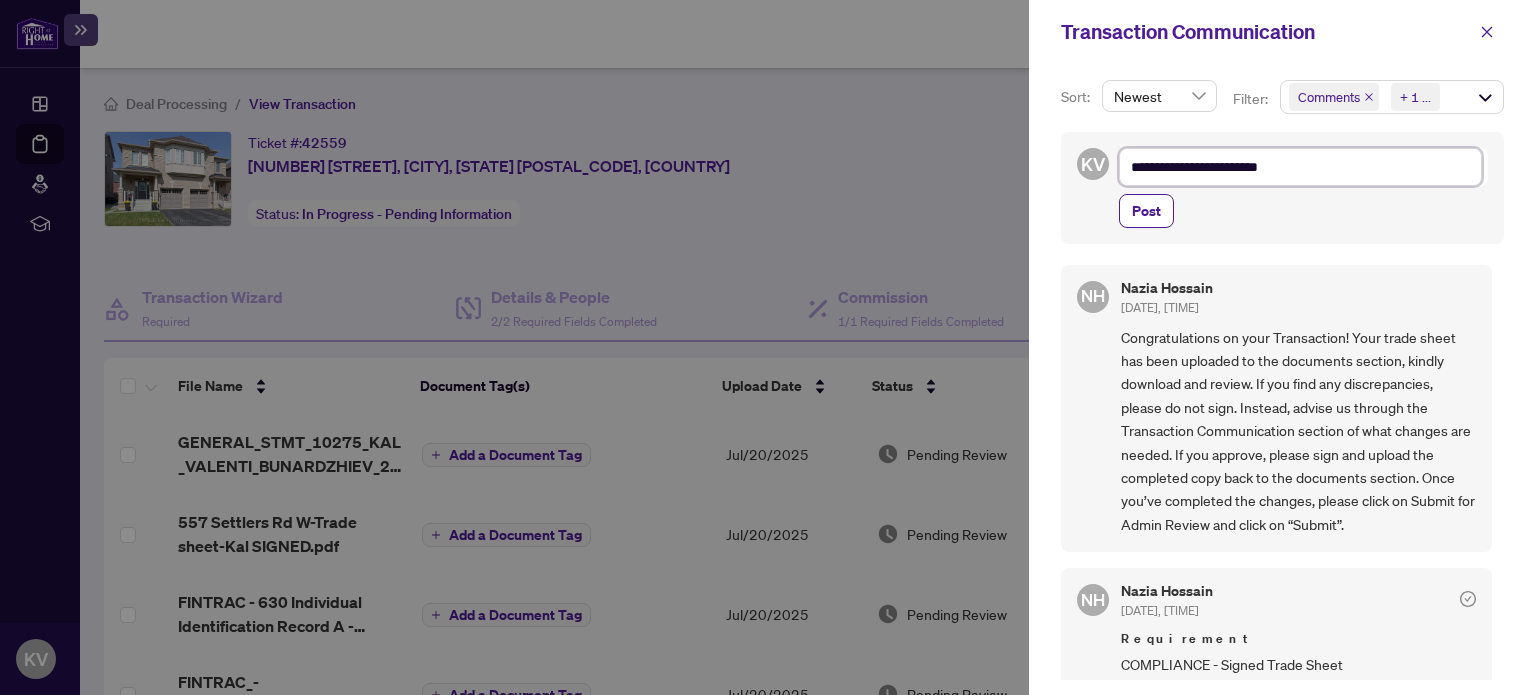 type on "**********" 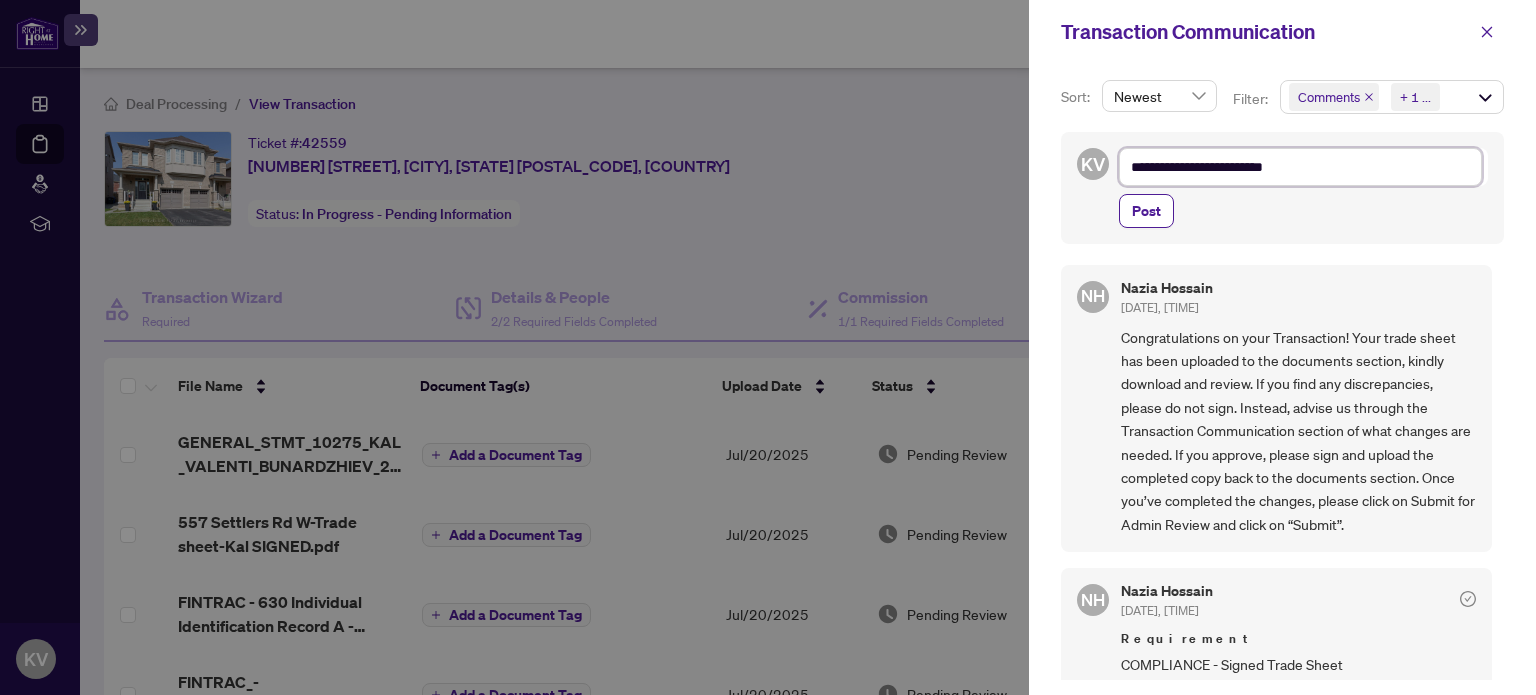 type on "**********" 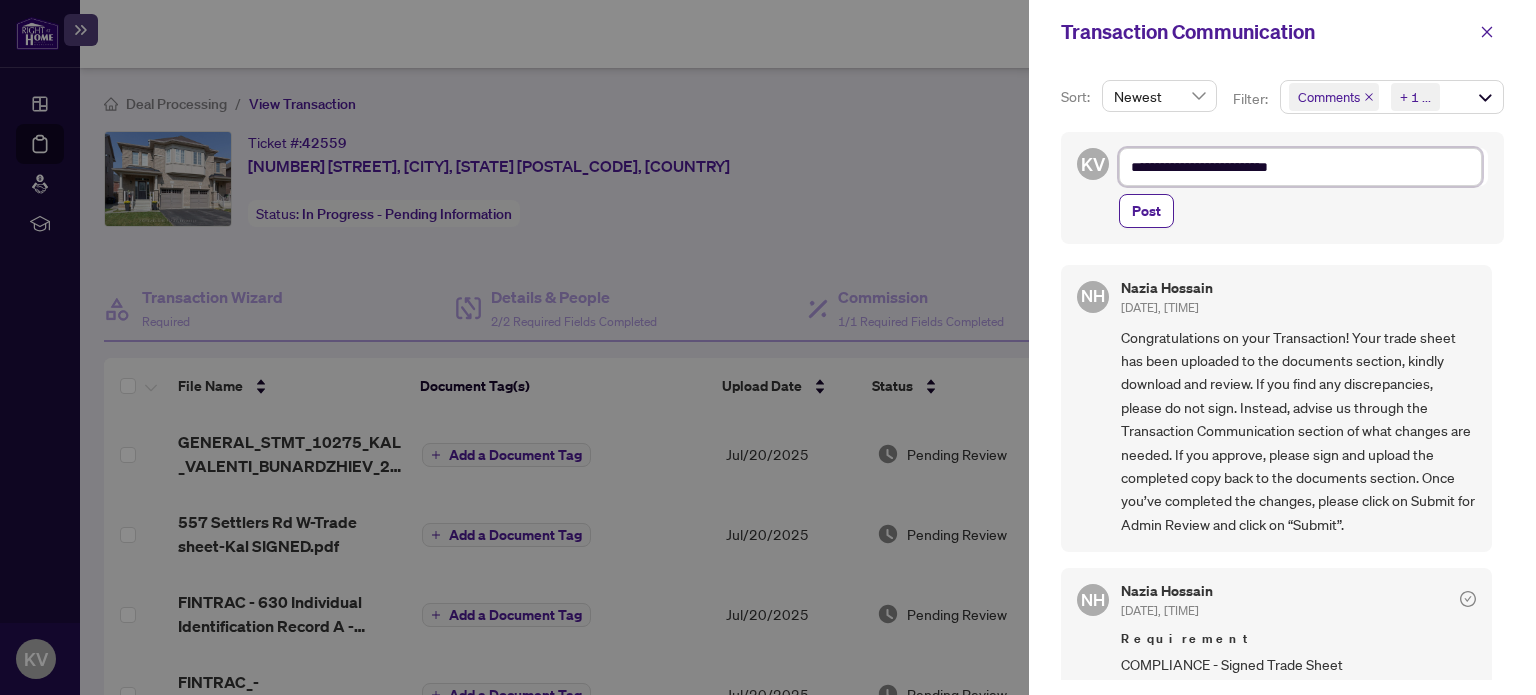 type on "**********" 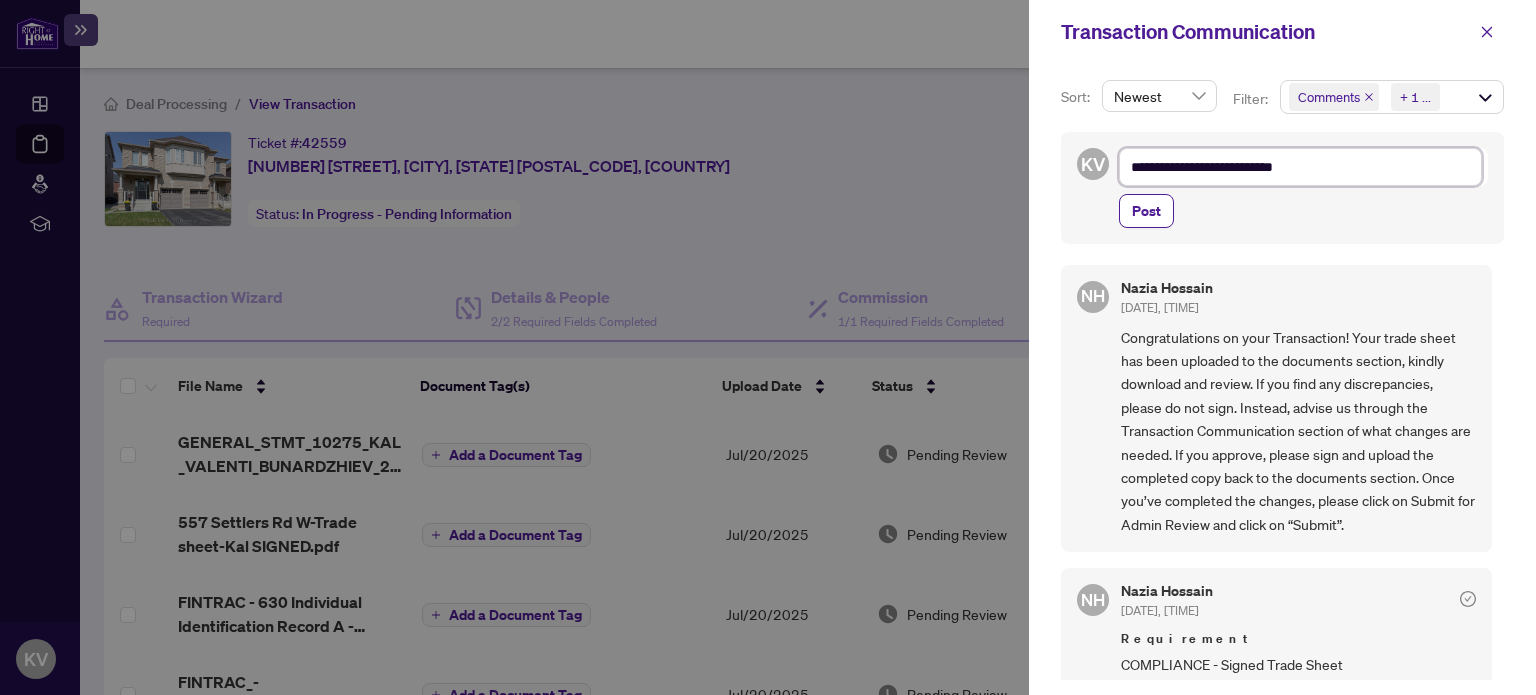 type on "**********" 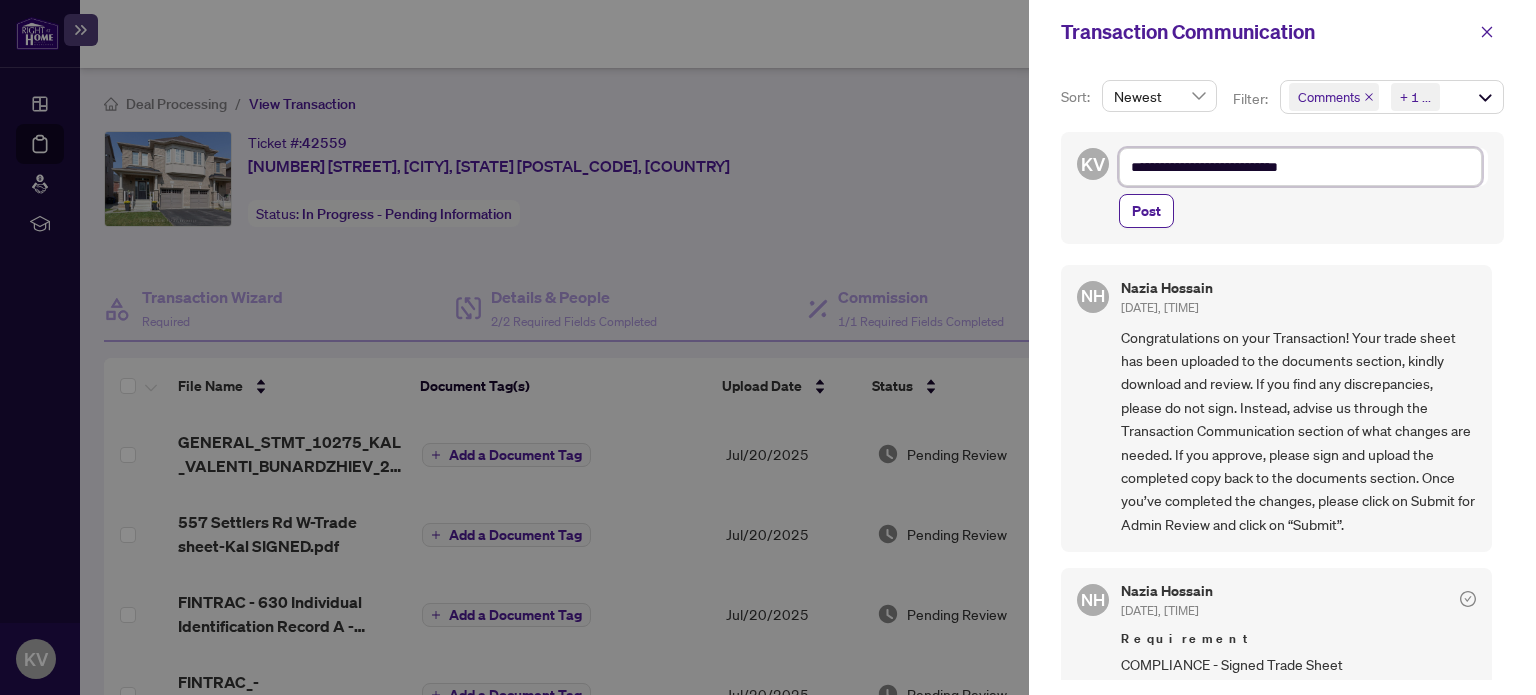 type on "**********" 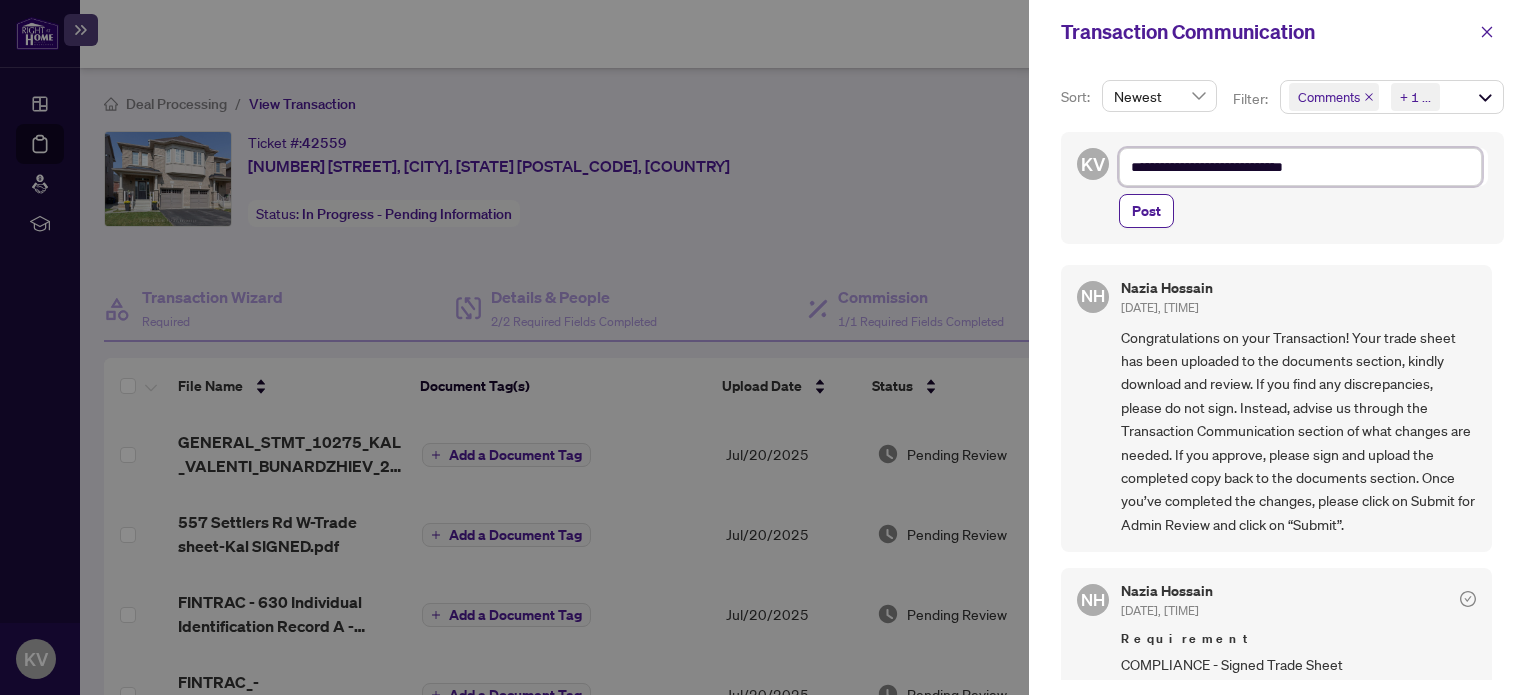 type on "**********" 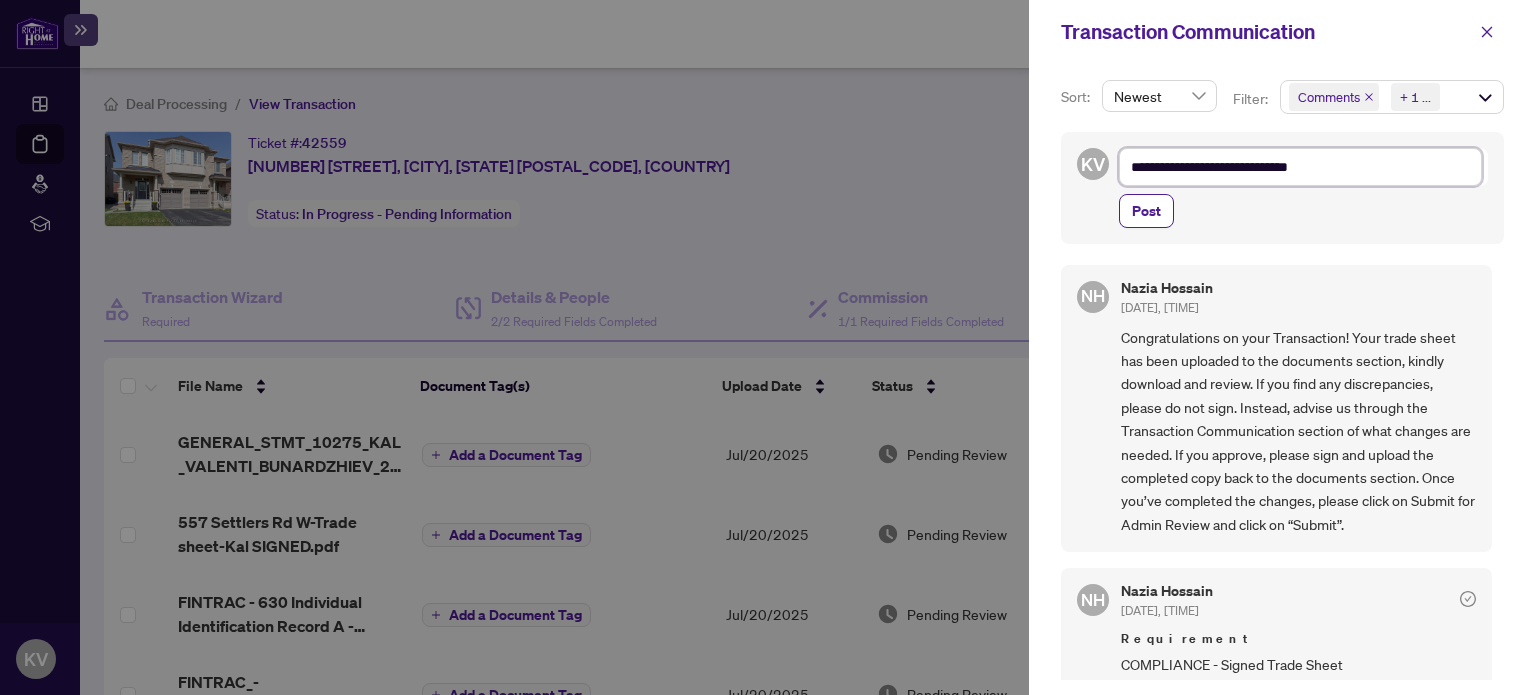 type on "**********" 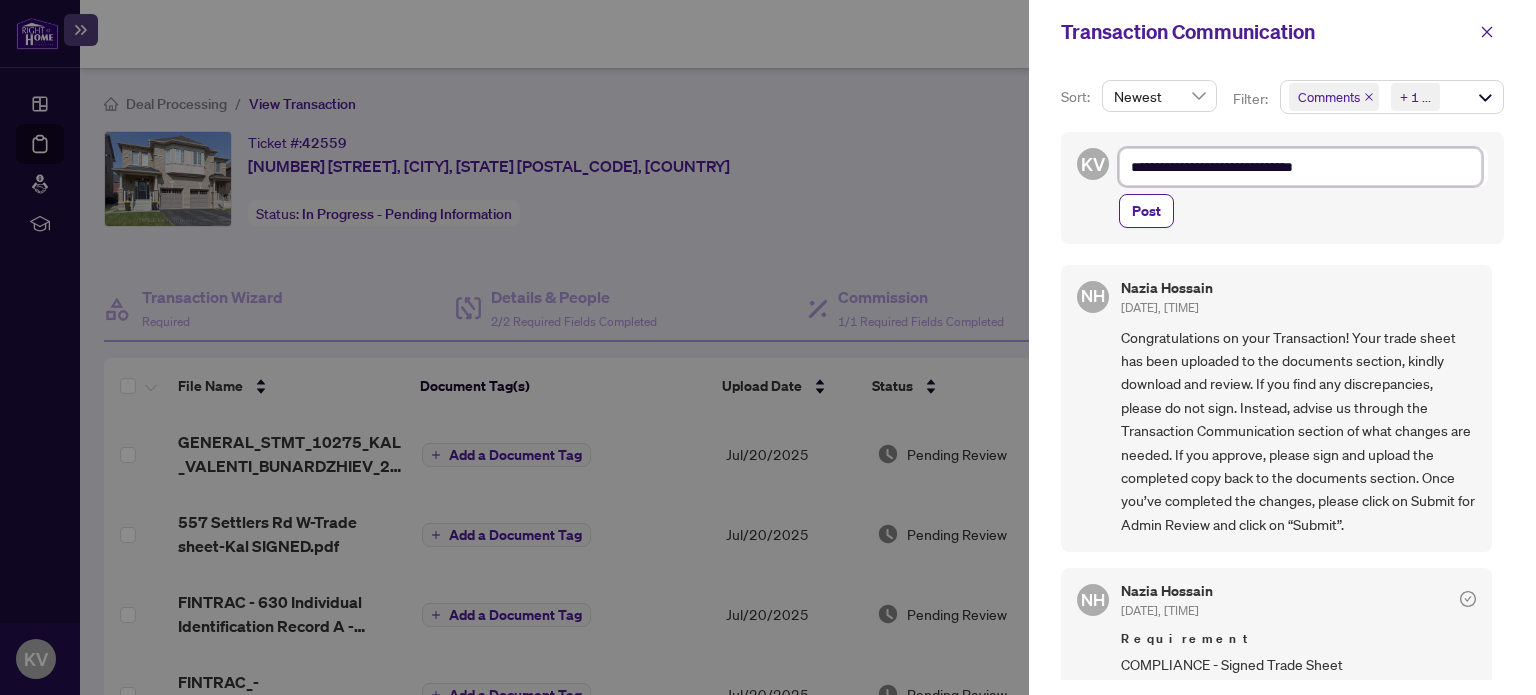 type on "**********" 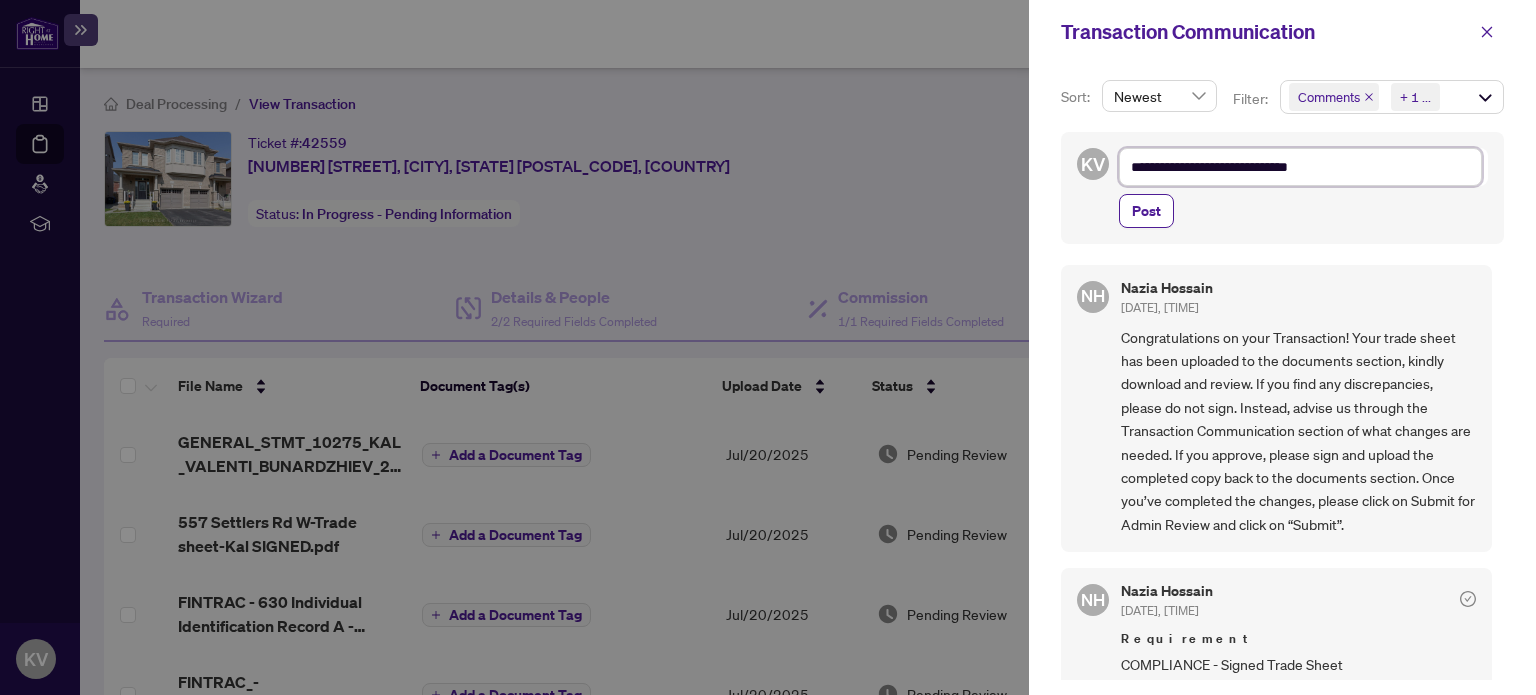 type on "**********" 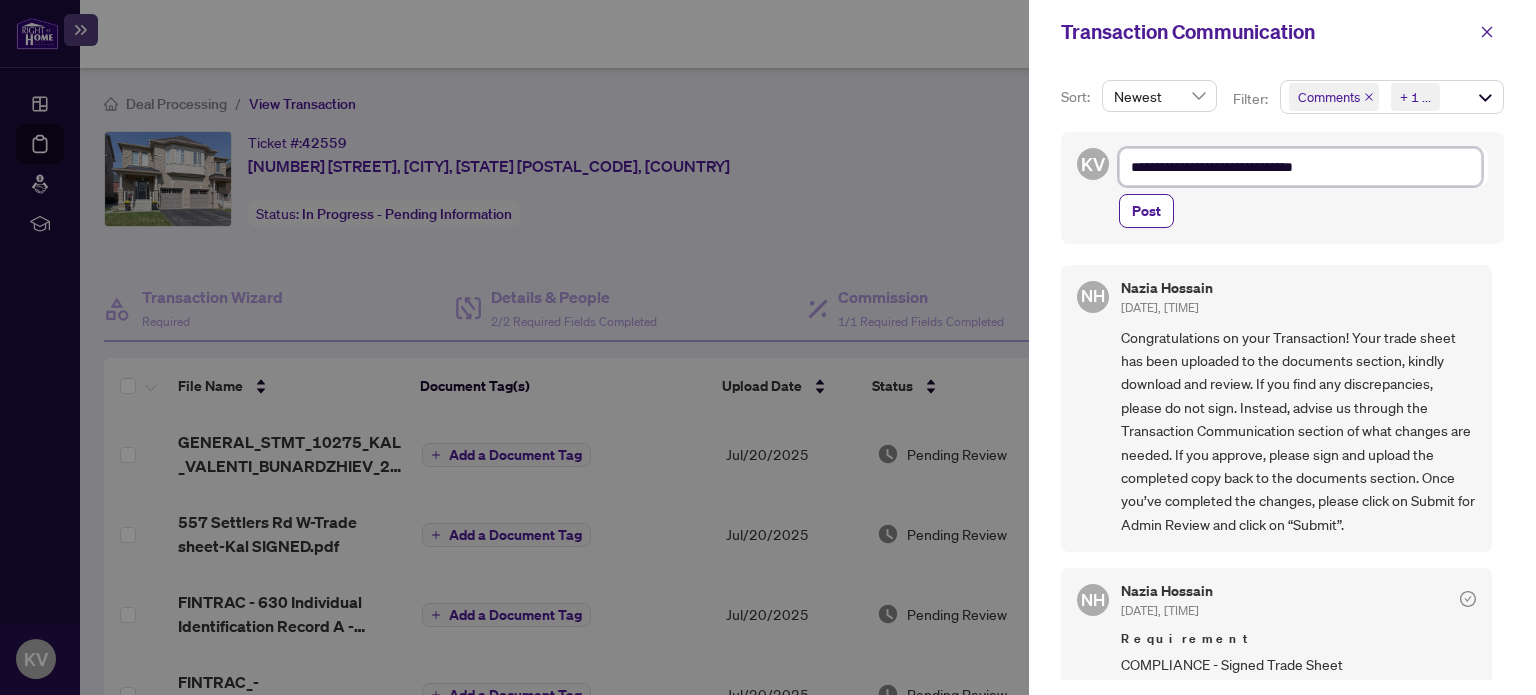 type on "**********" 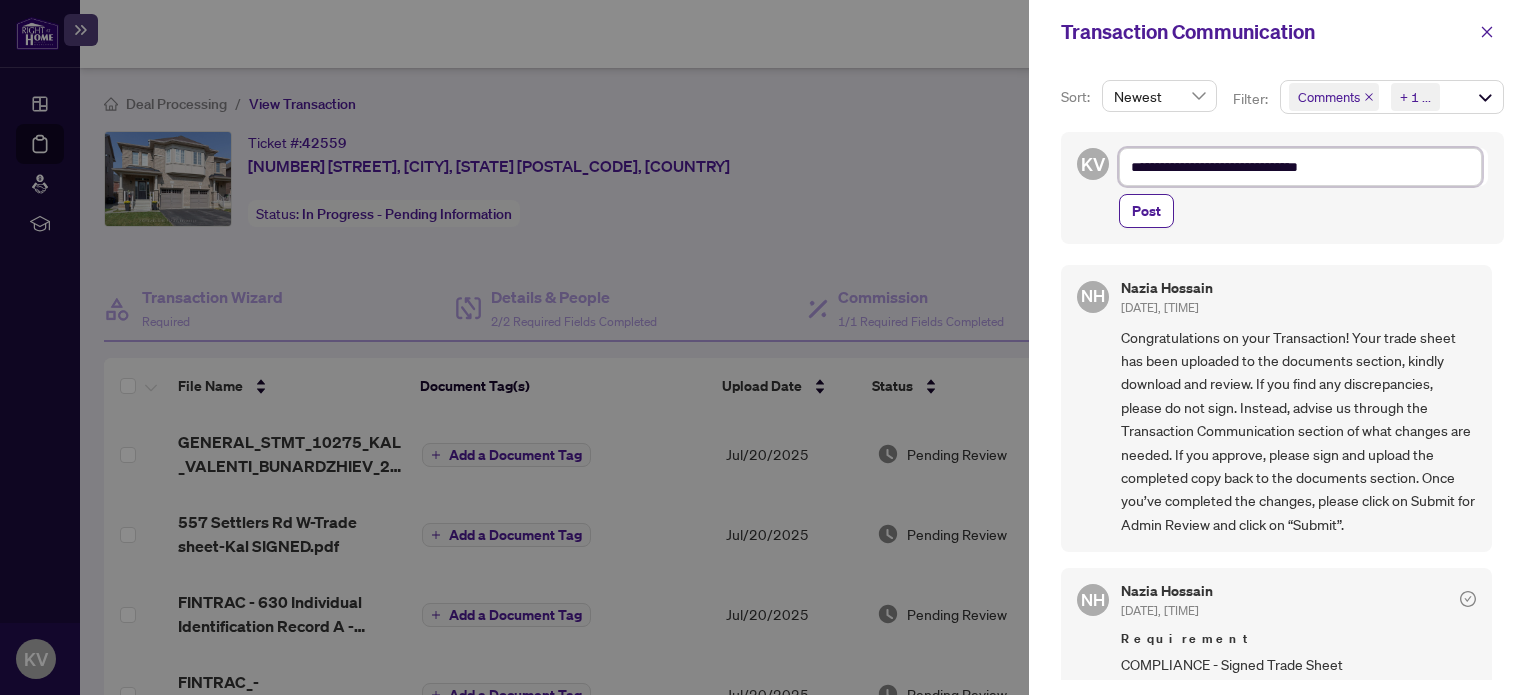 type on "**********" 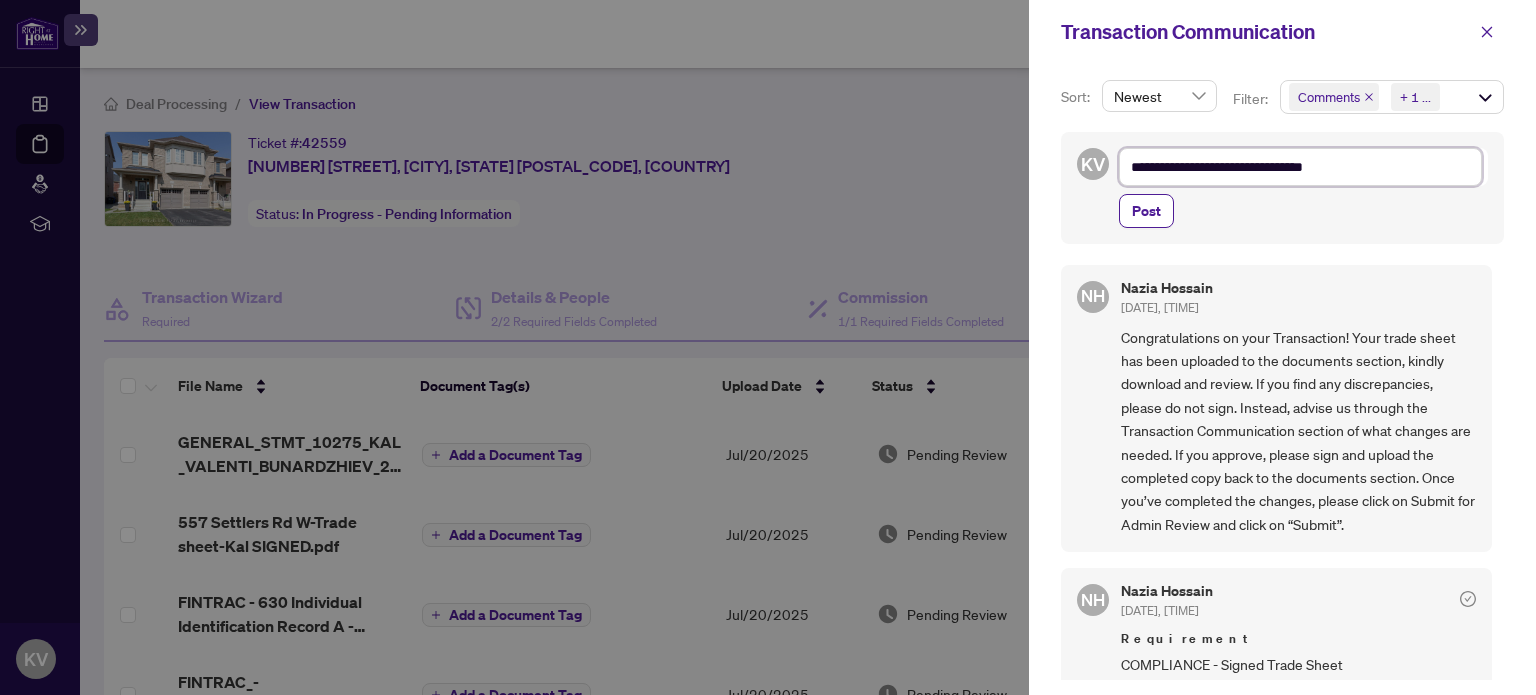 type on "**********" 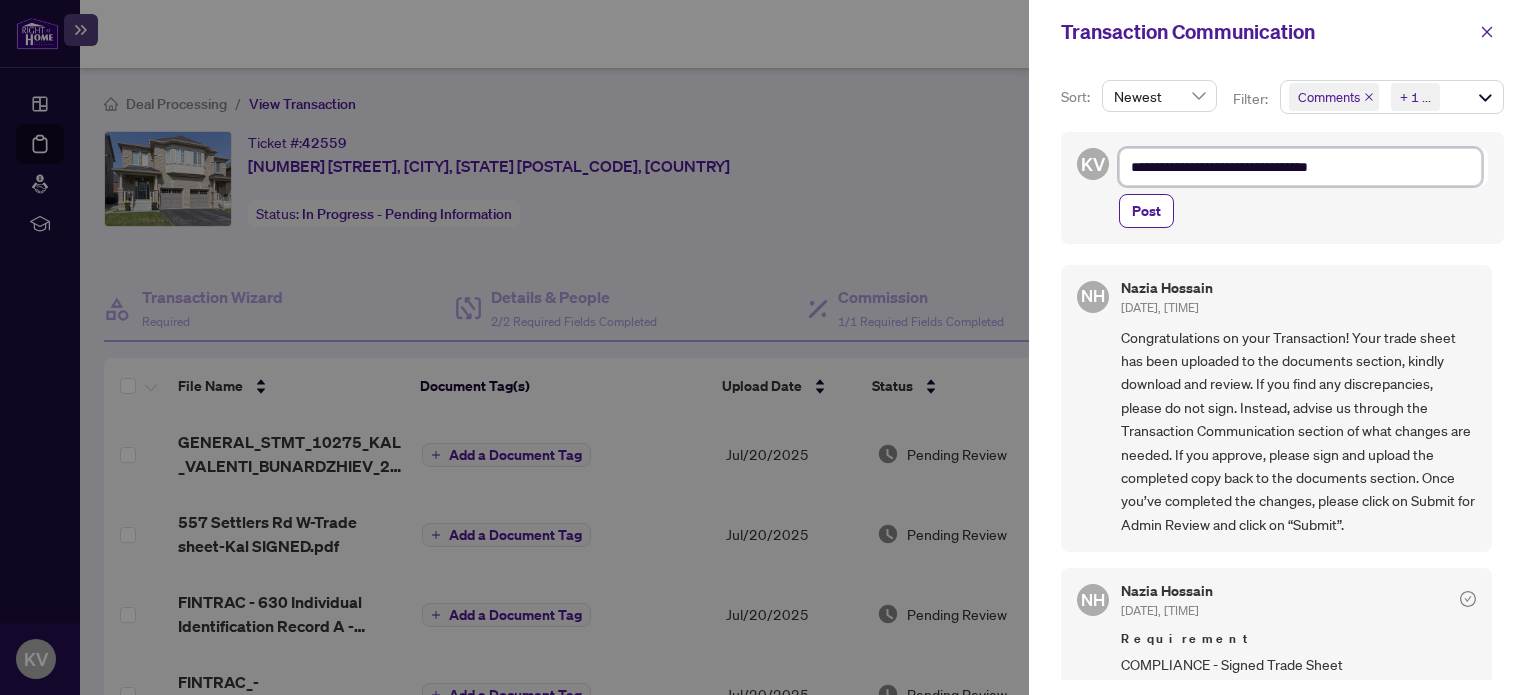 type on "**********" 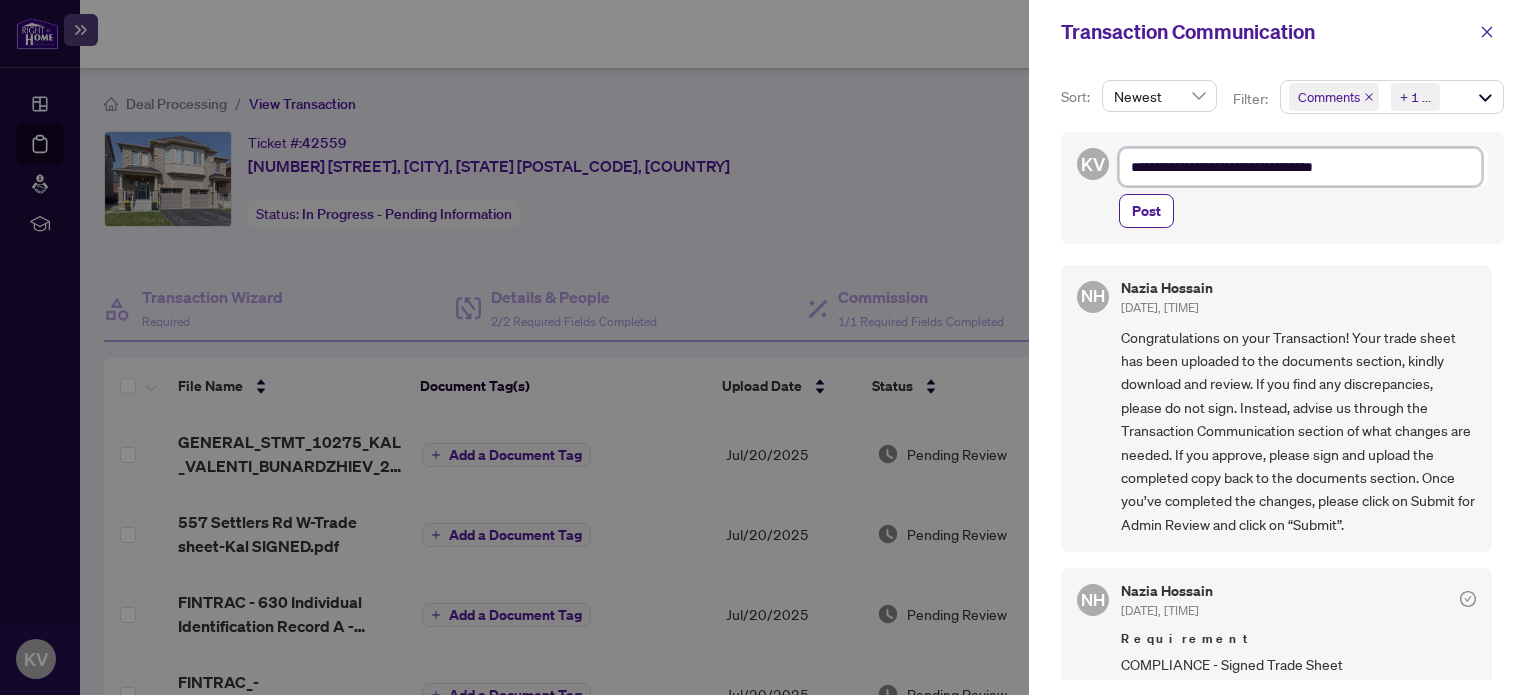 type on "**********" 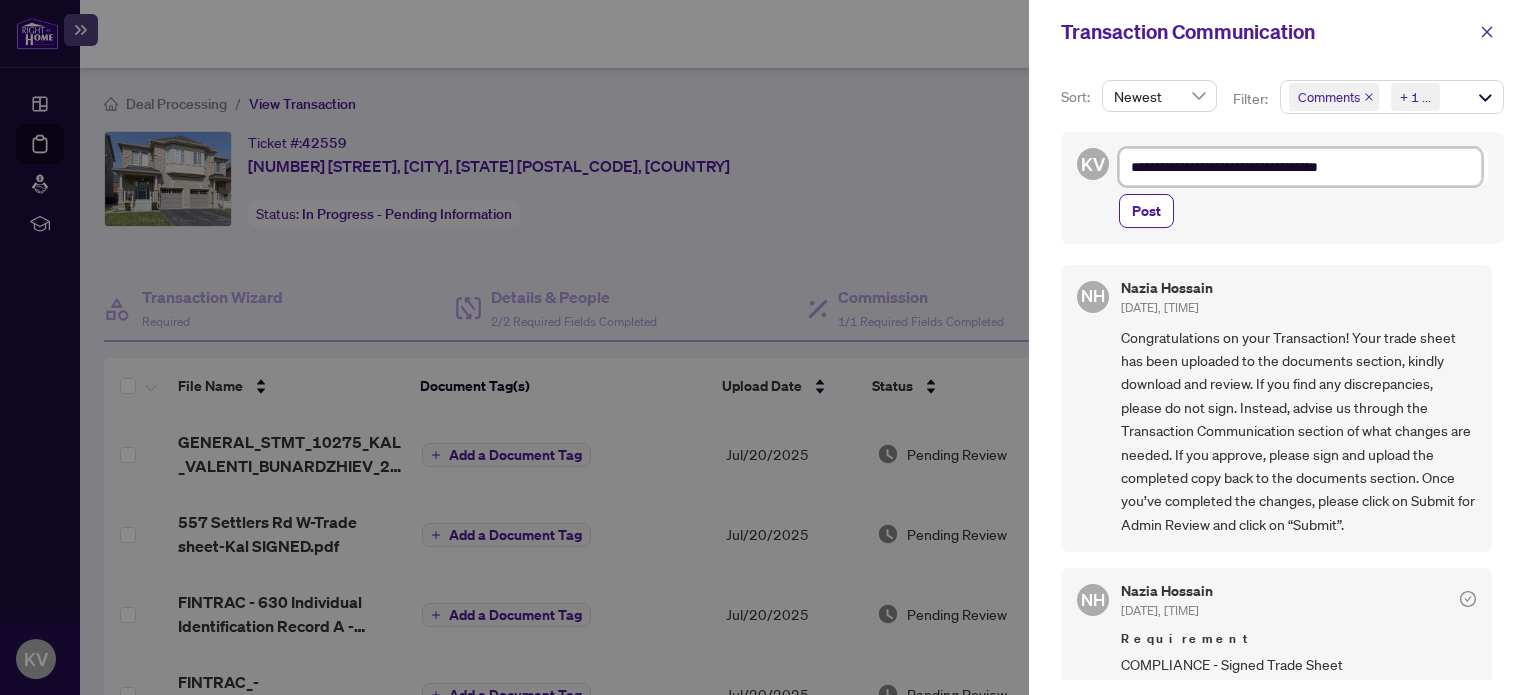 type on "**********" 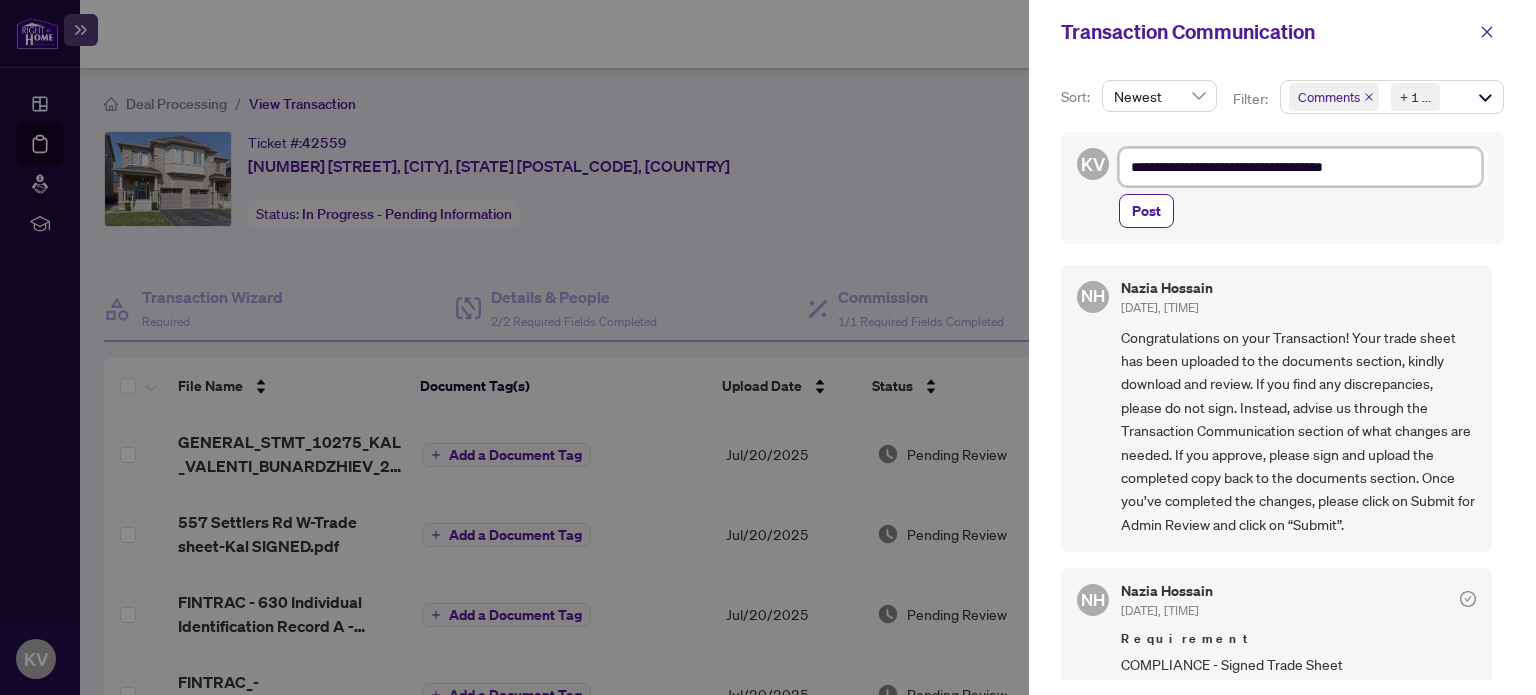 type on "**********" 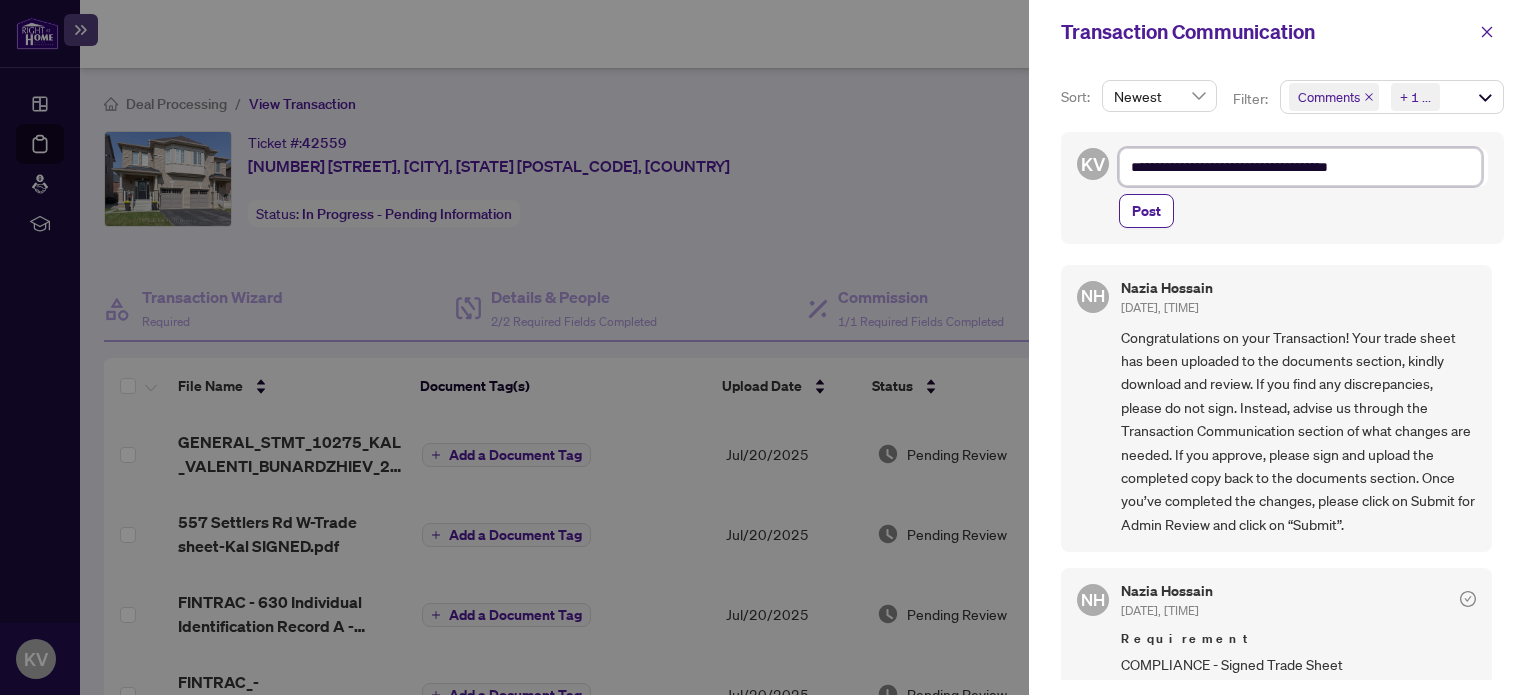 type on "**********" 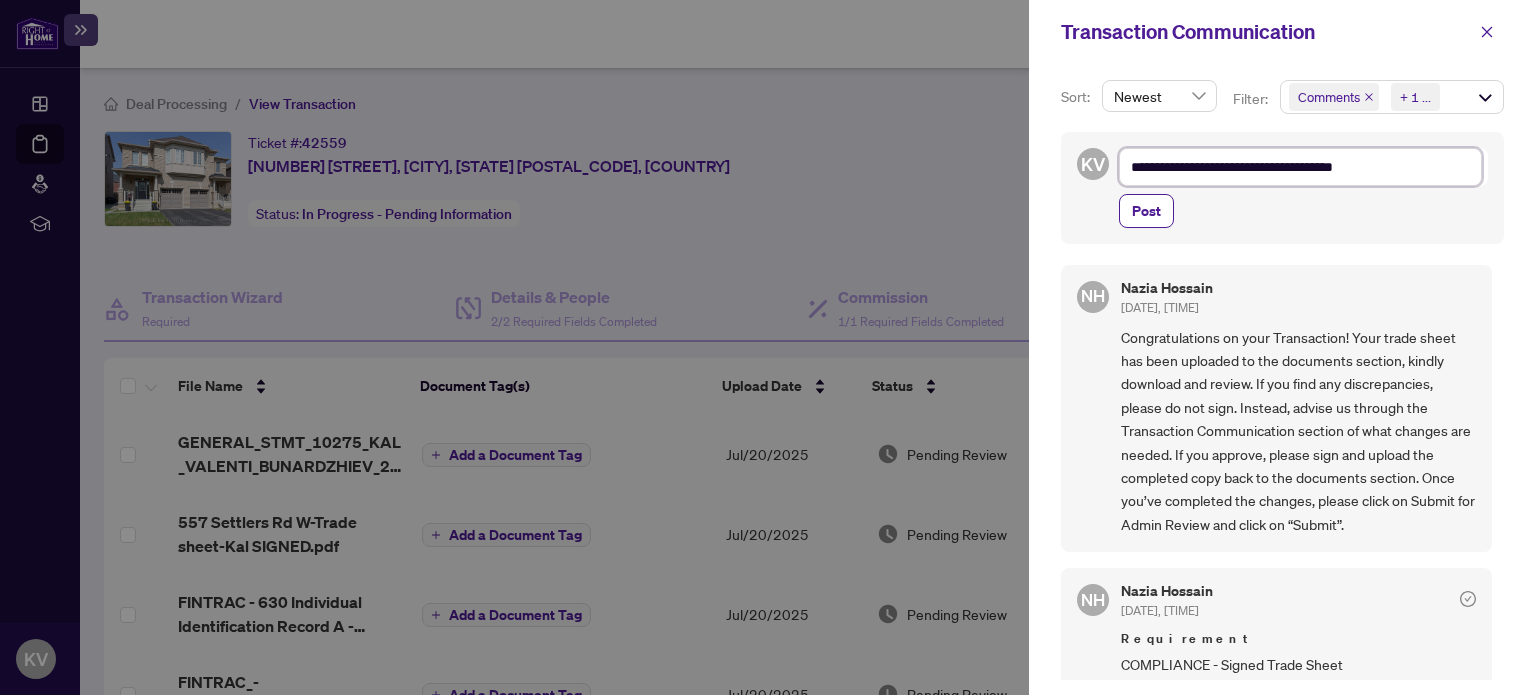 type on "**********" 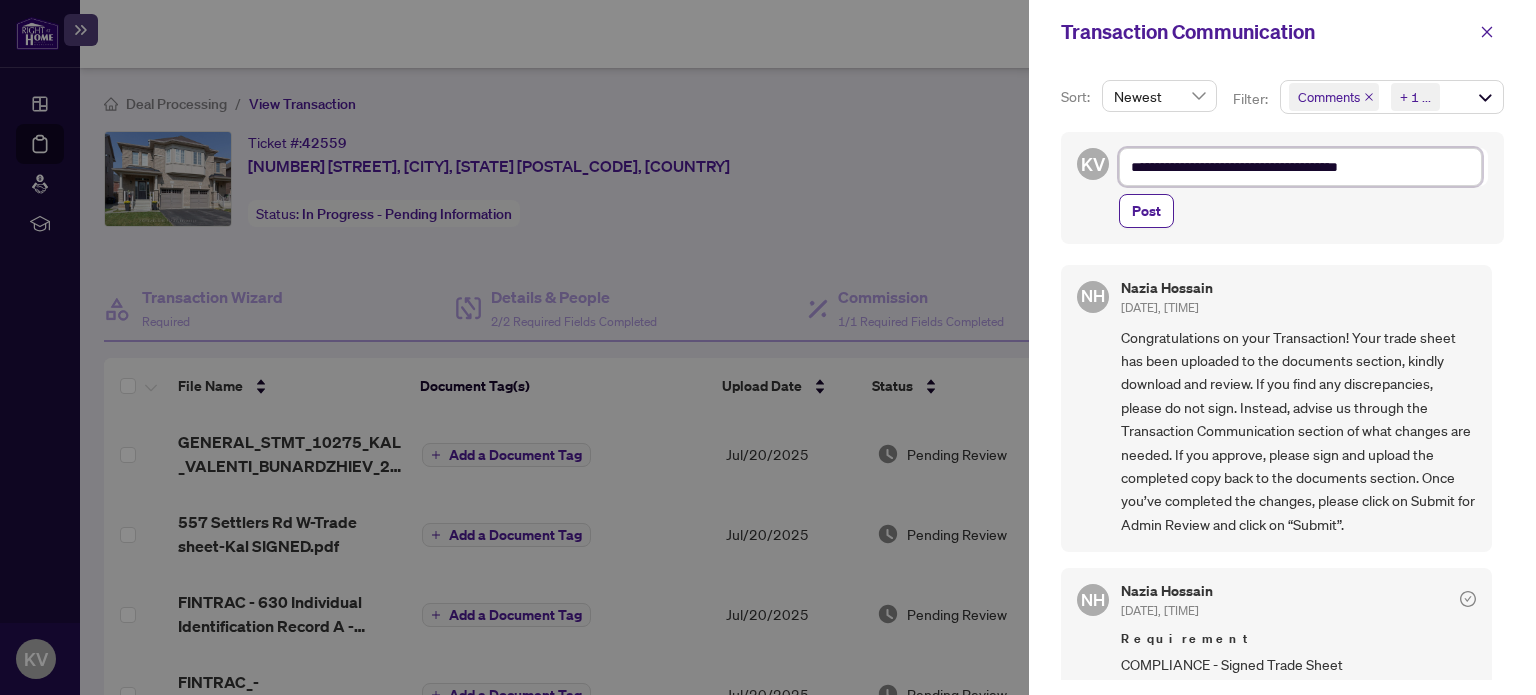 type on "**********" 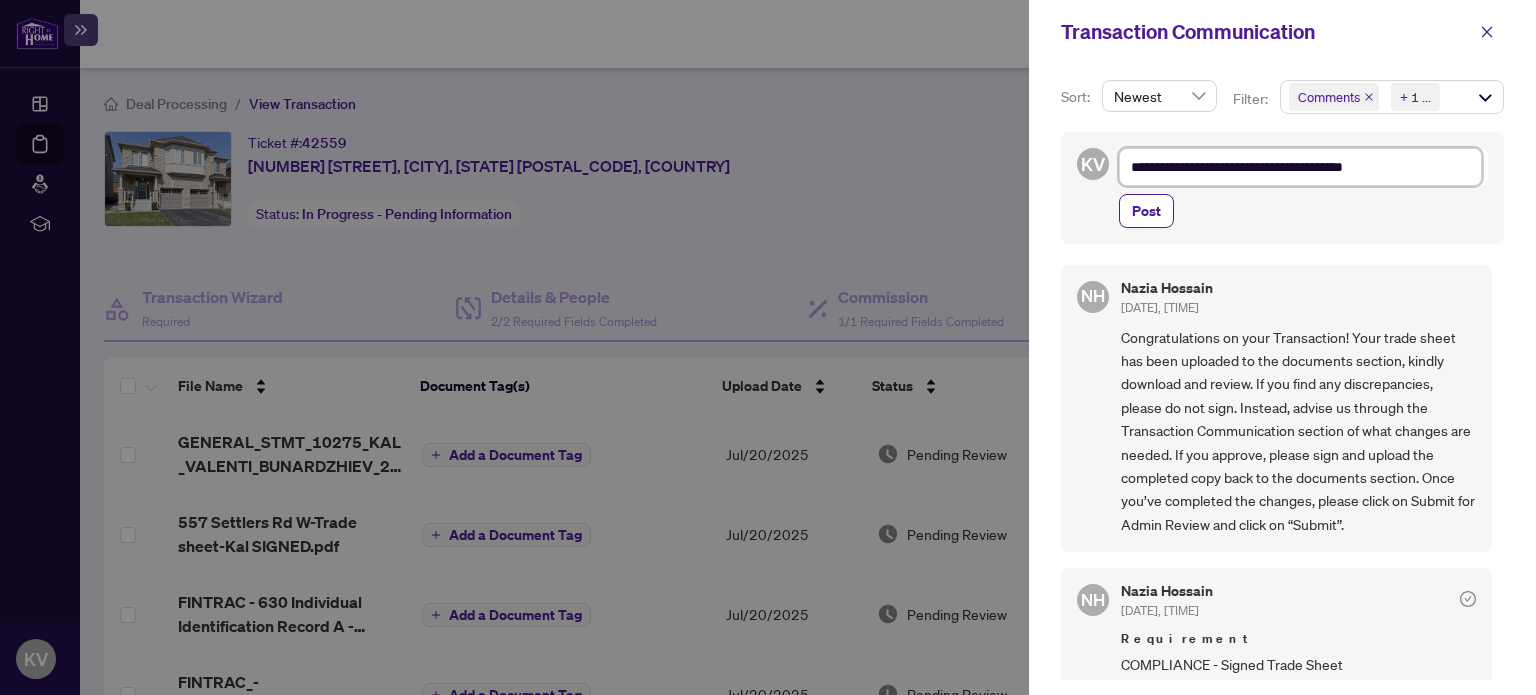 type on "**********" 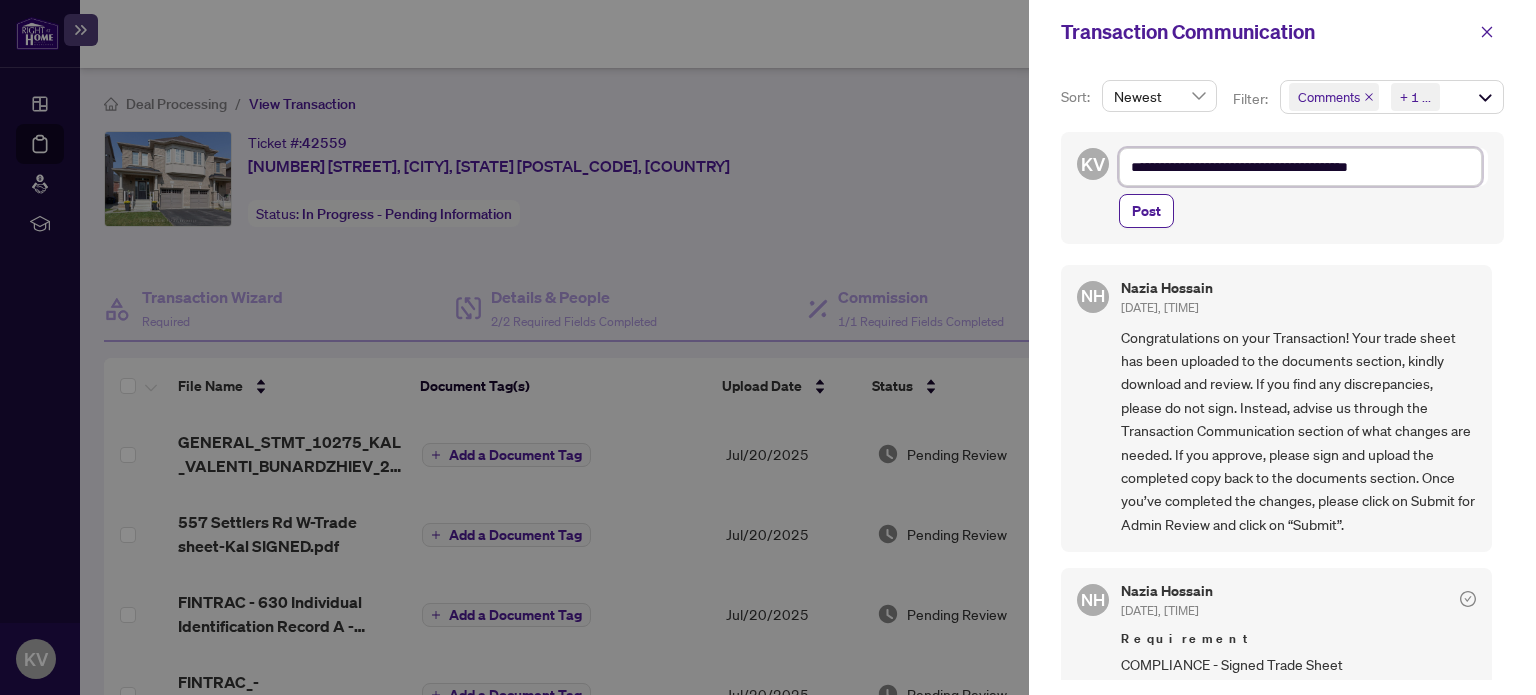 type on "**********" 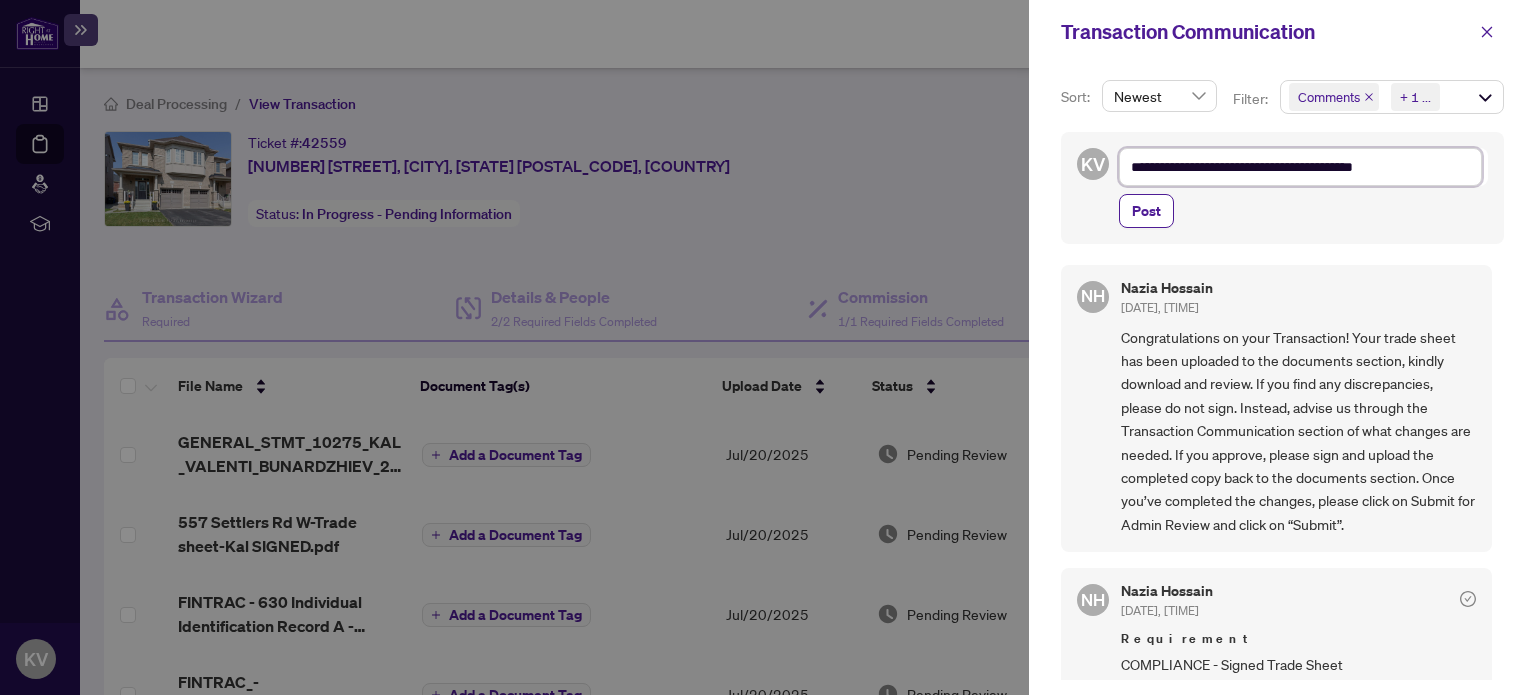 type on "**********" 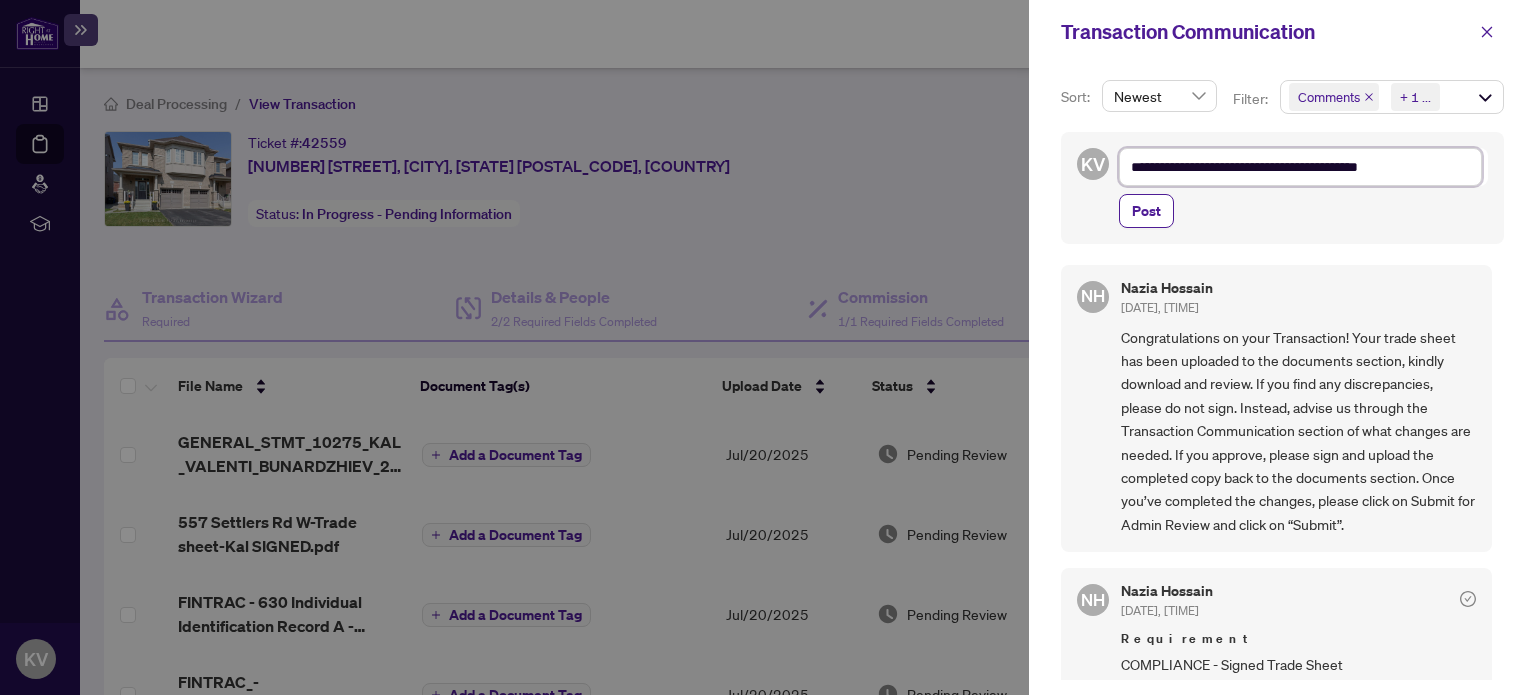 type on "**********" 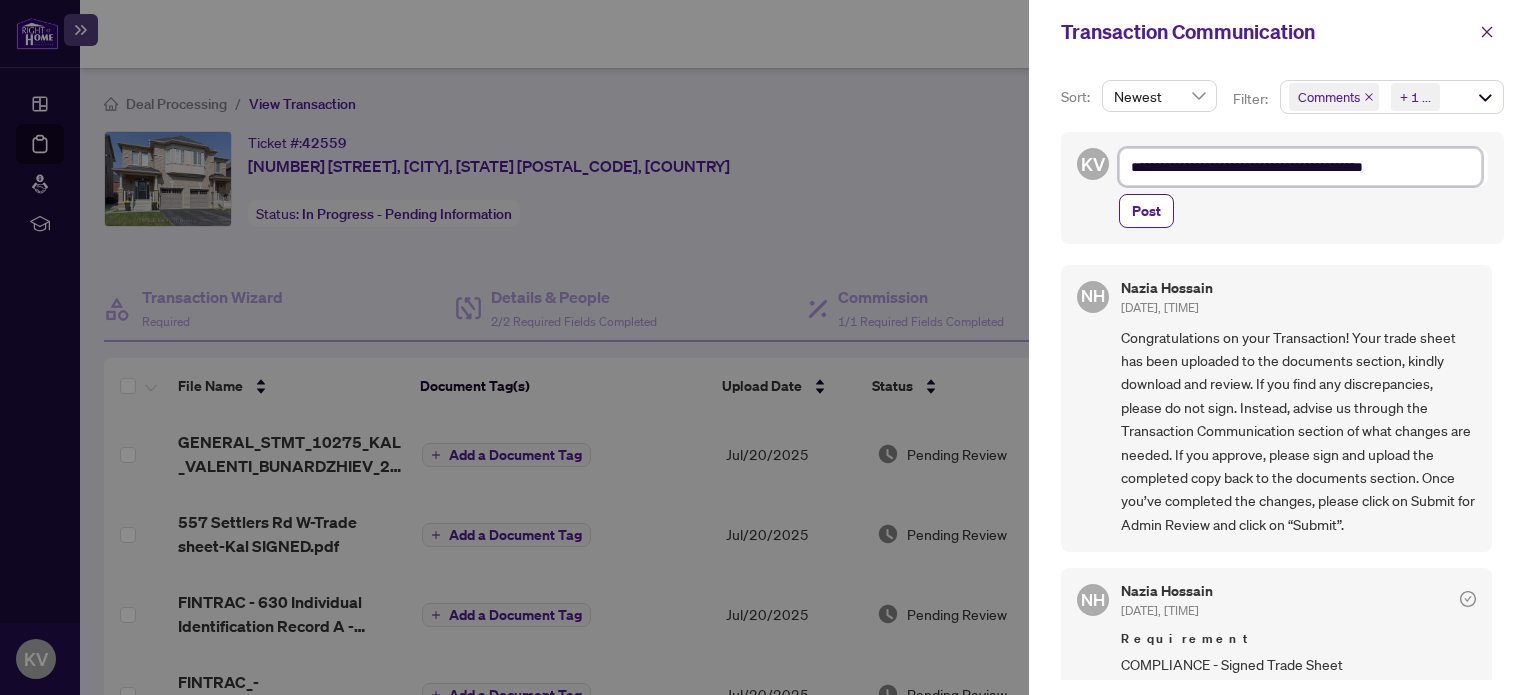 type on "**********" 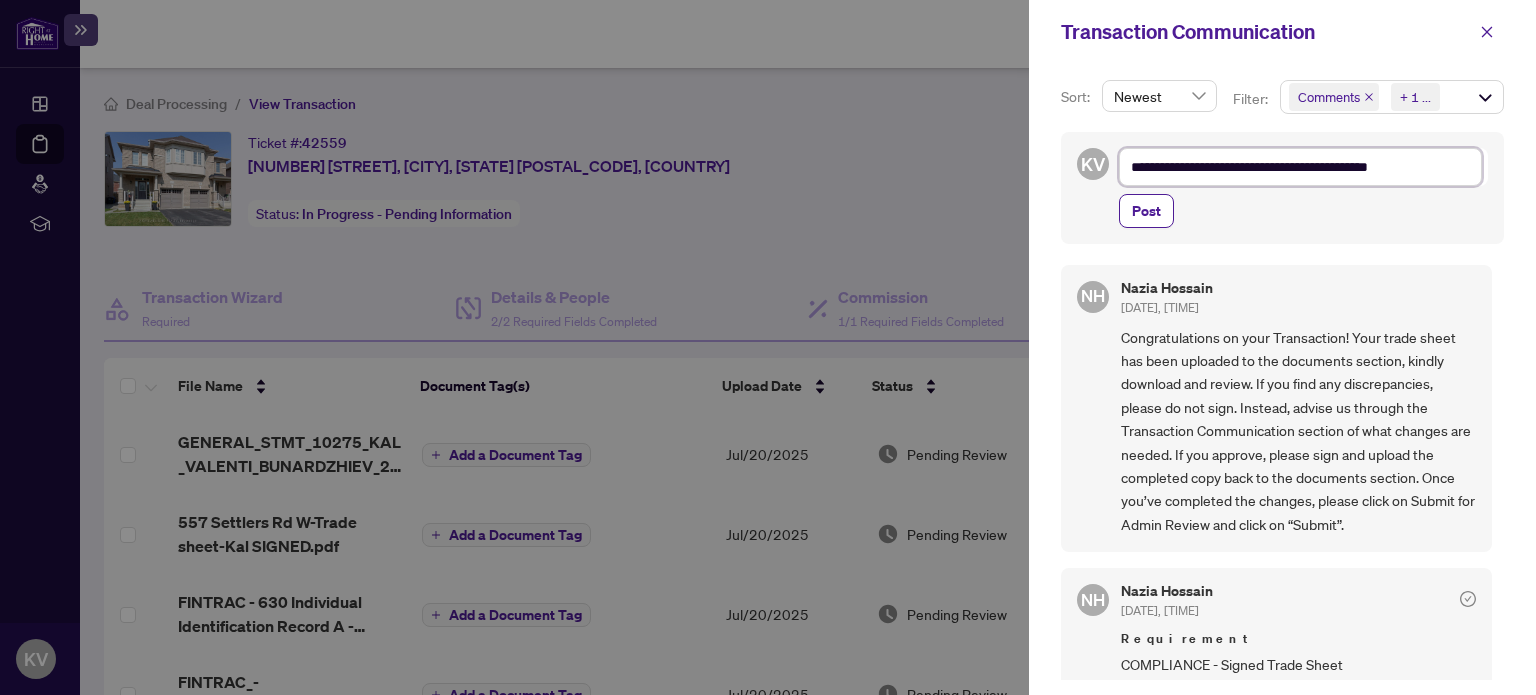 type on "**********" 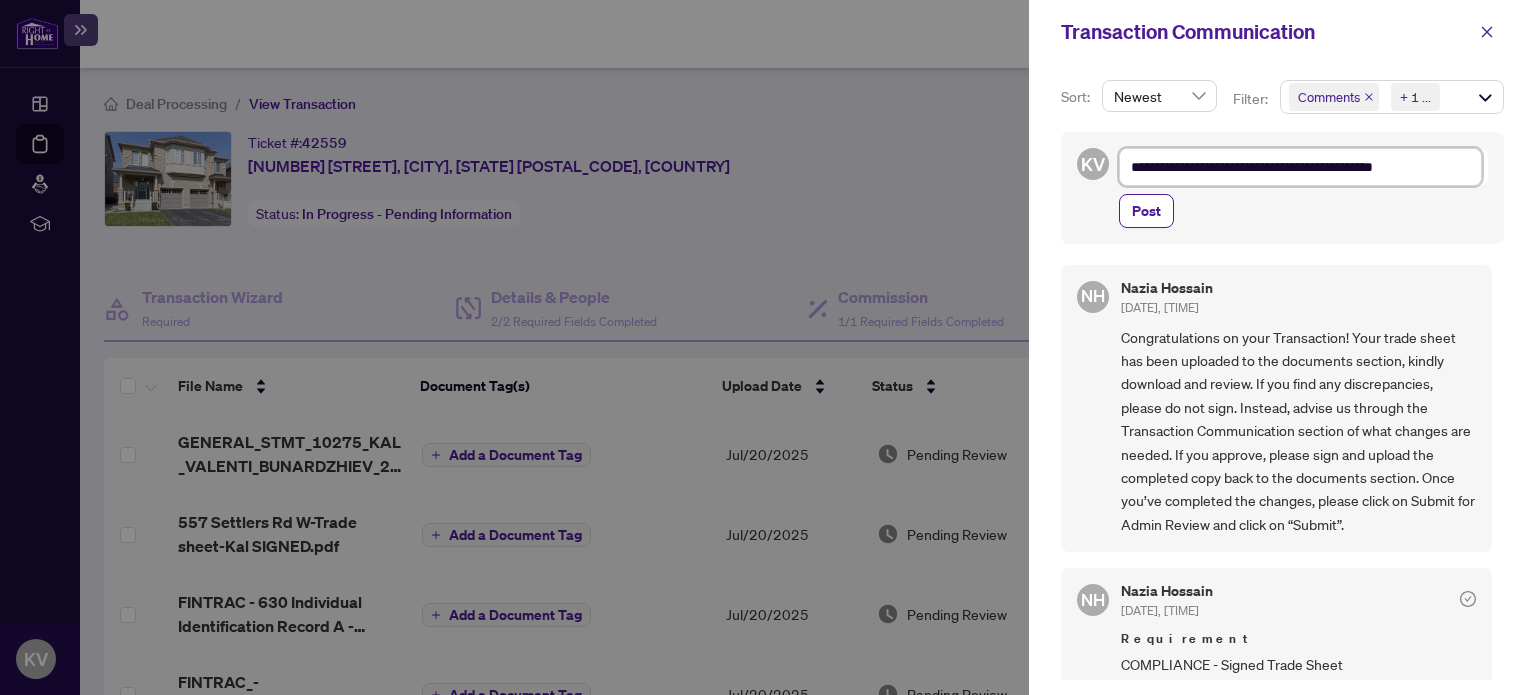type on "**********" 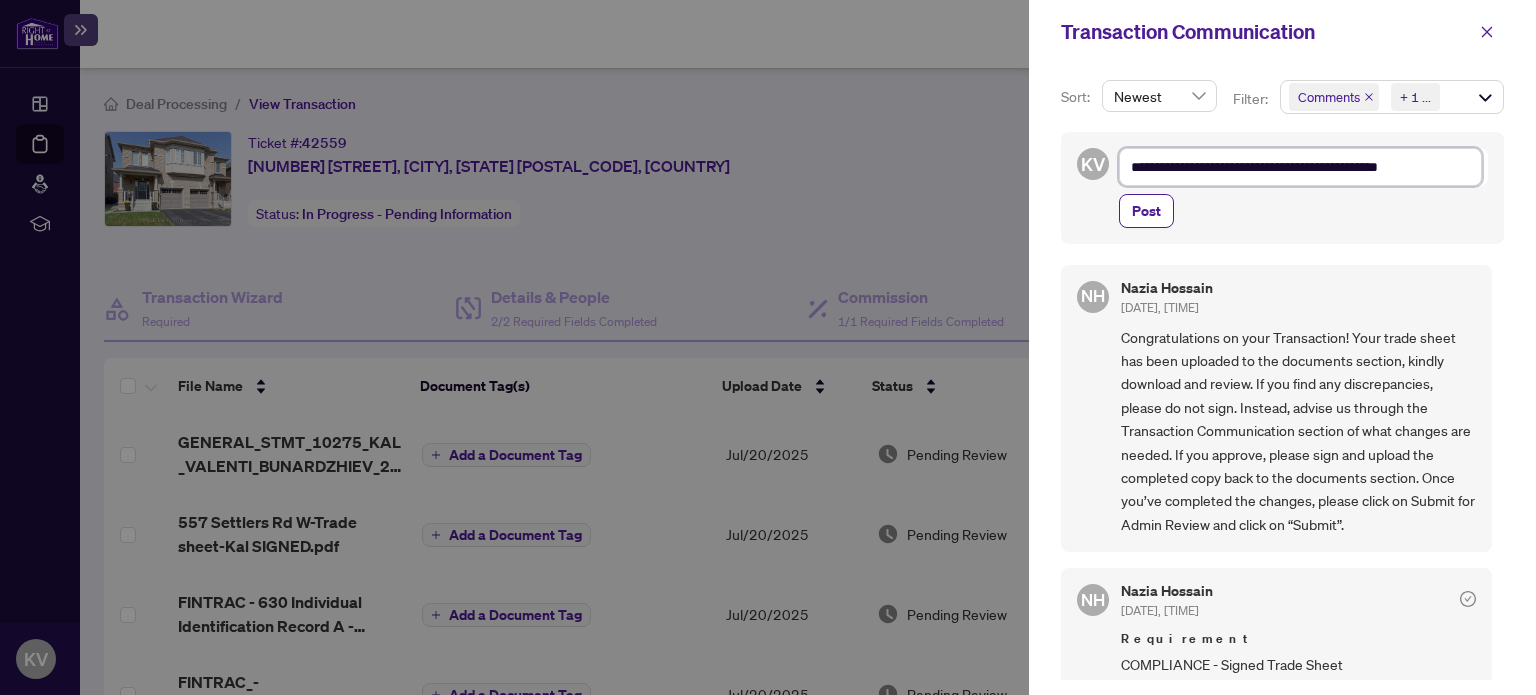 type on "**********" 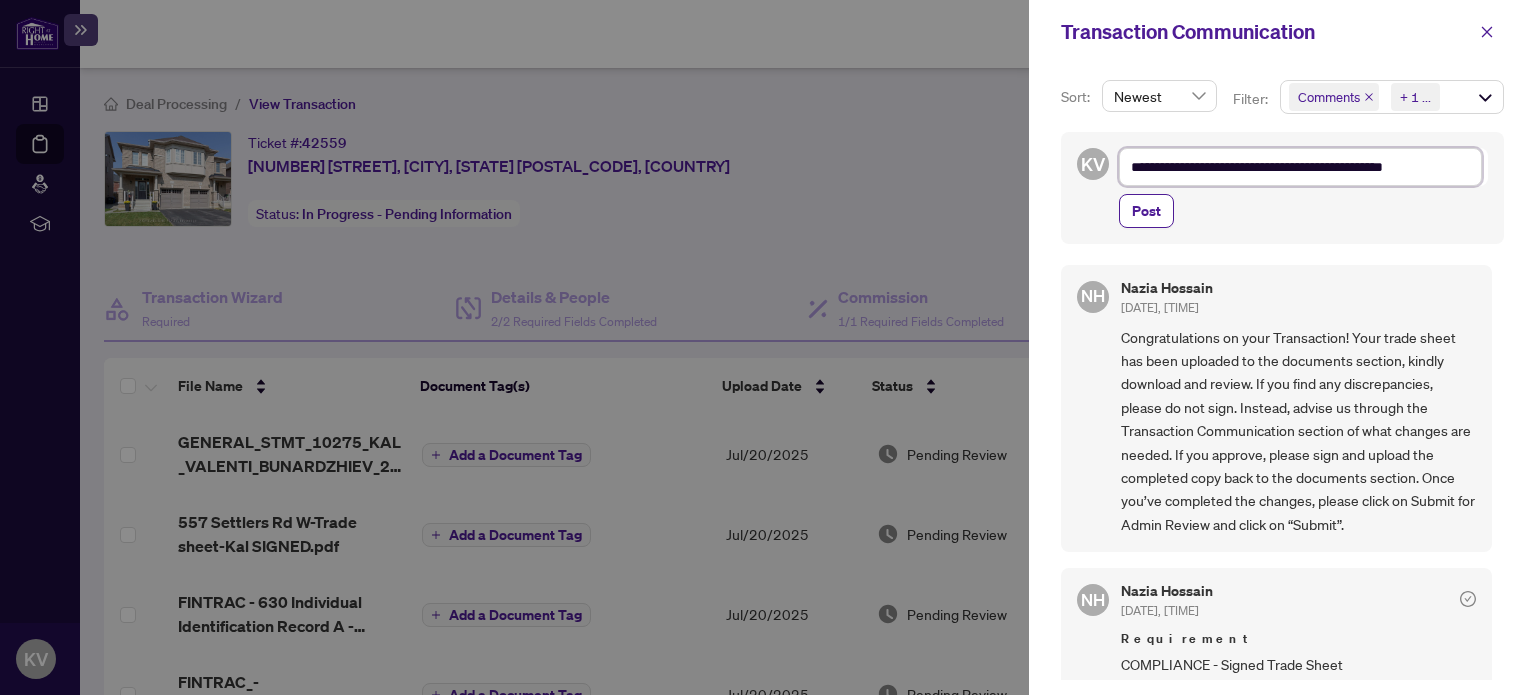 type on "**********" 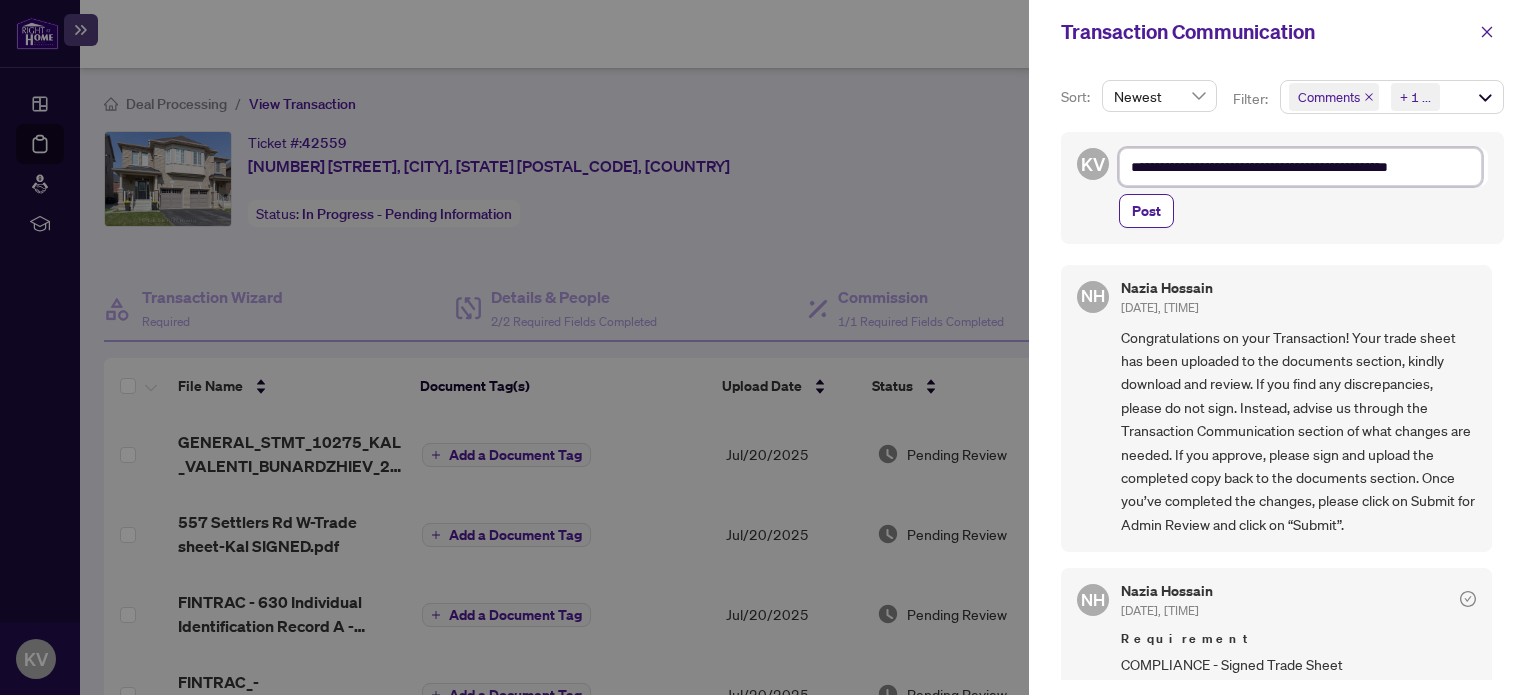 type on "**********" 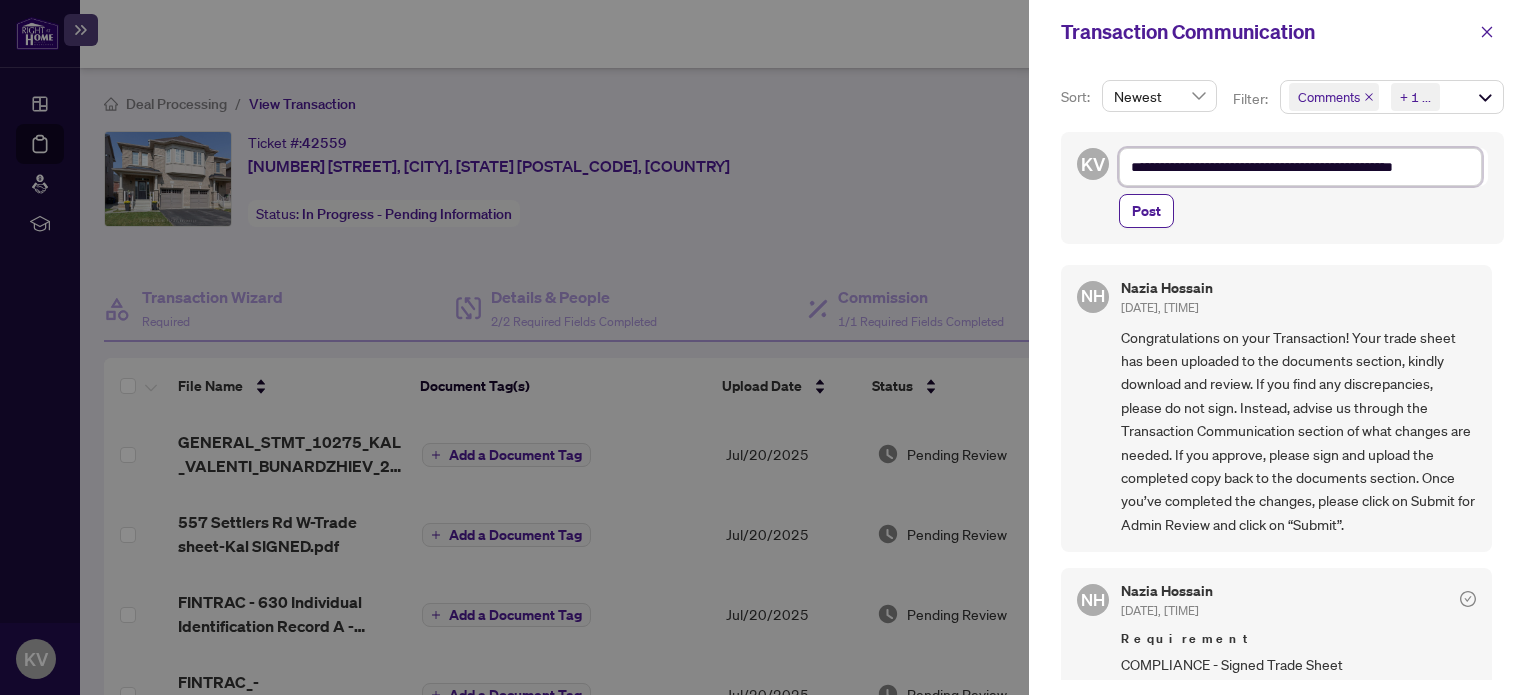 type on "**********" 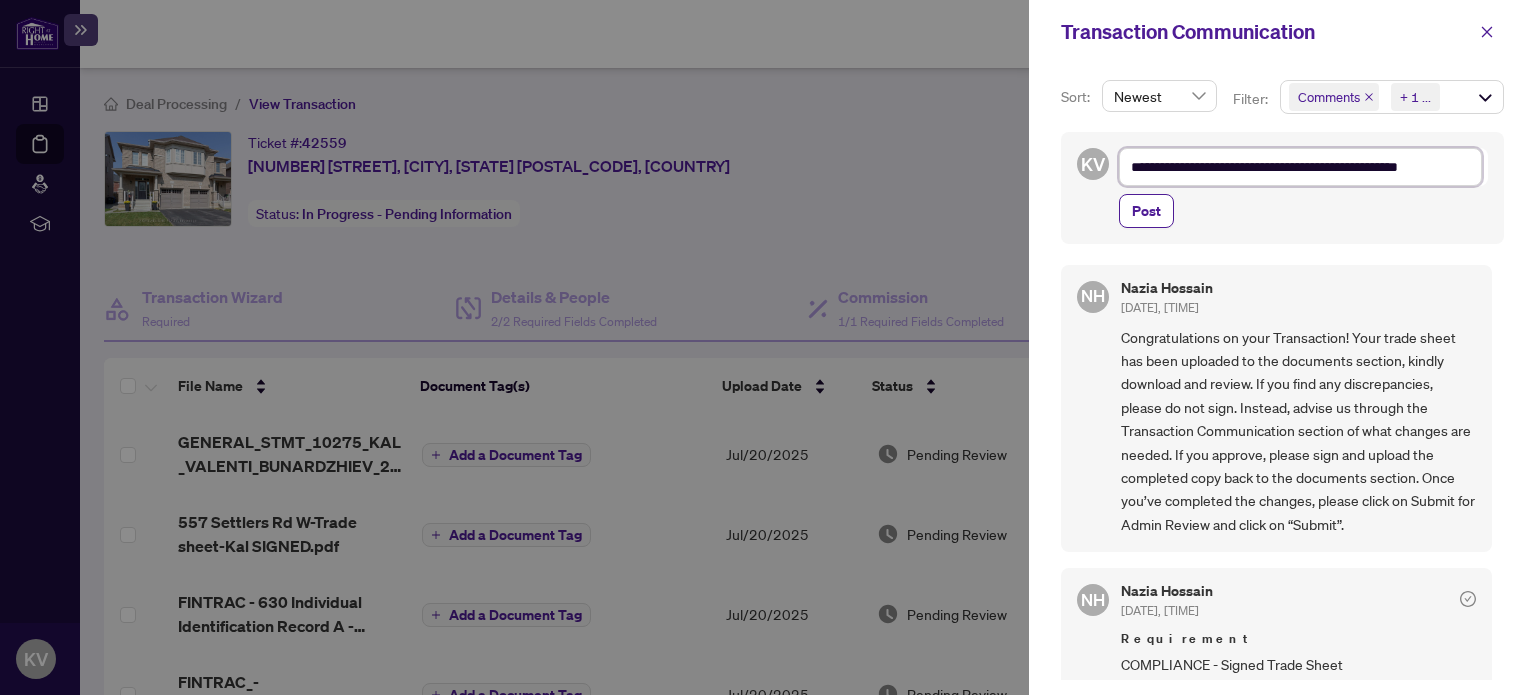 type on "**********" 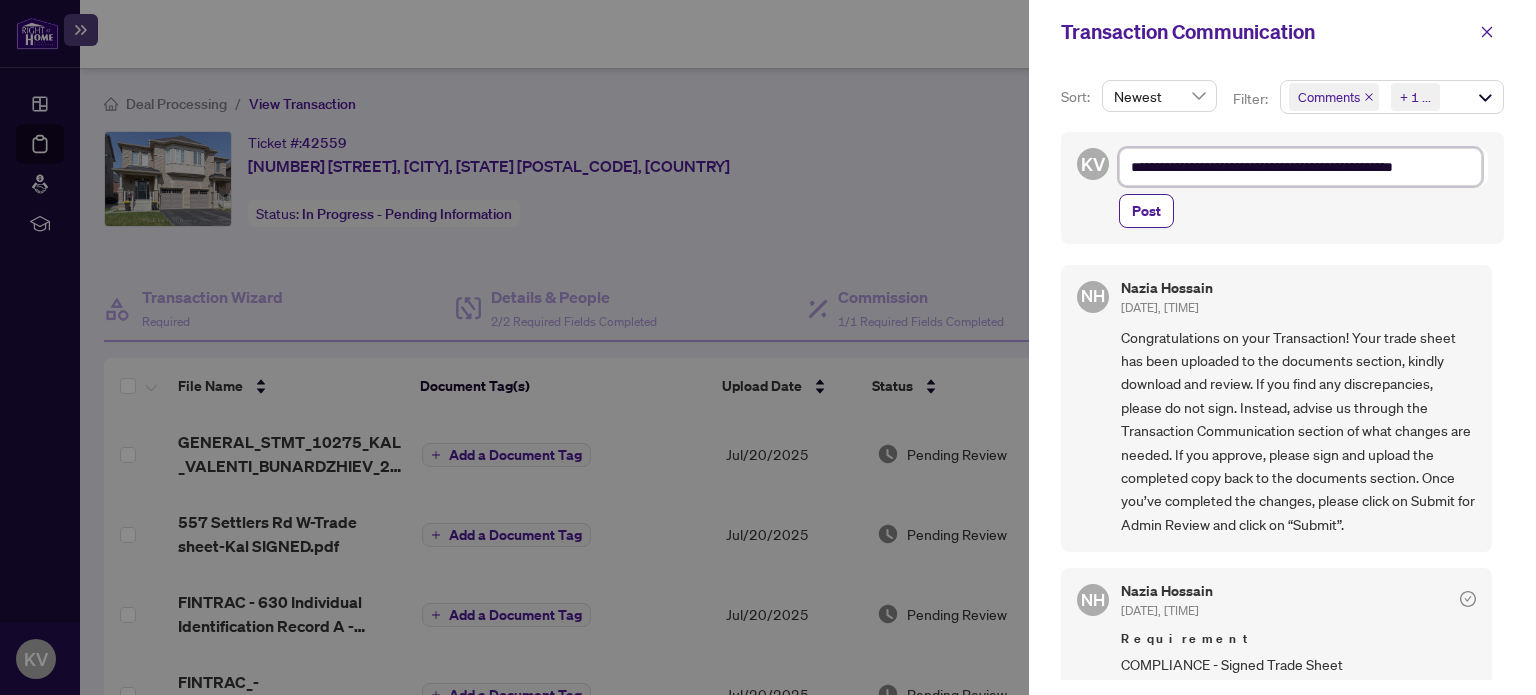 type on "**********" 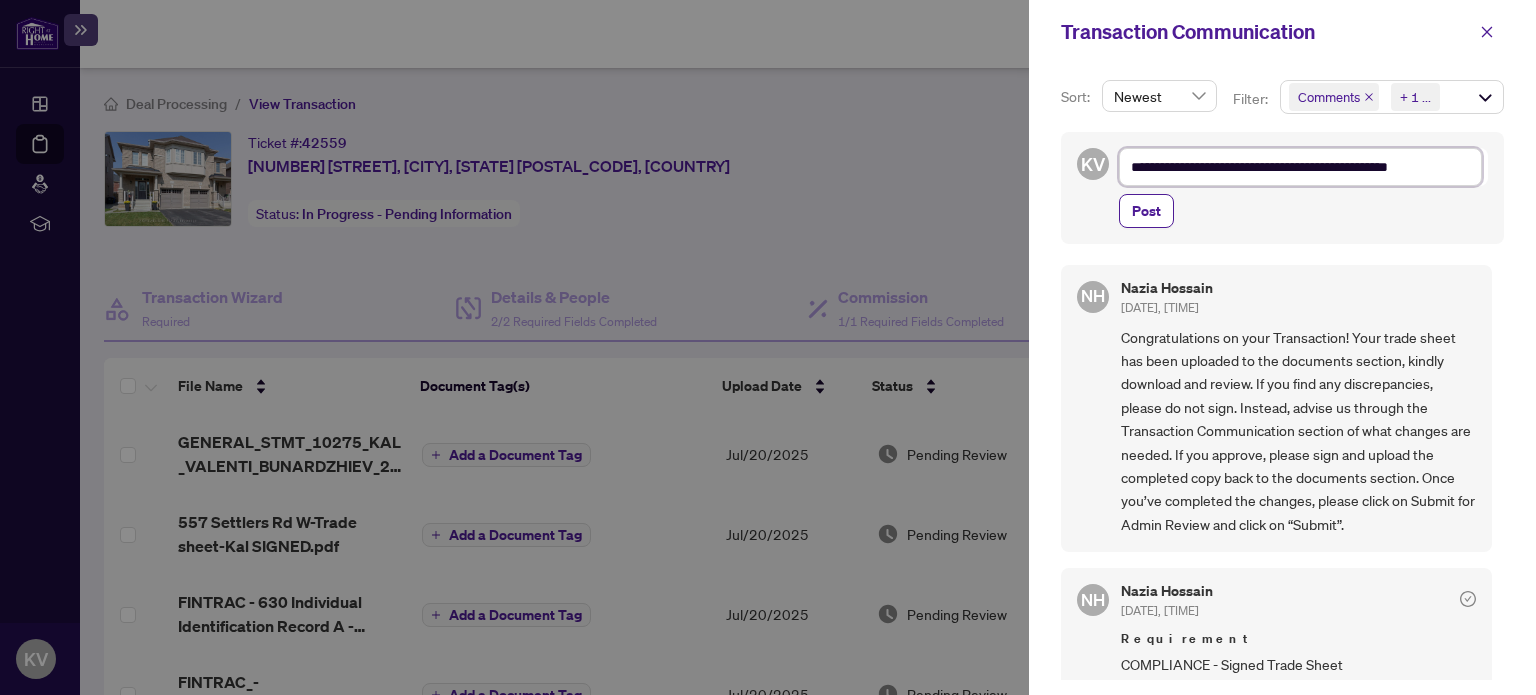 type on "**********" 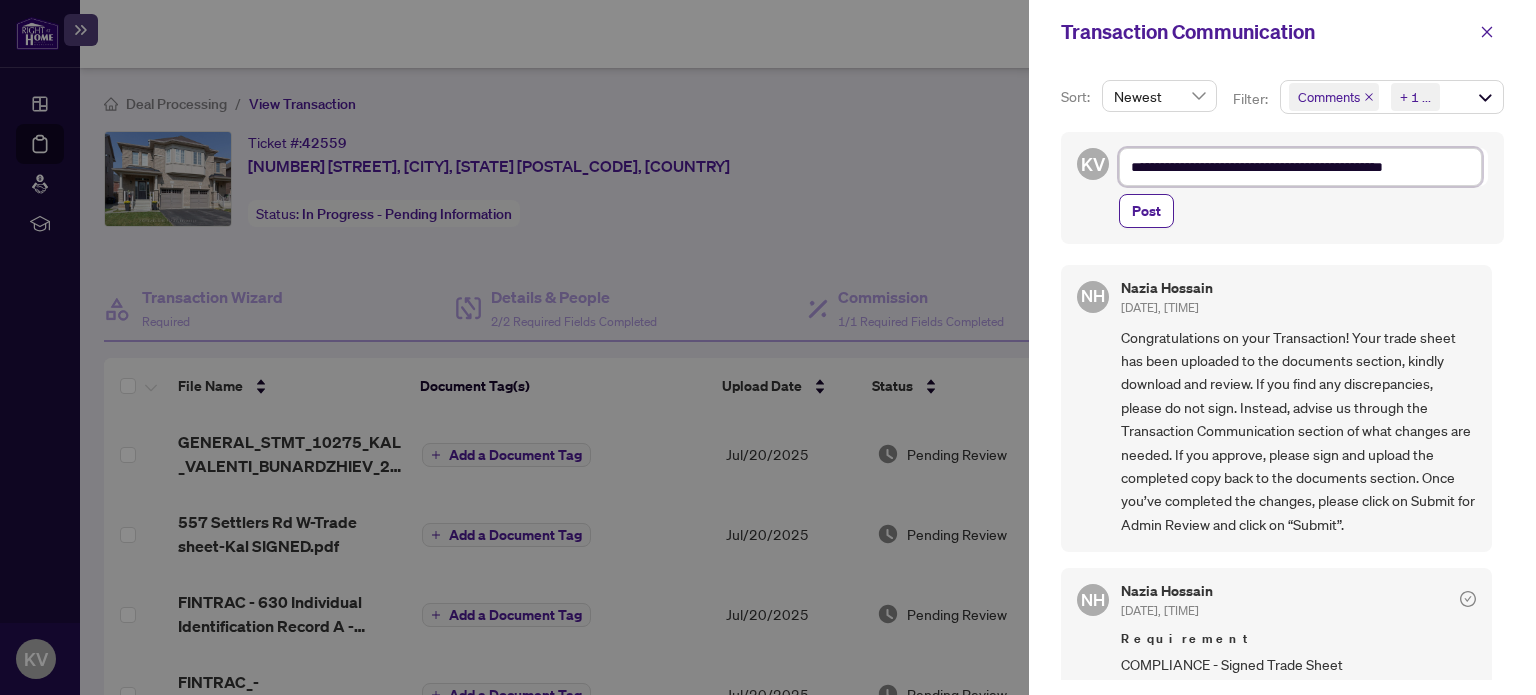 type on "**********" 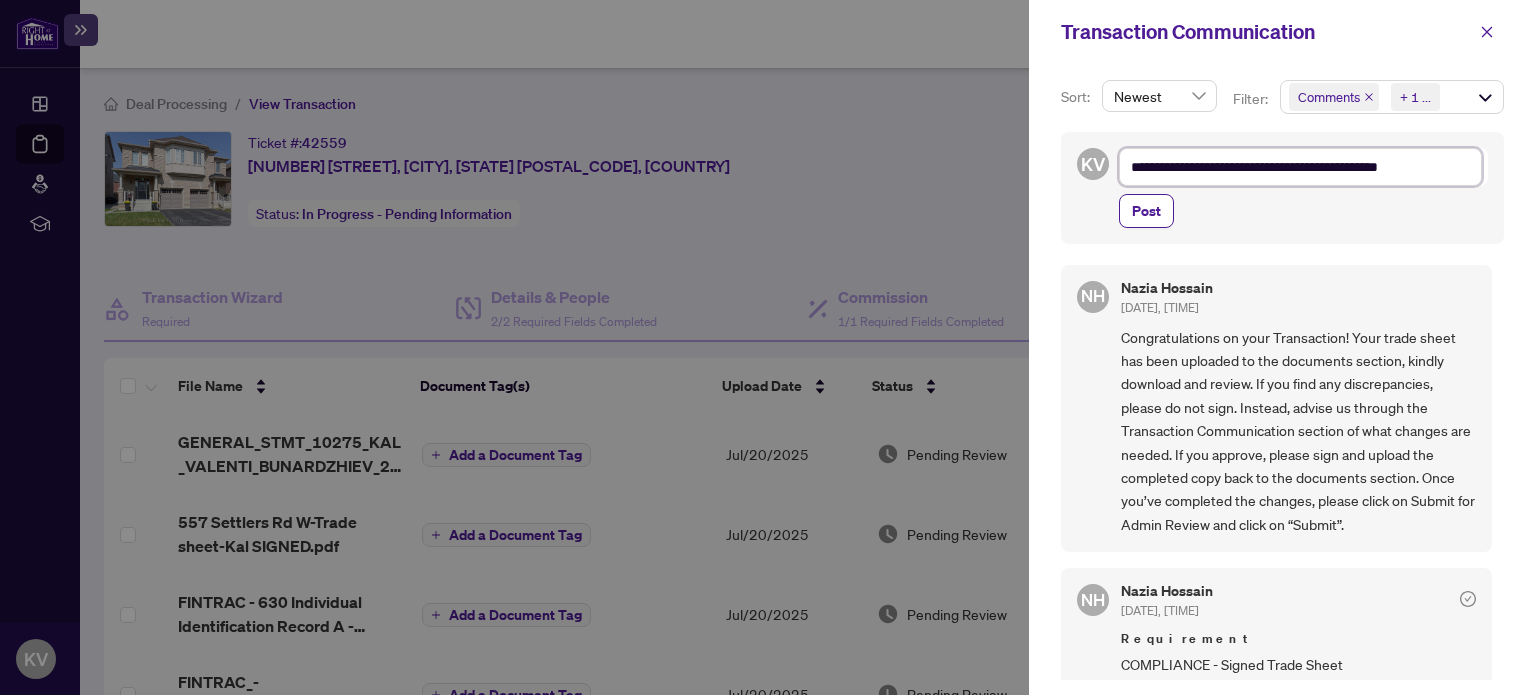 type on "**********" 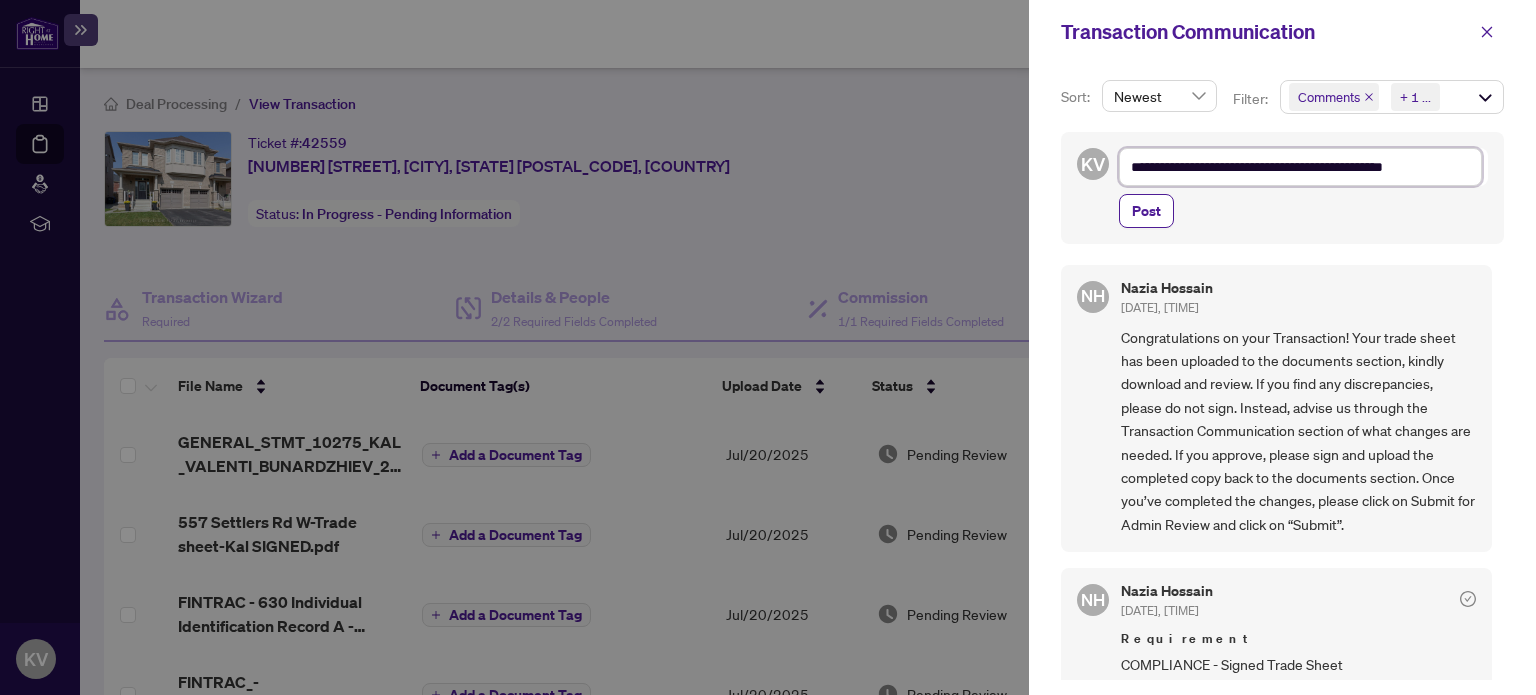 type on "**********" 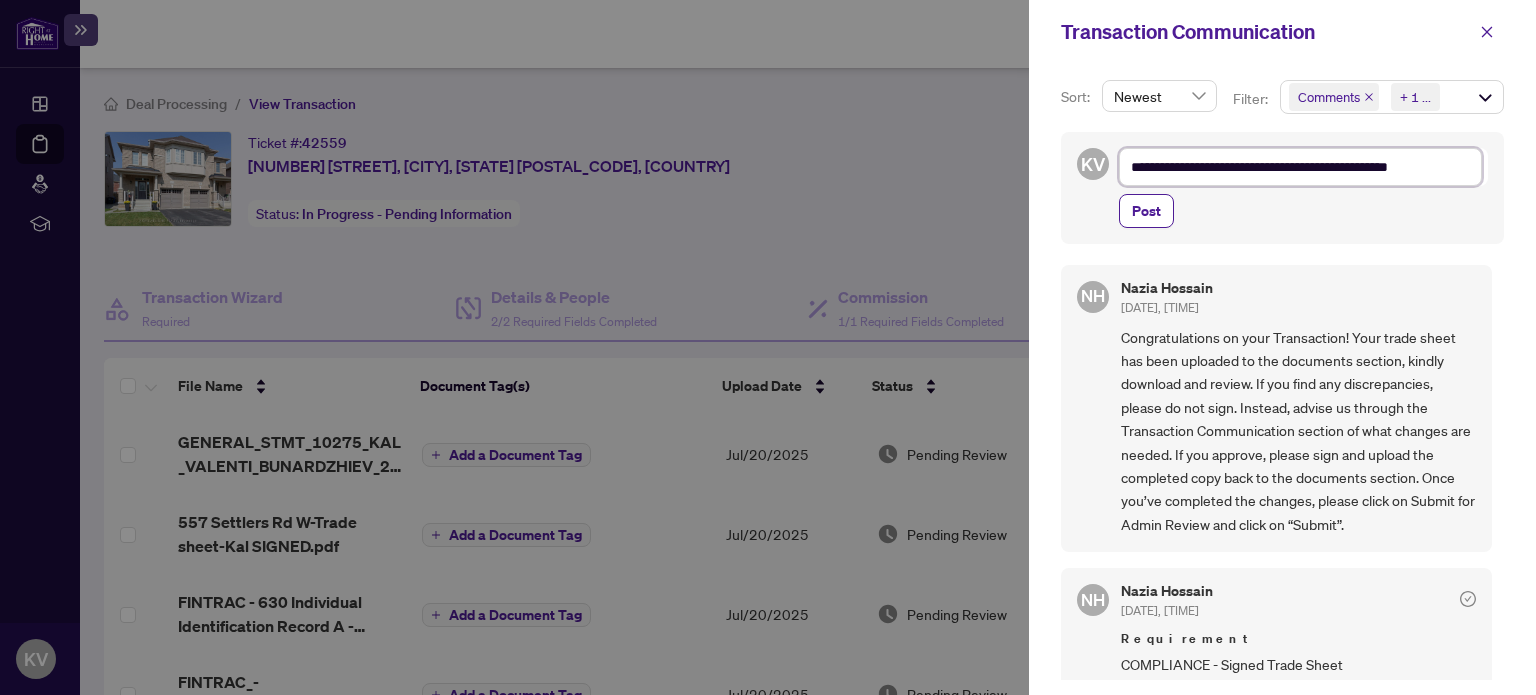 type on "**********" 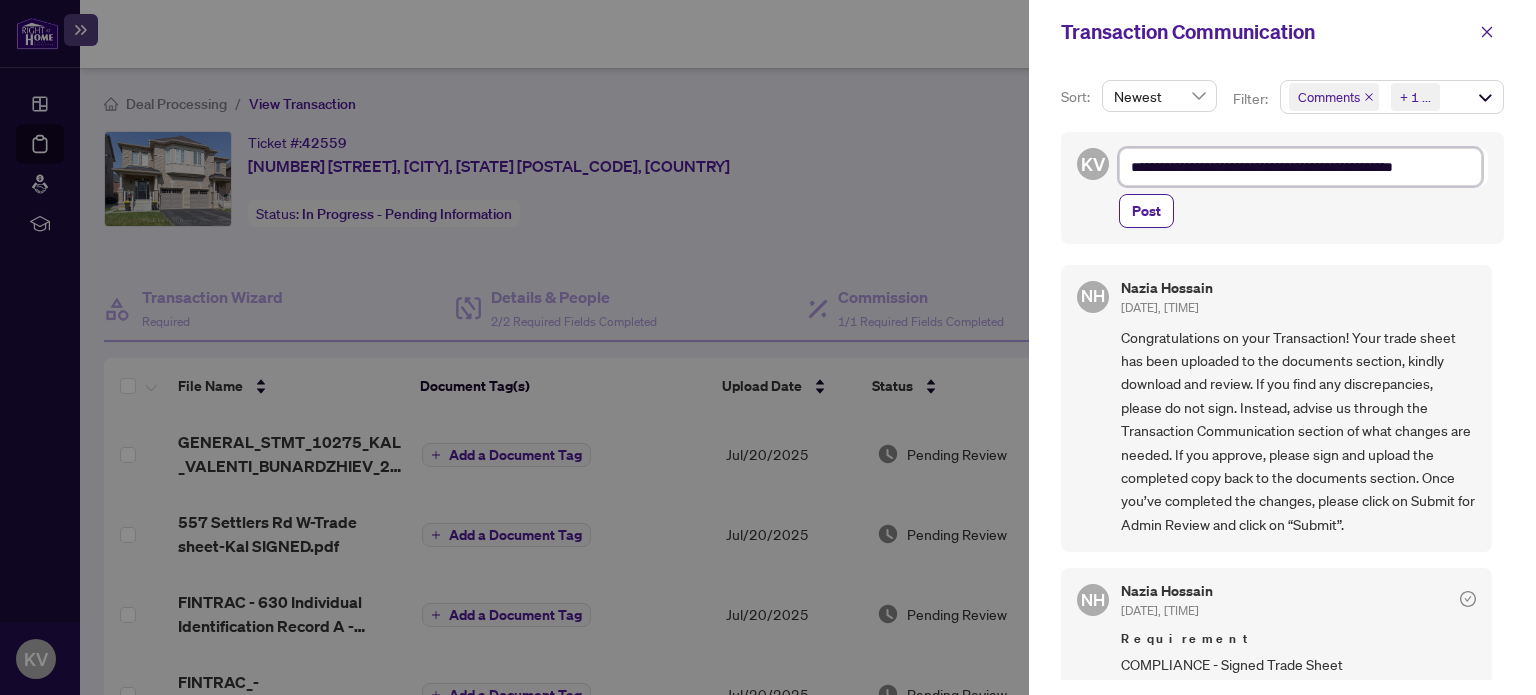 type on "**********" 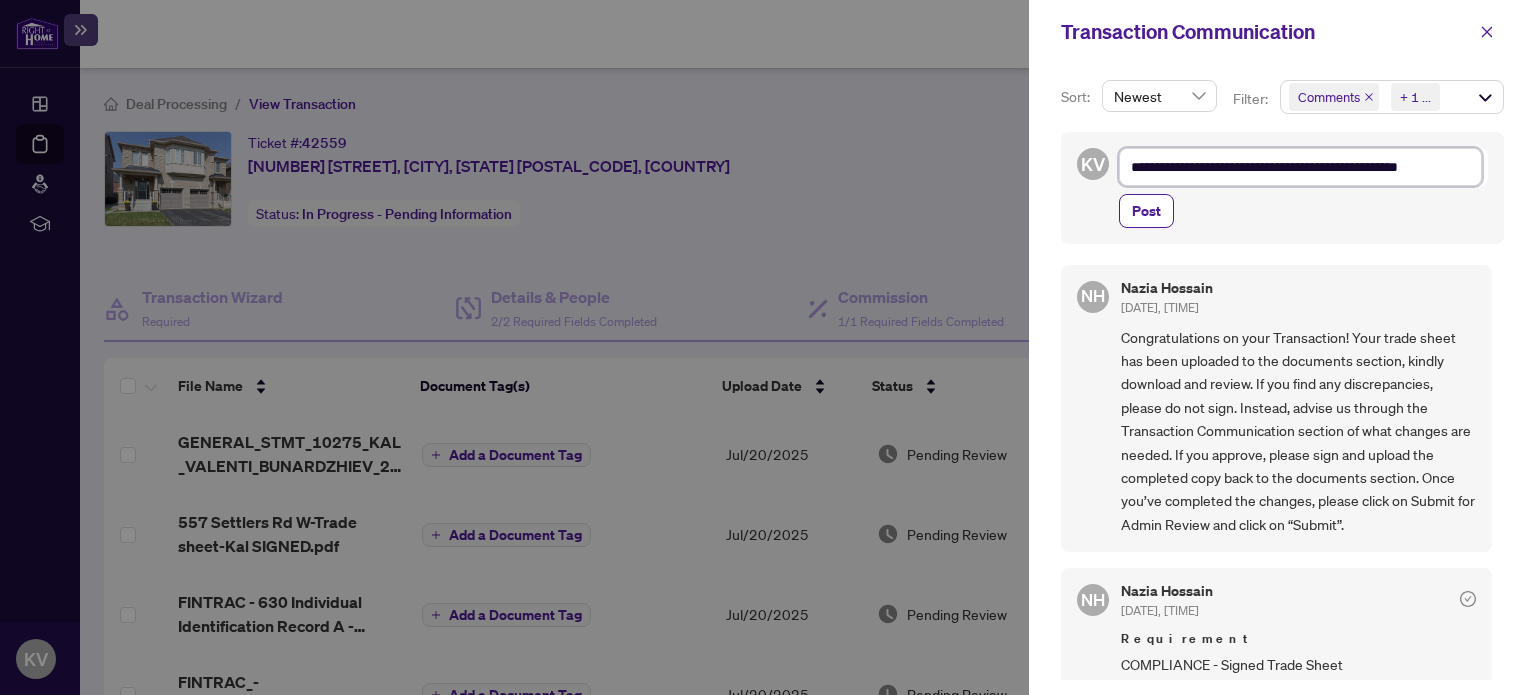 type on "**********" 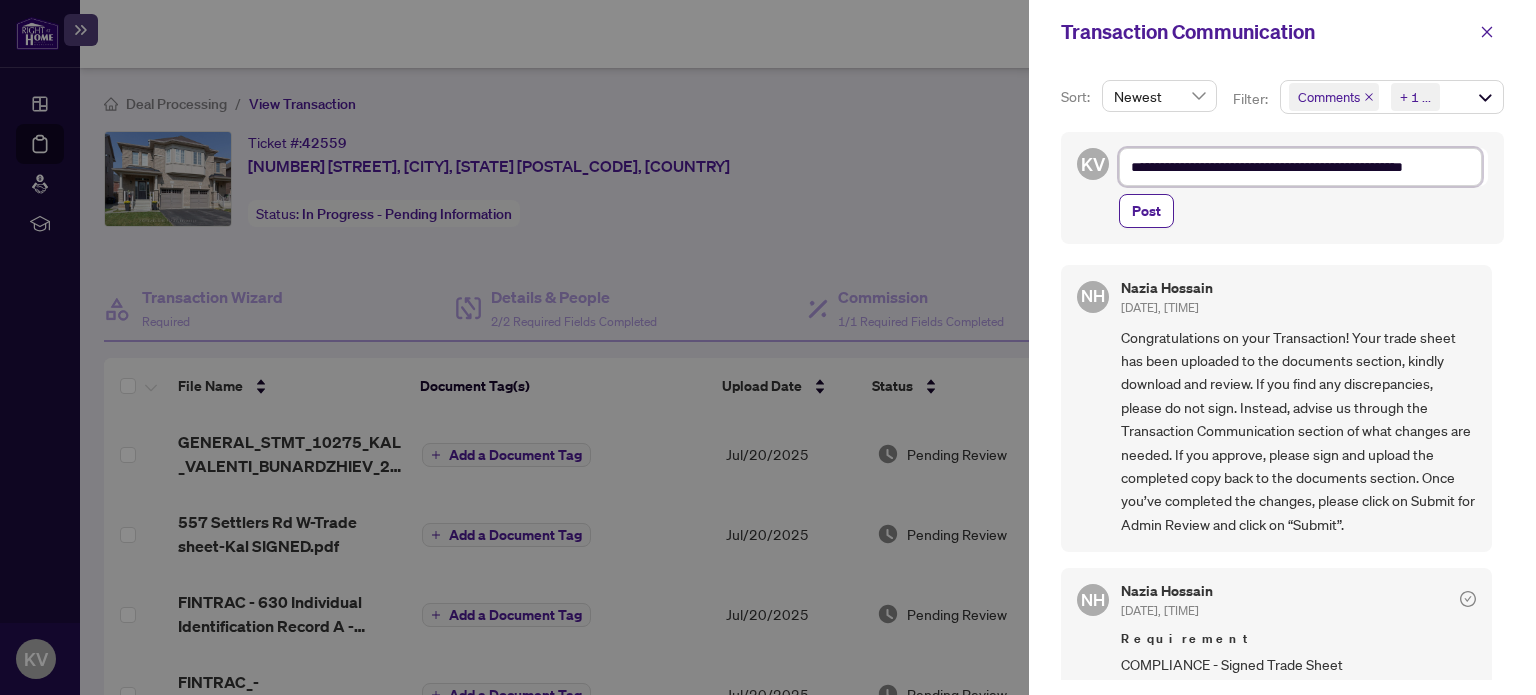 type on "**********" 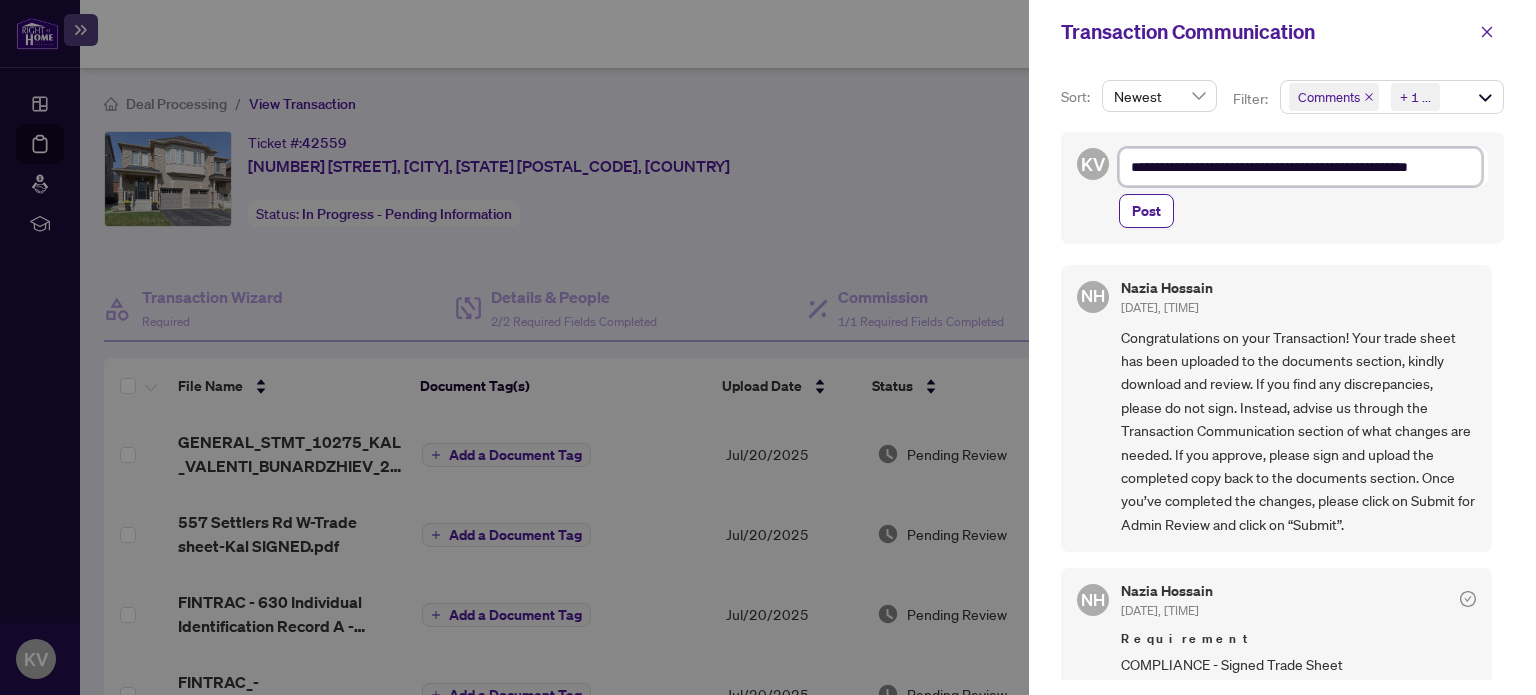 scroll, scrollTop: 24, scrollLeft: 0, axis: vertical 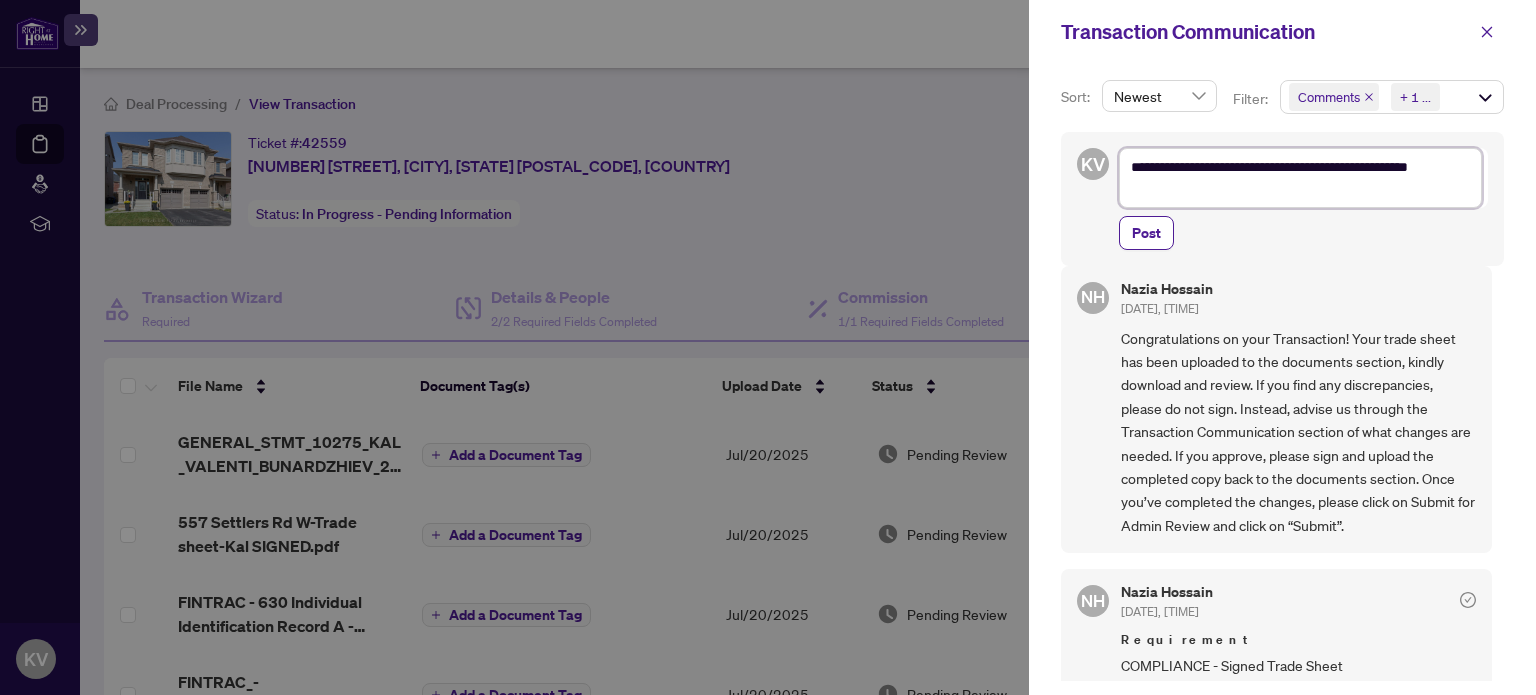 type on "**********" 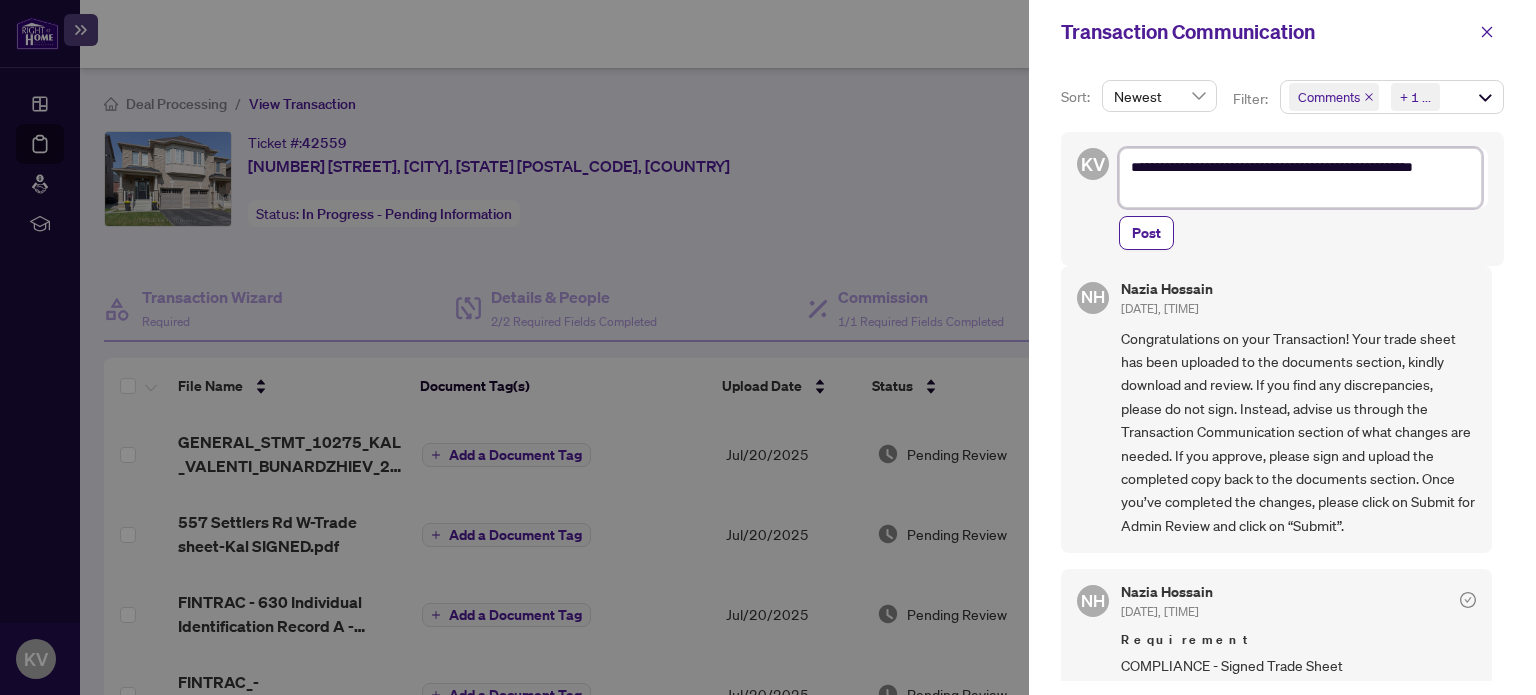 type on "**********" 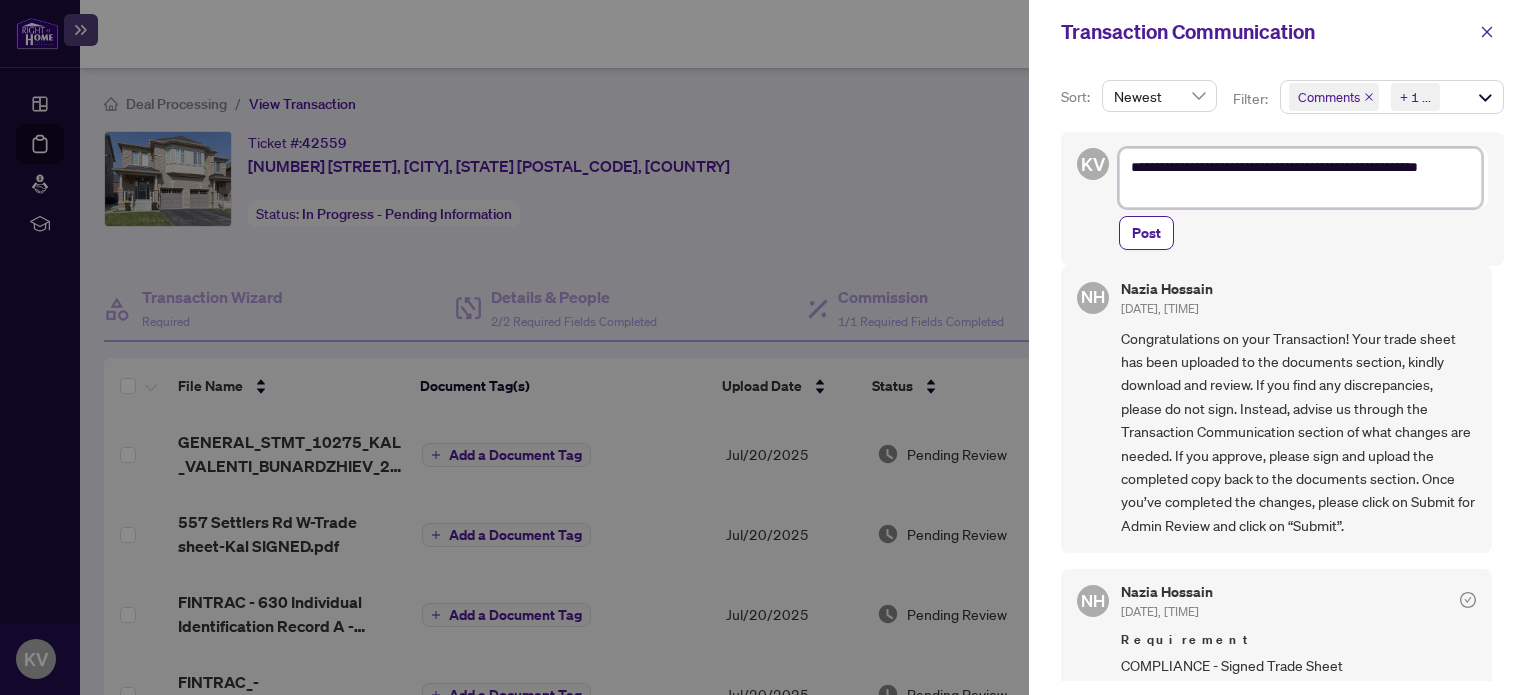 type on "**********" 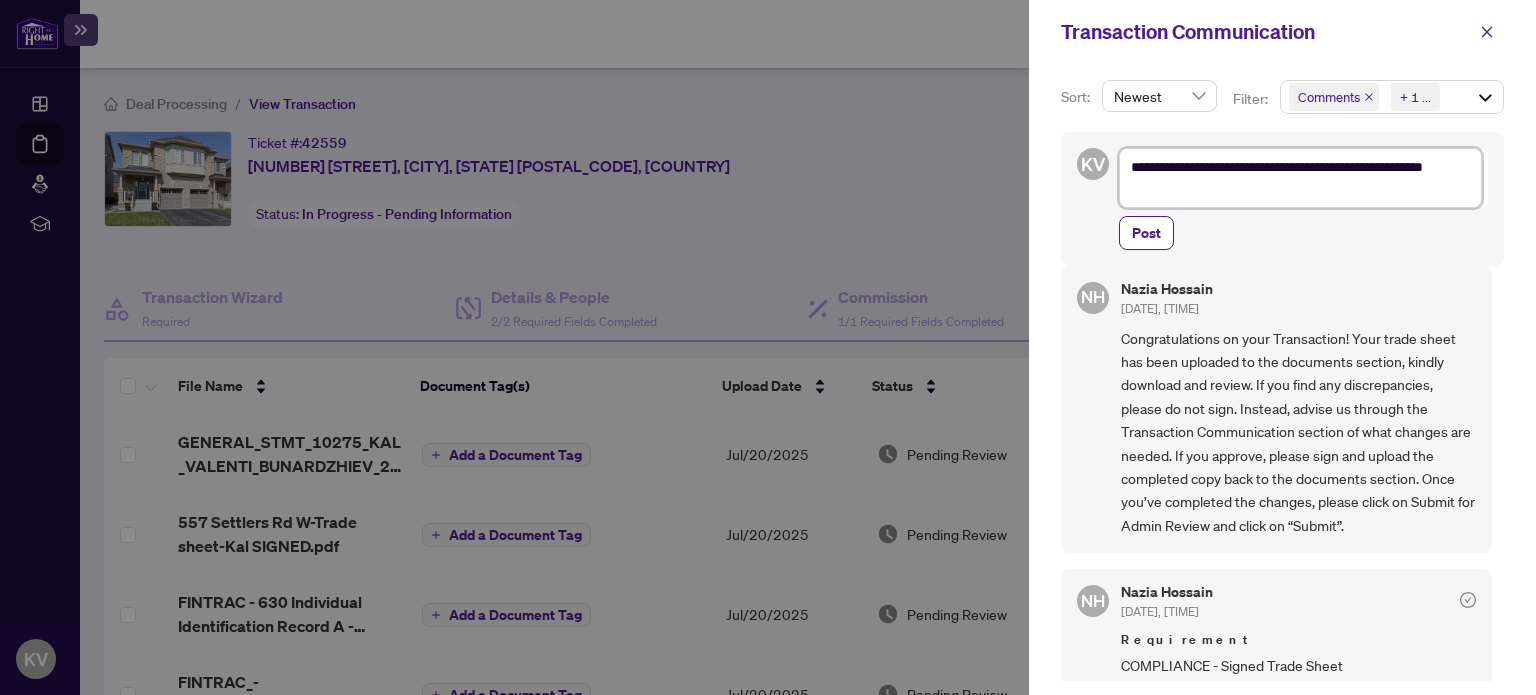 type on "**********" 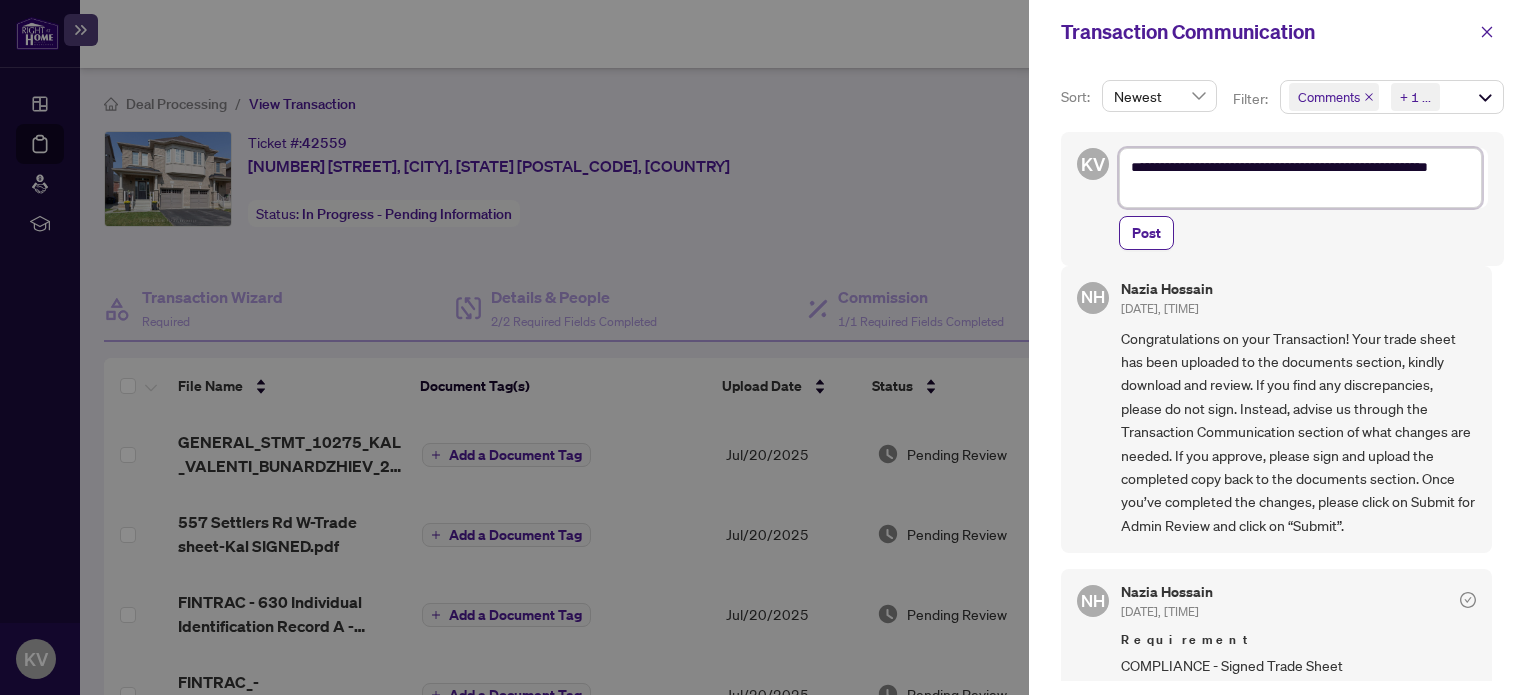 type on "**********" 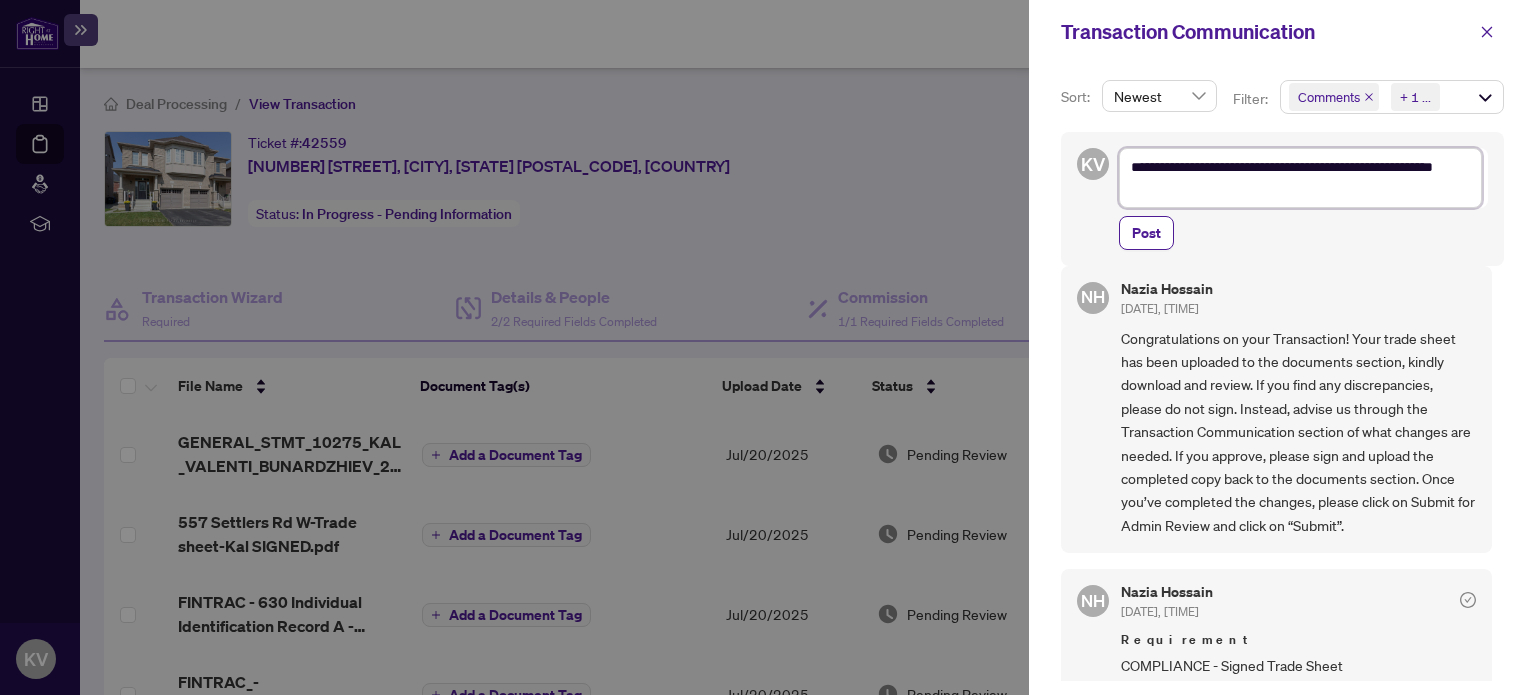 type on "**********" 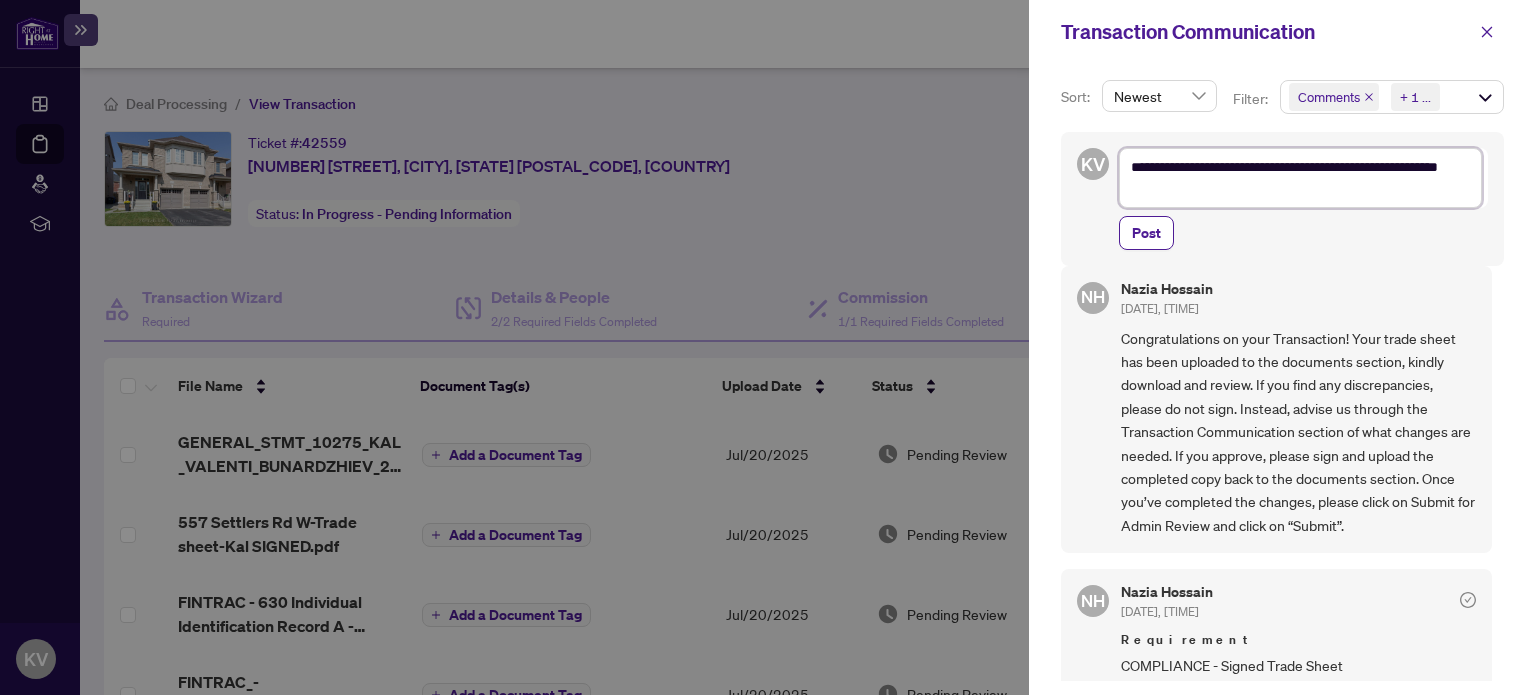type on "**********" 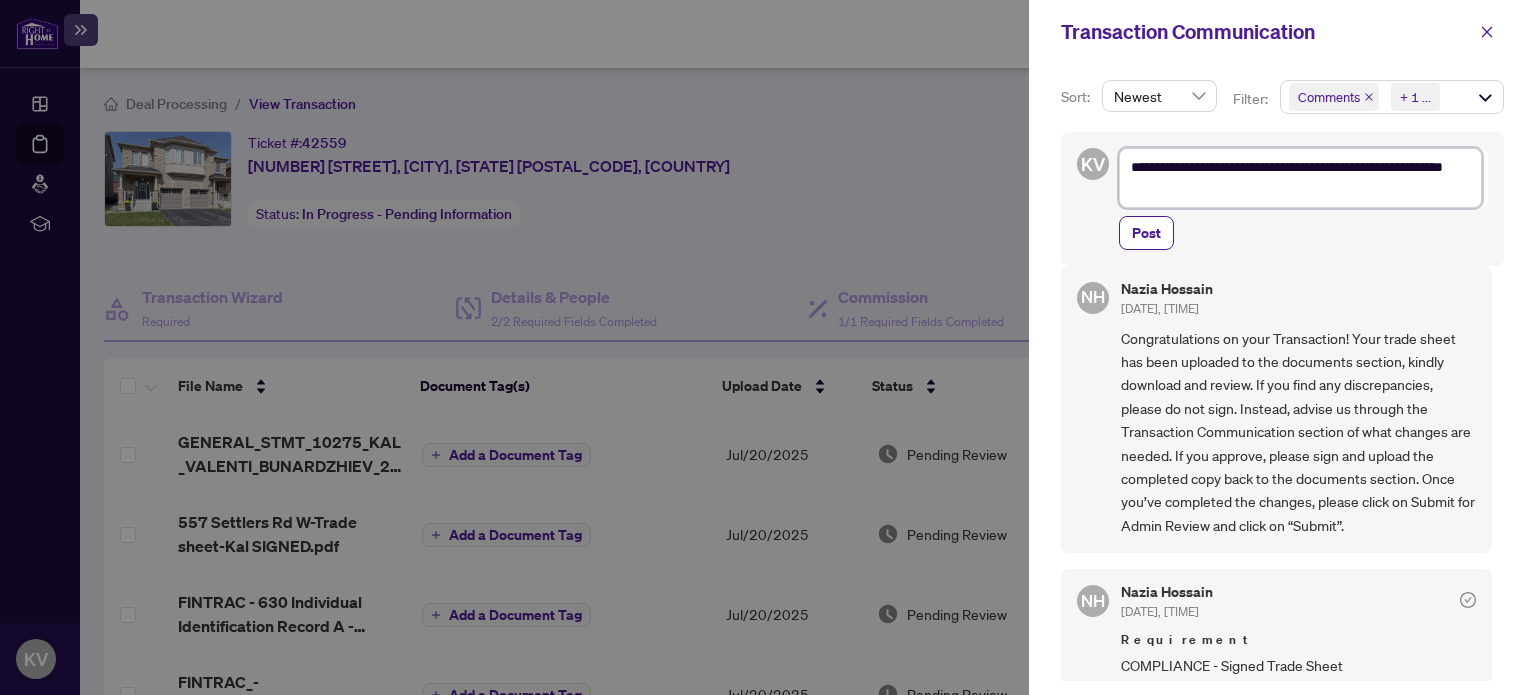 type on "**********" 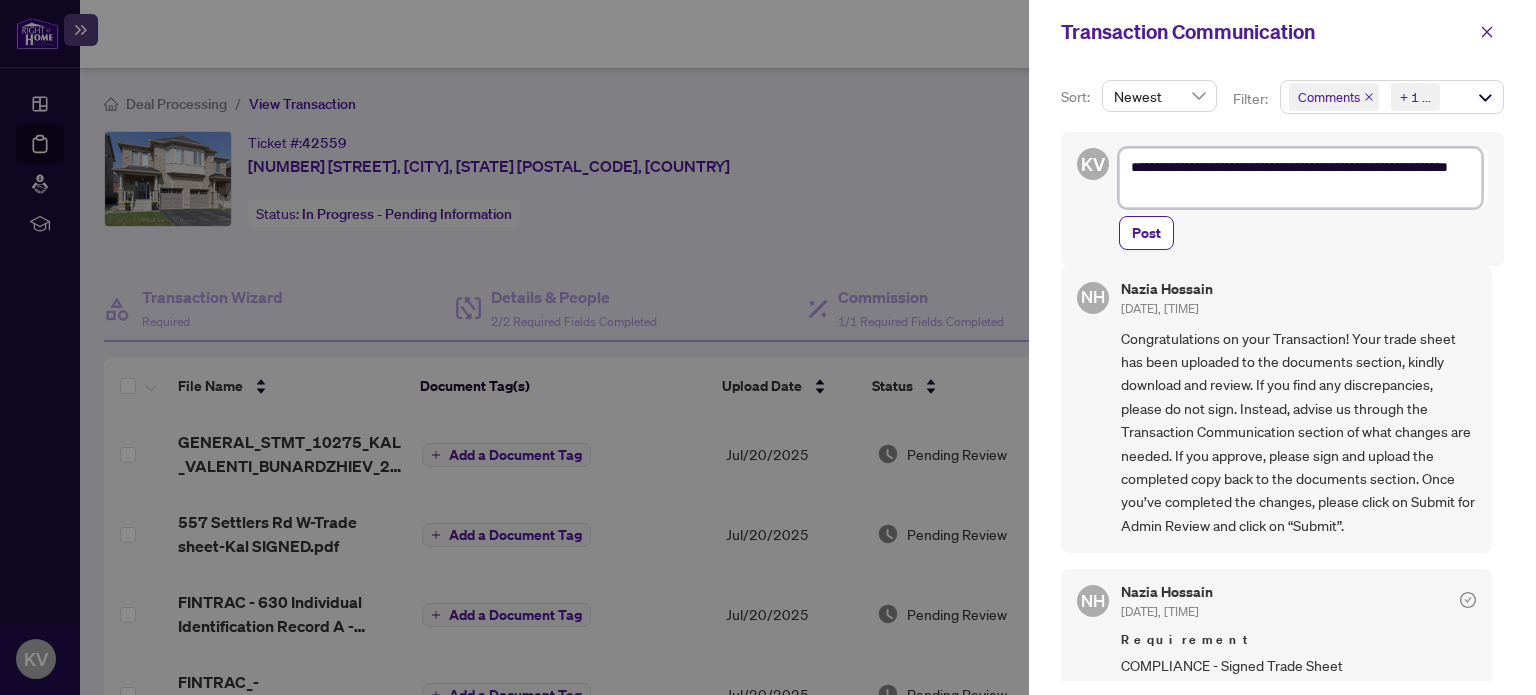 type on "**********" 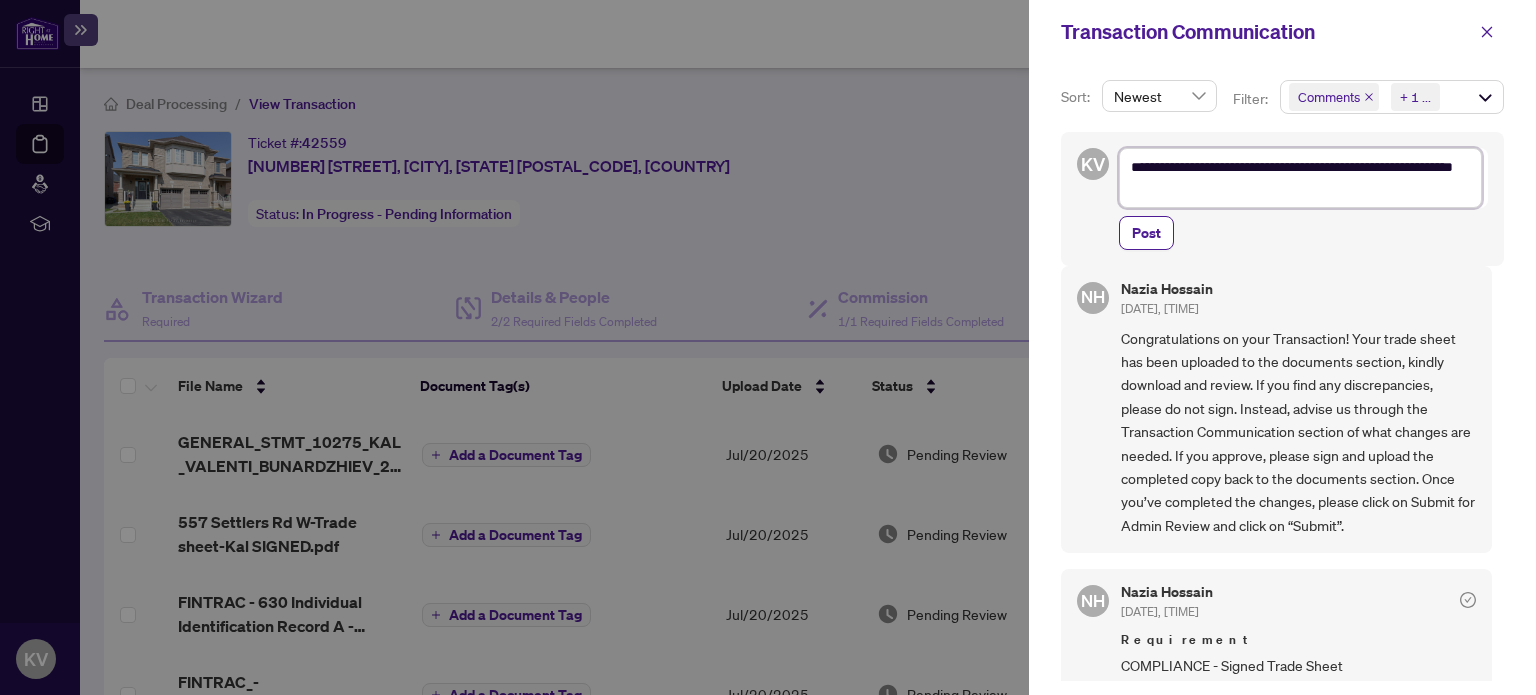 type on "**********" 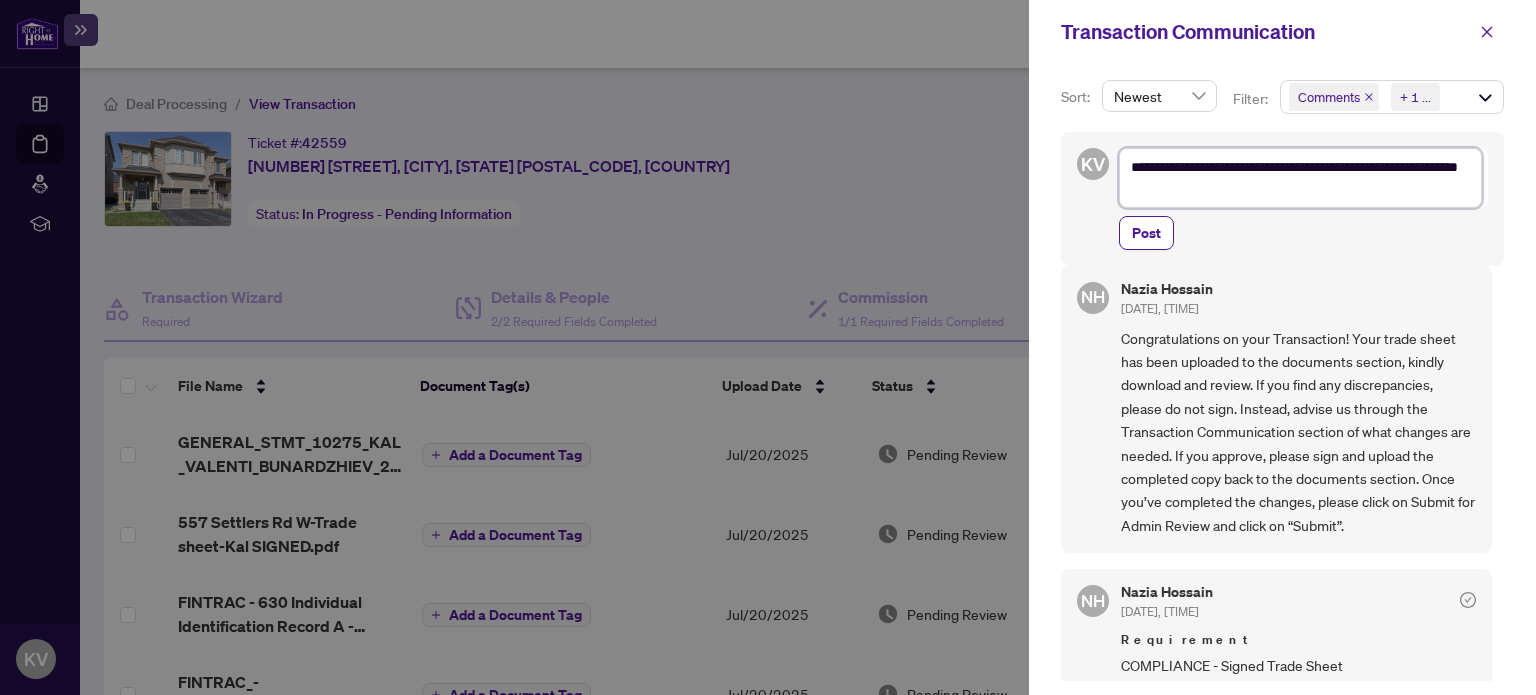 type on "**********" 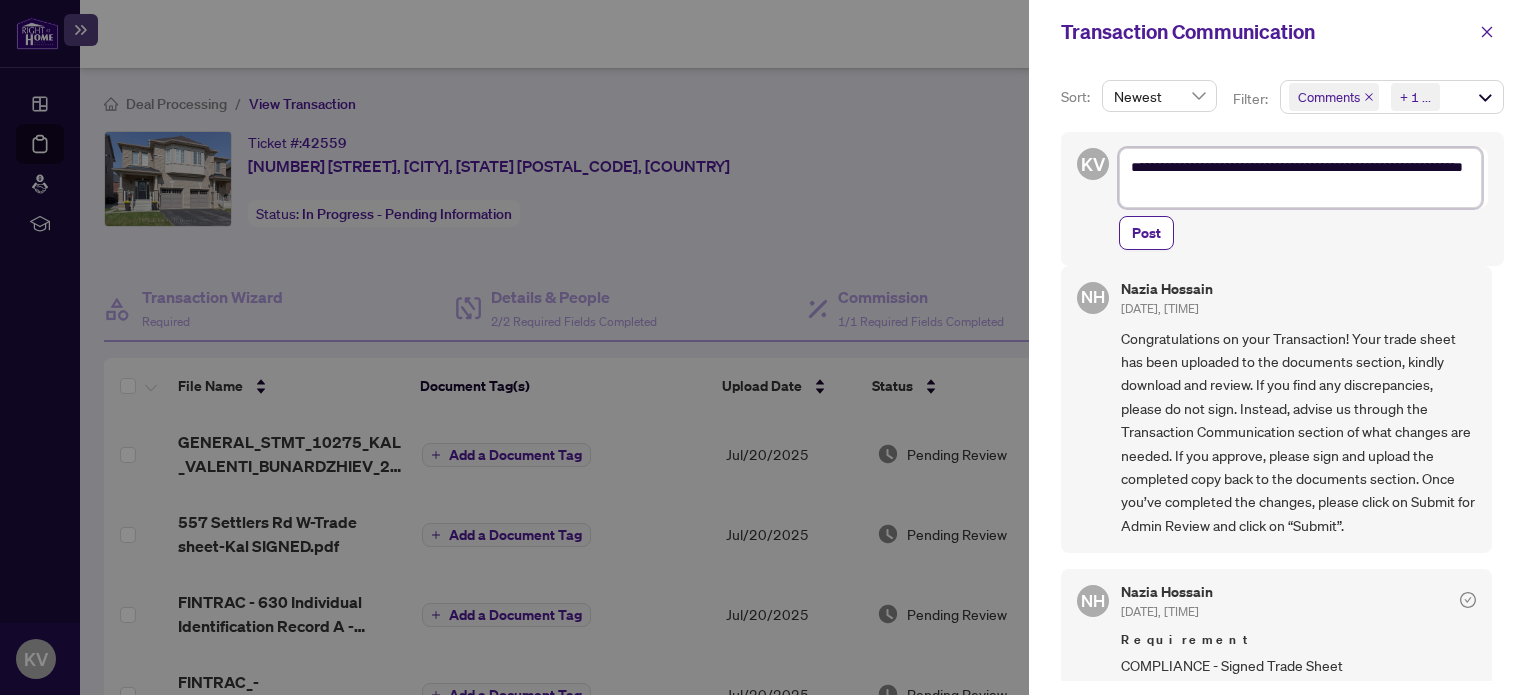 type on "**********" 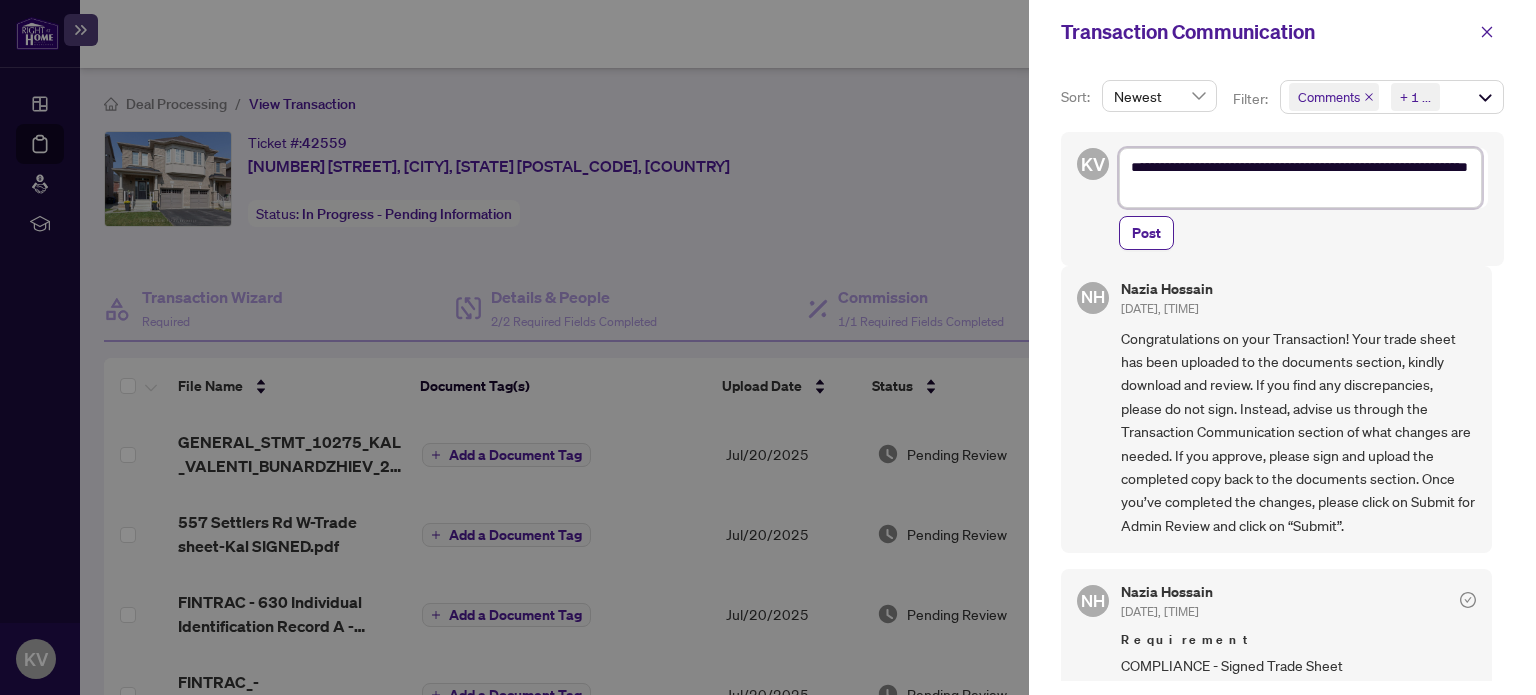 type on "**********" 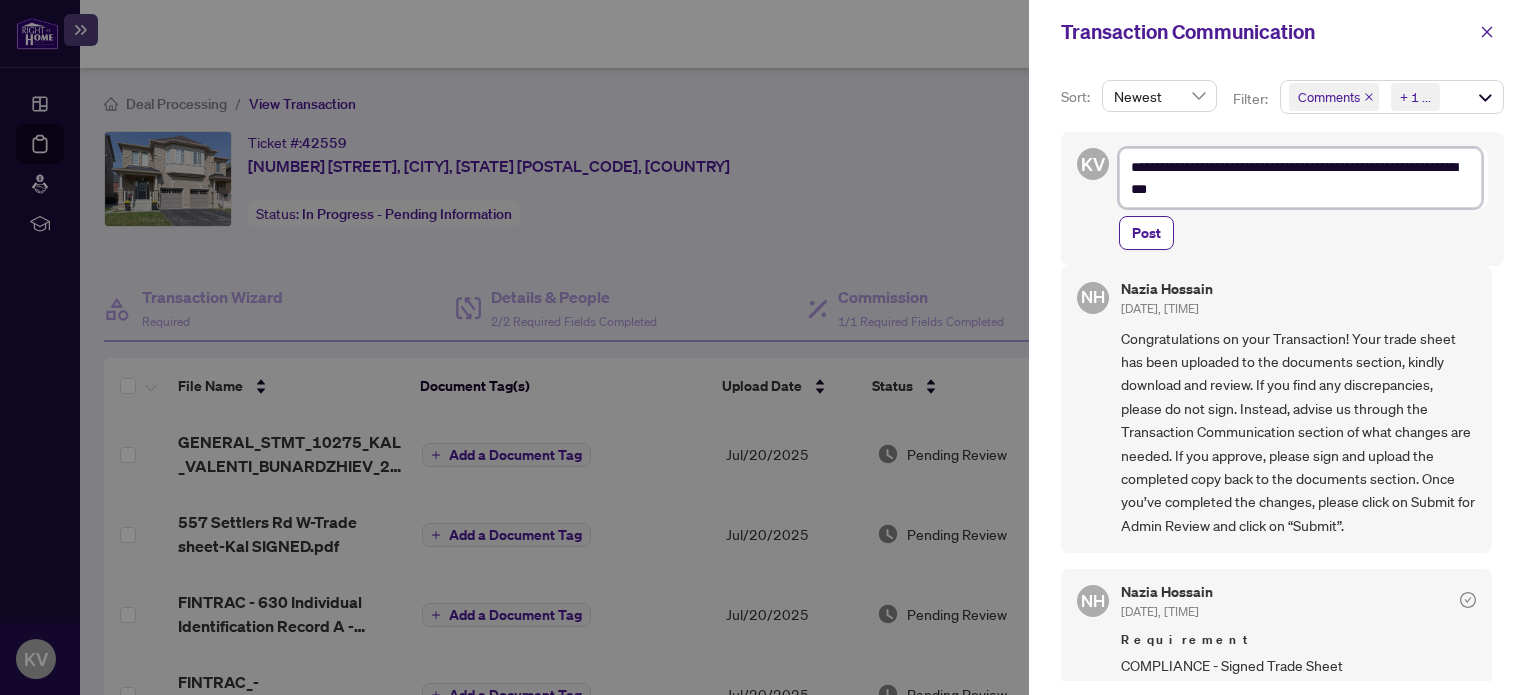 type on "**********" 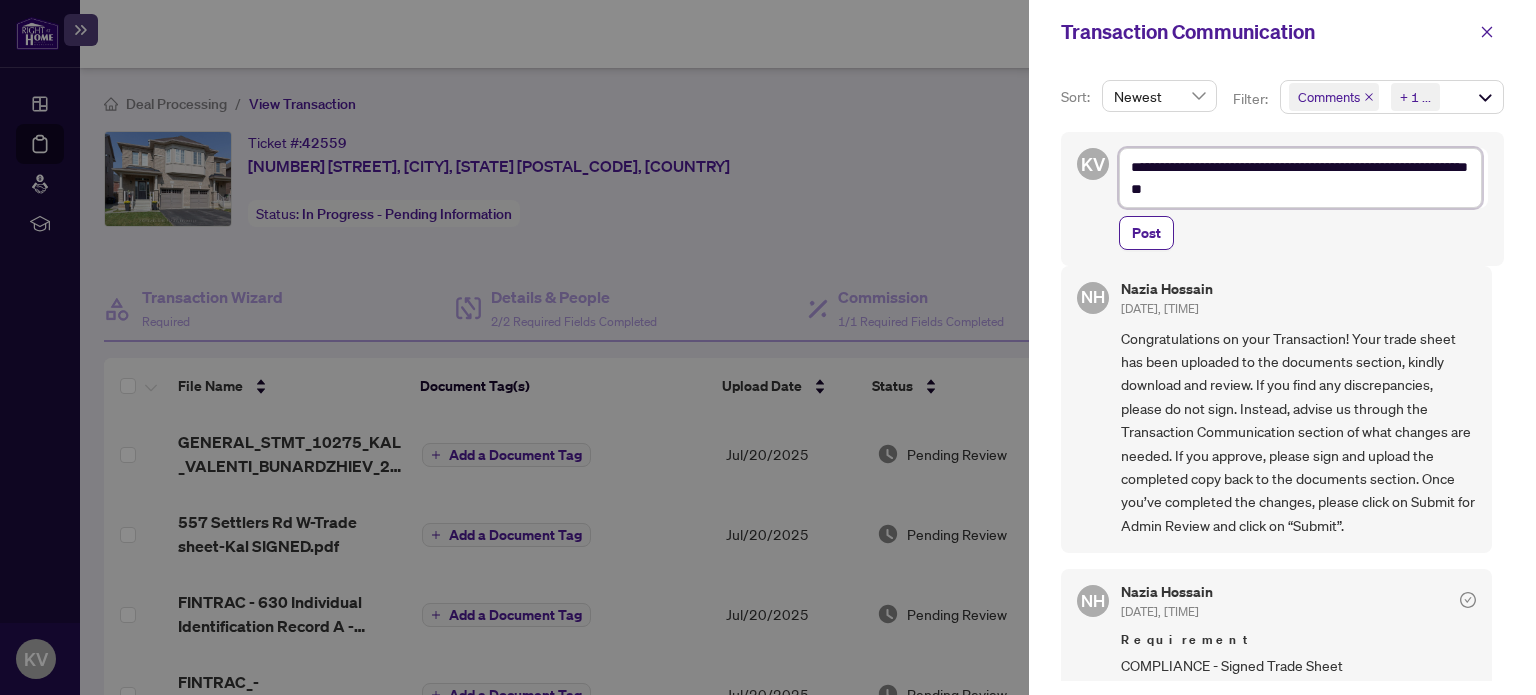 type on "**********" 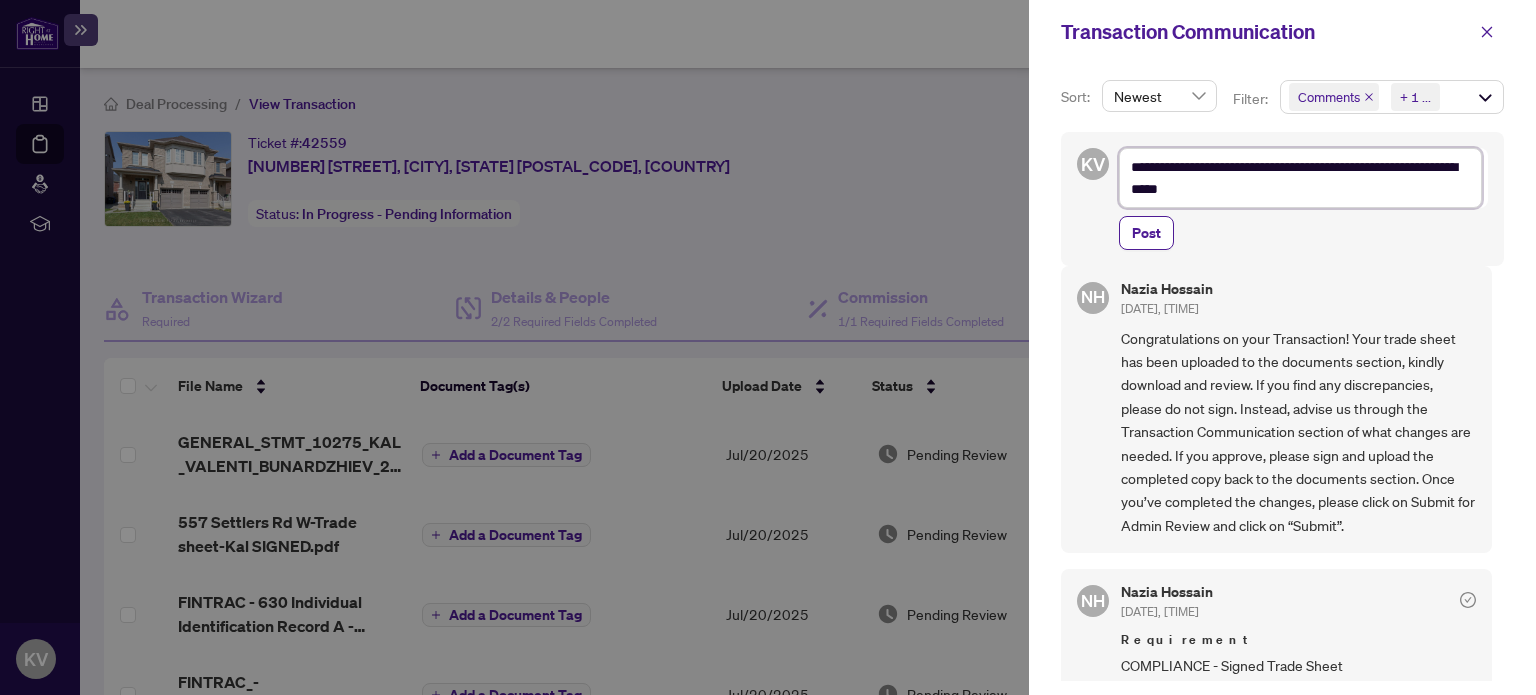 type on "**********" 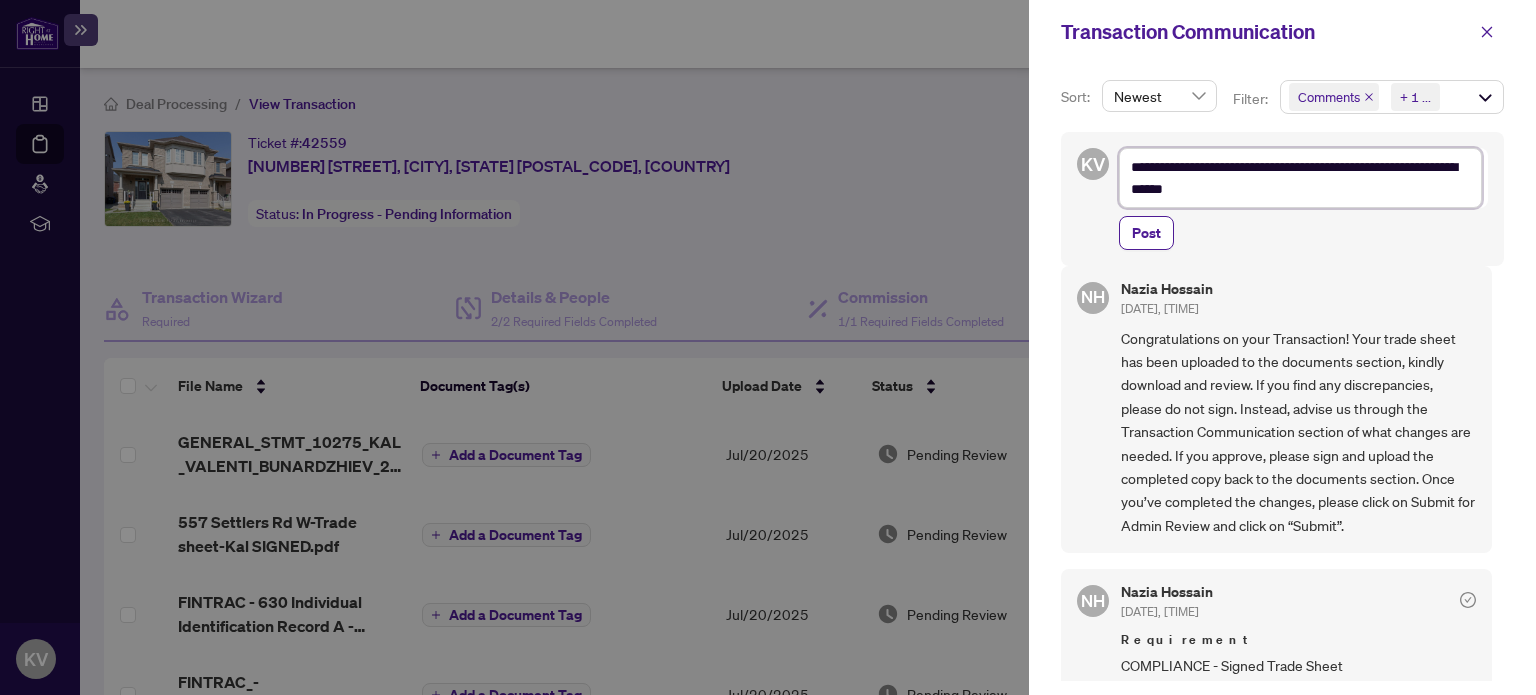 type on "**********" 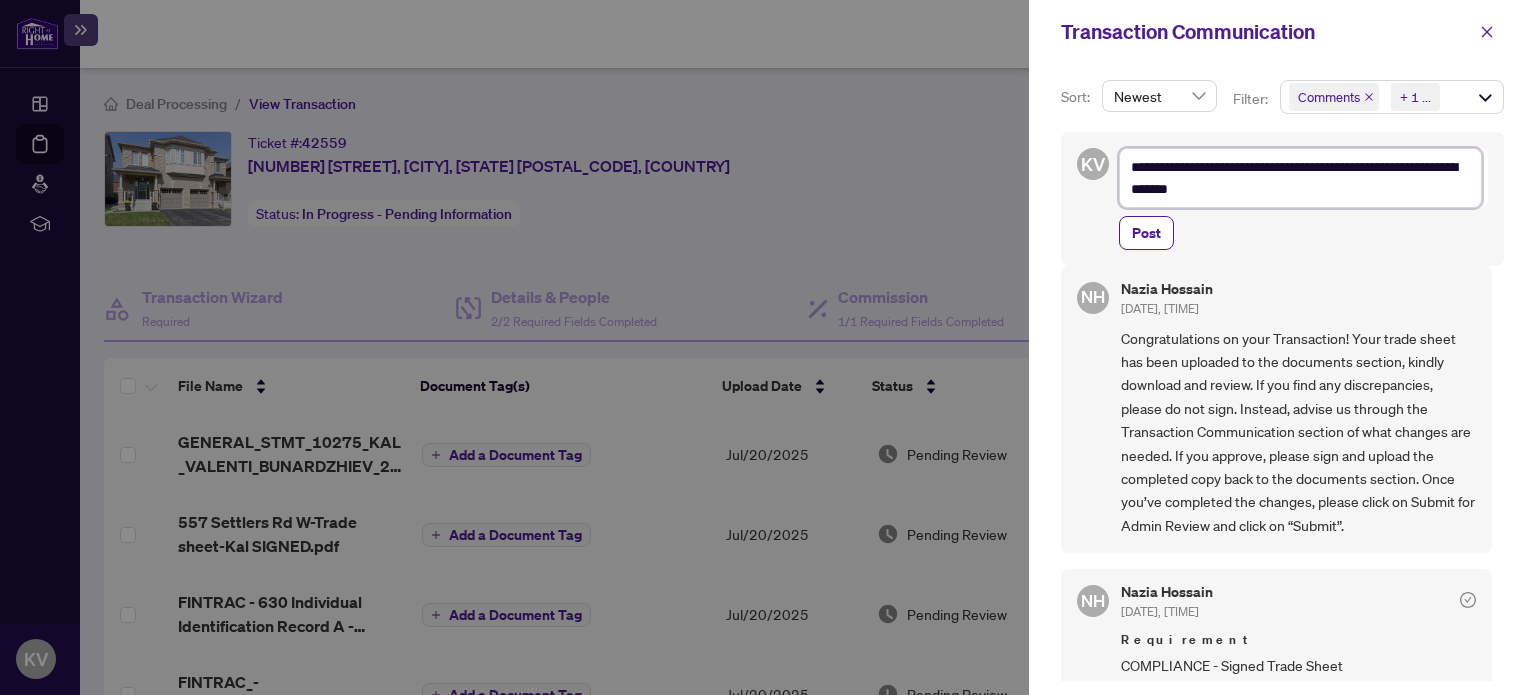 type on "**********" 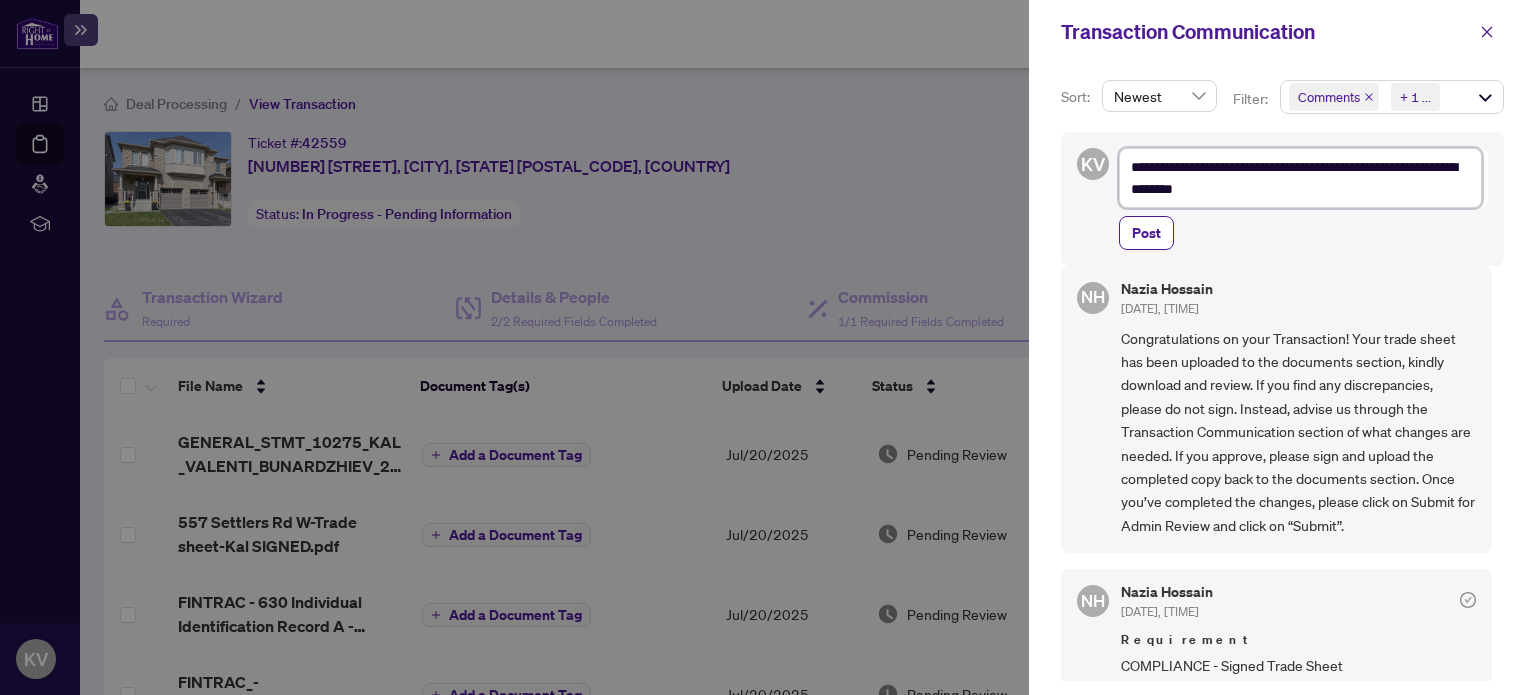 type on "**********" 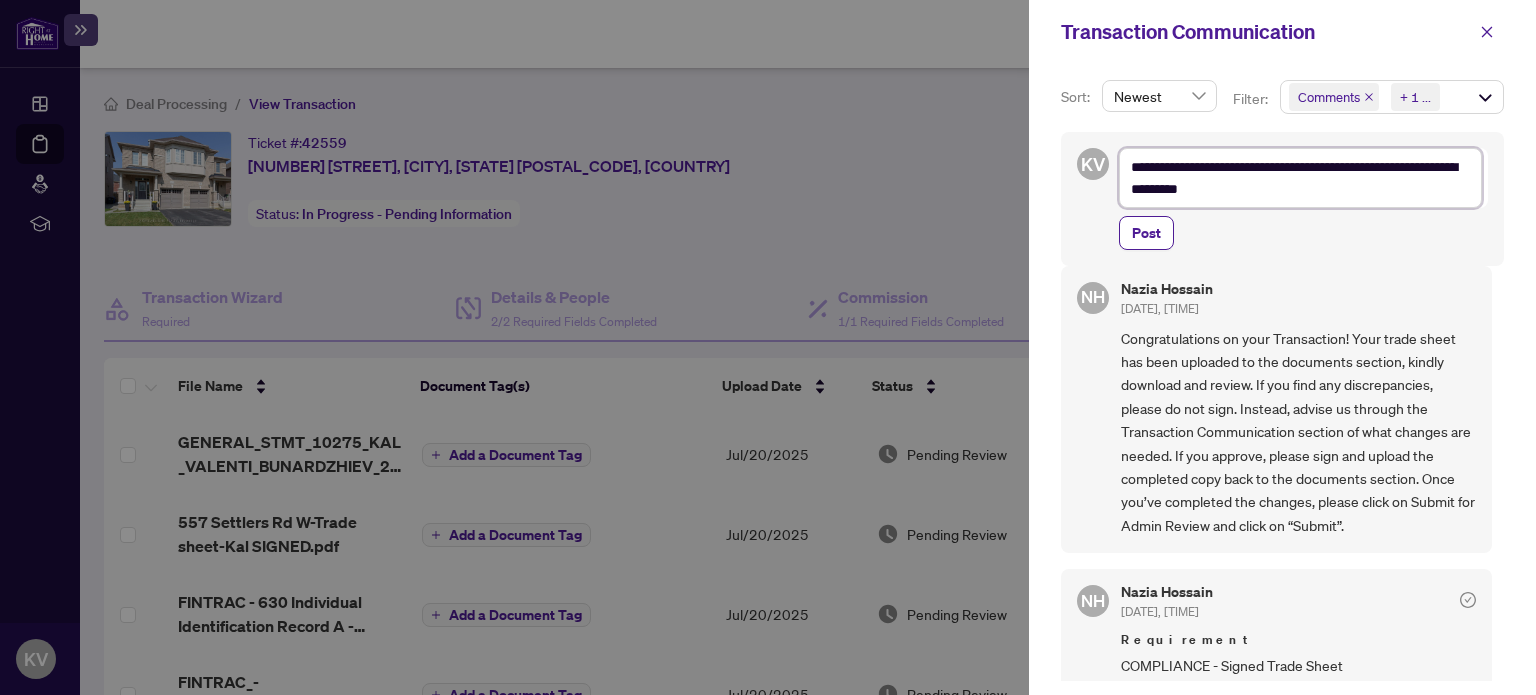 type on "**********" 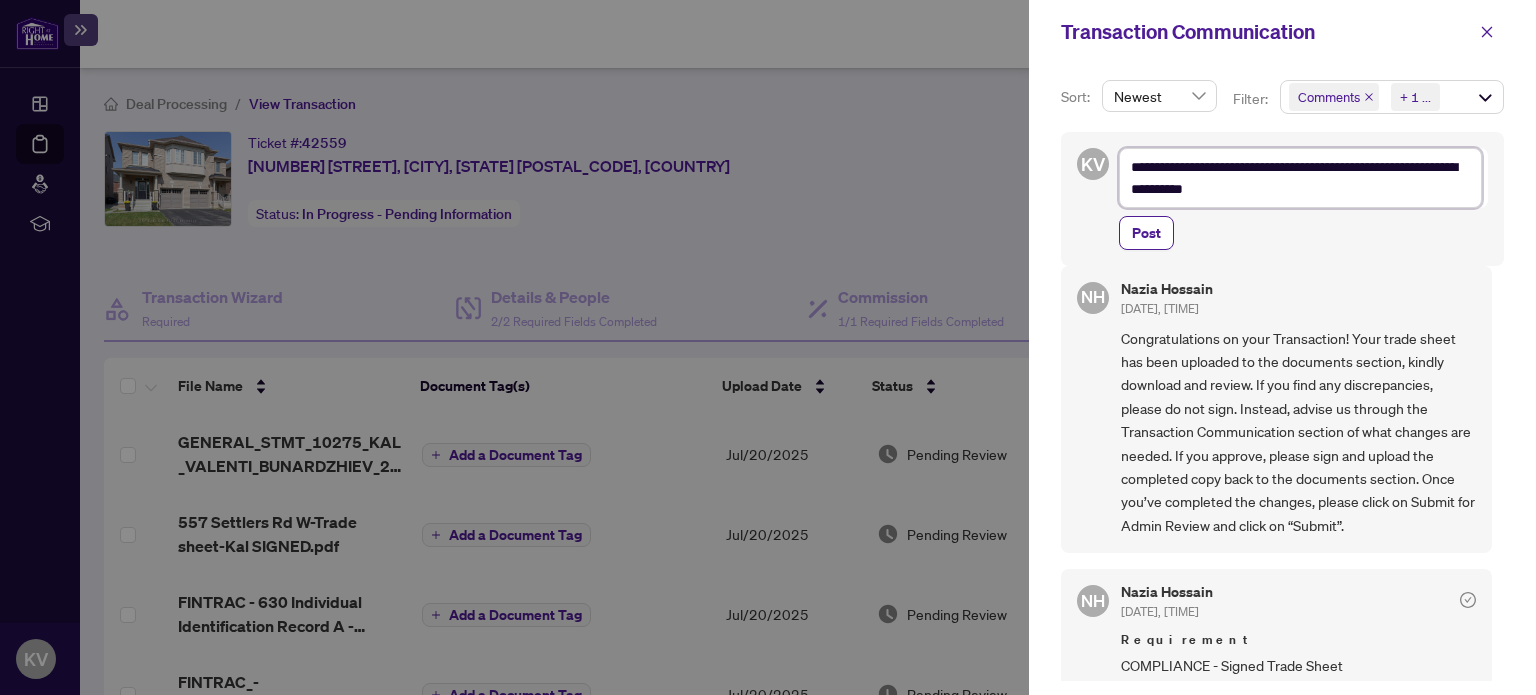 type on "**********" 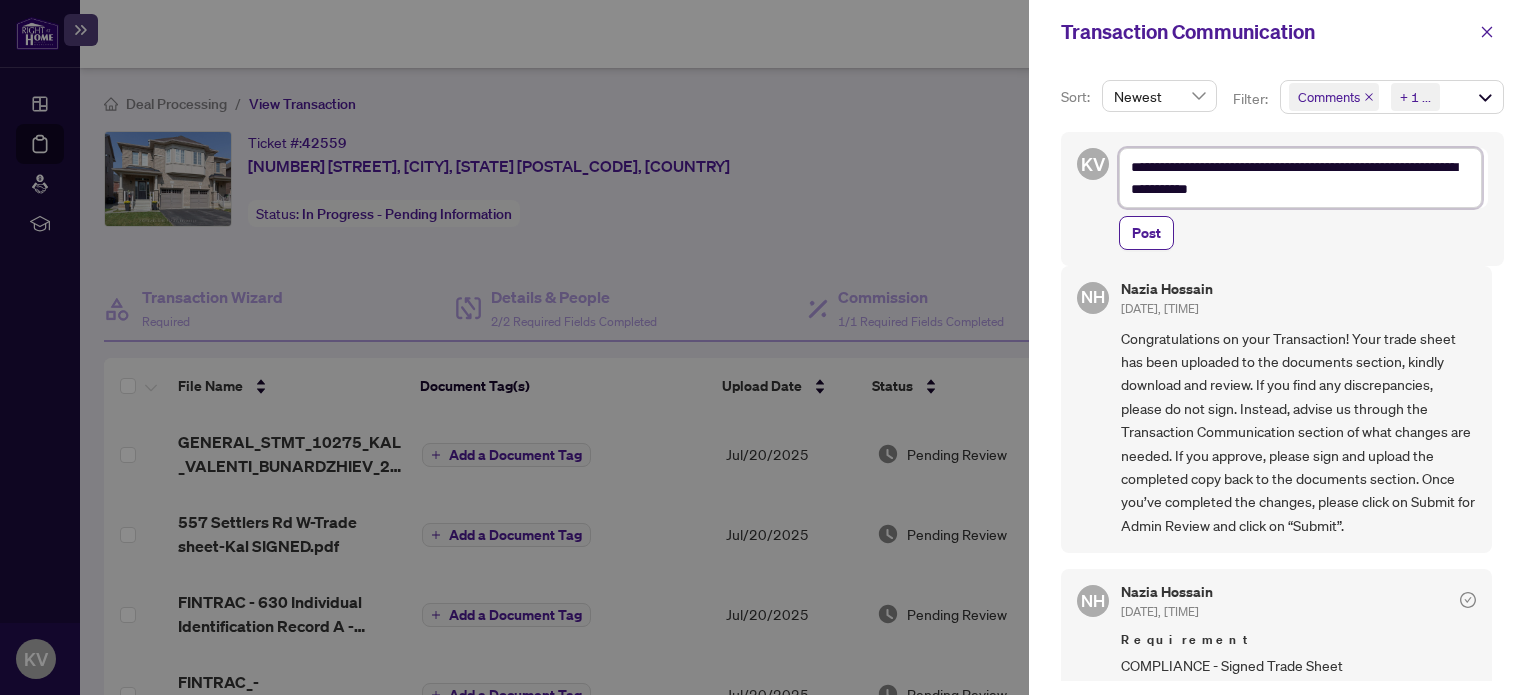 type on "**********" 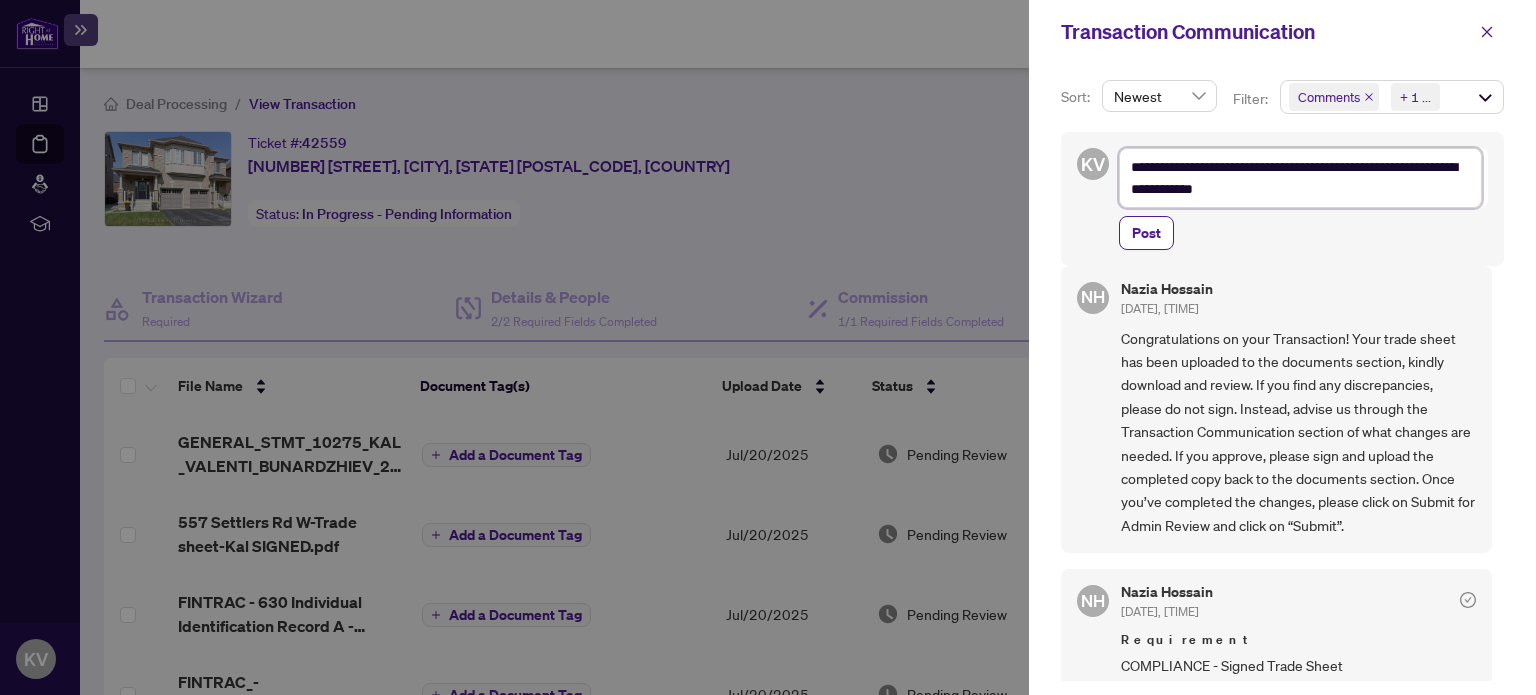 type on "**********" 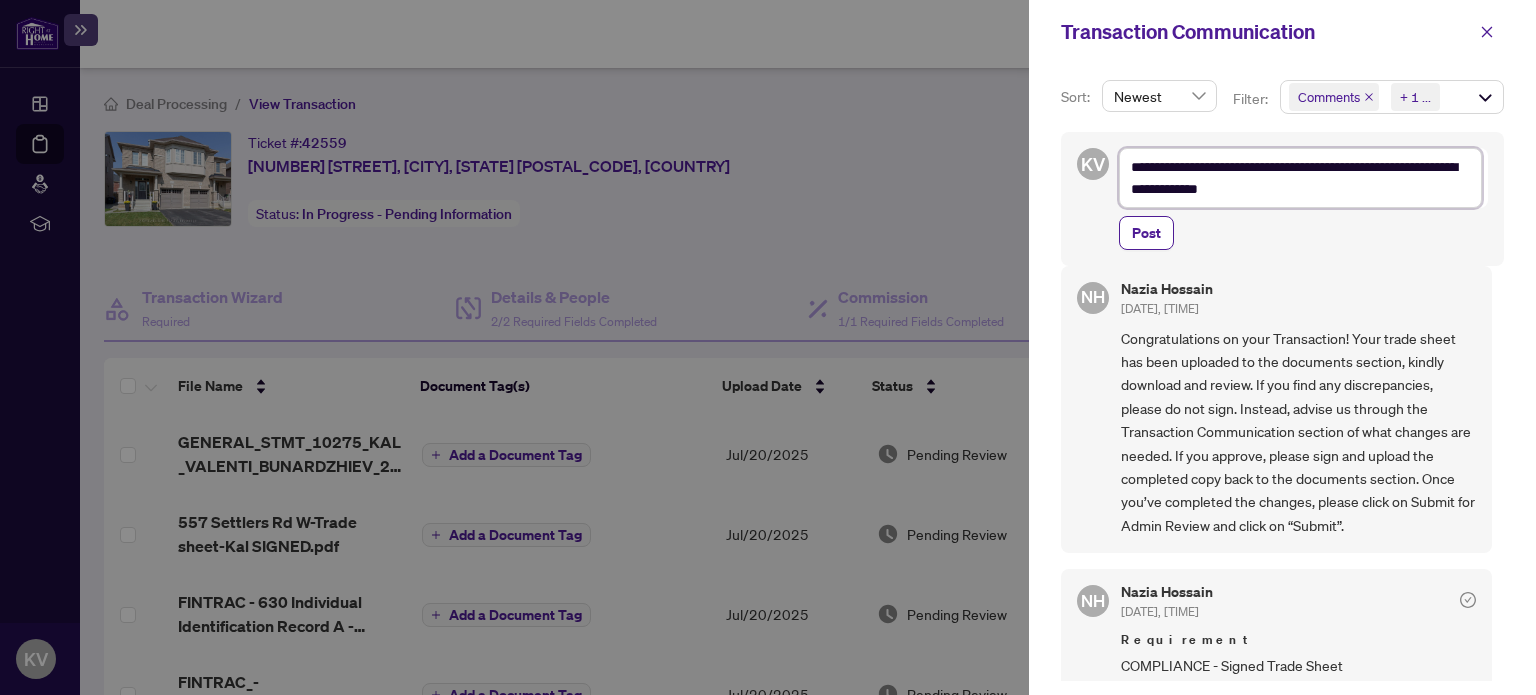 type on "**********" 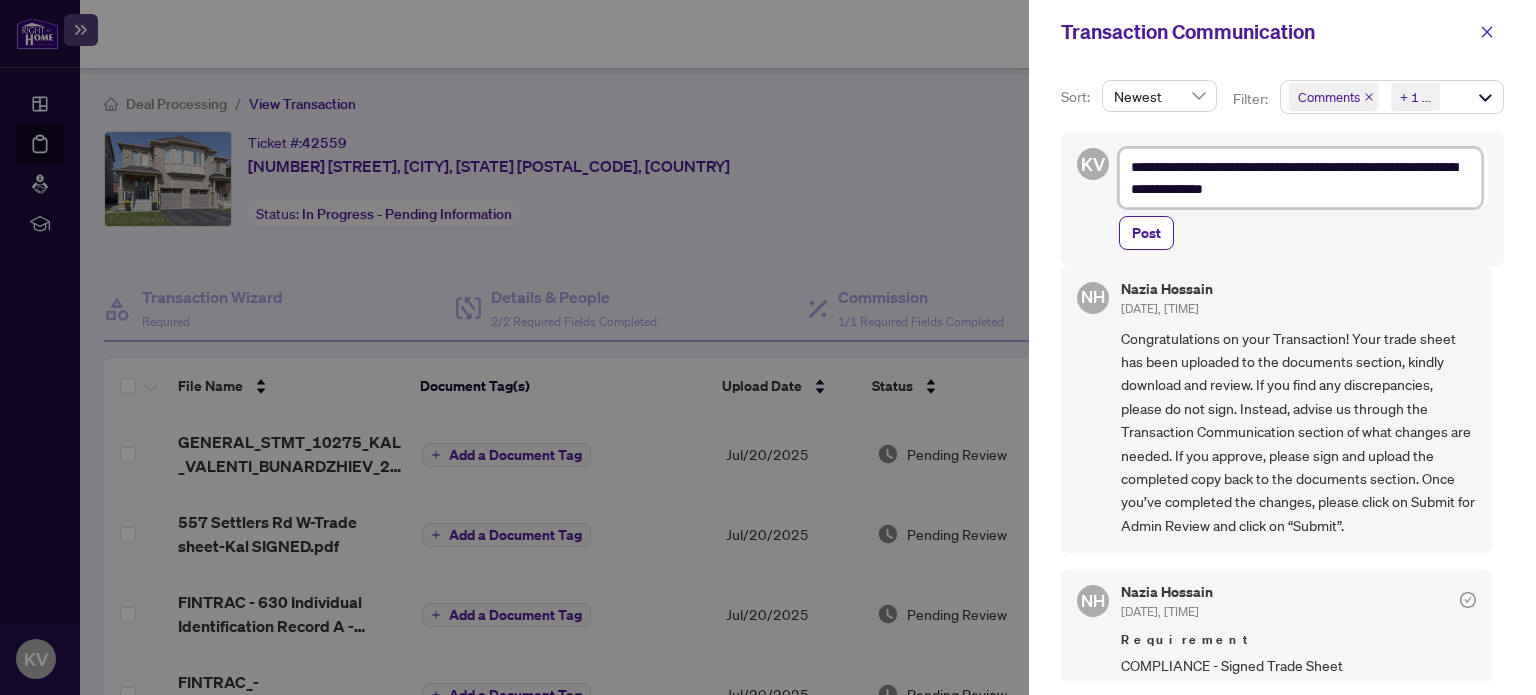 type on "**********" 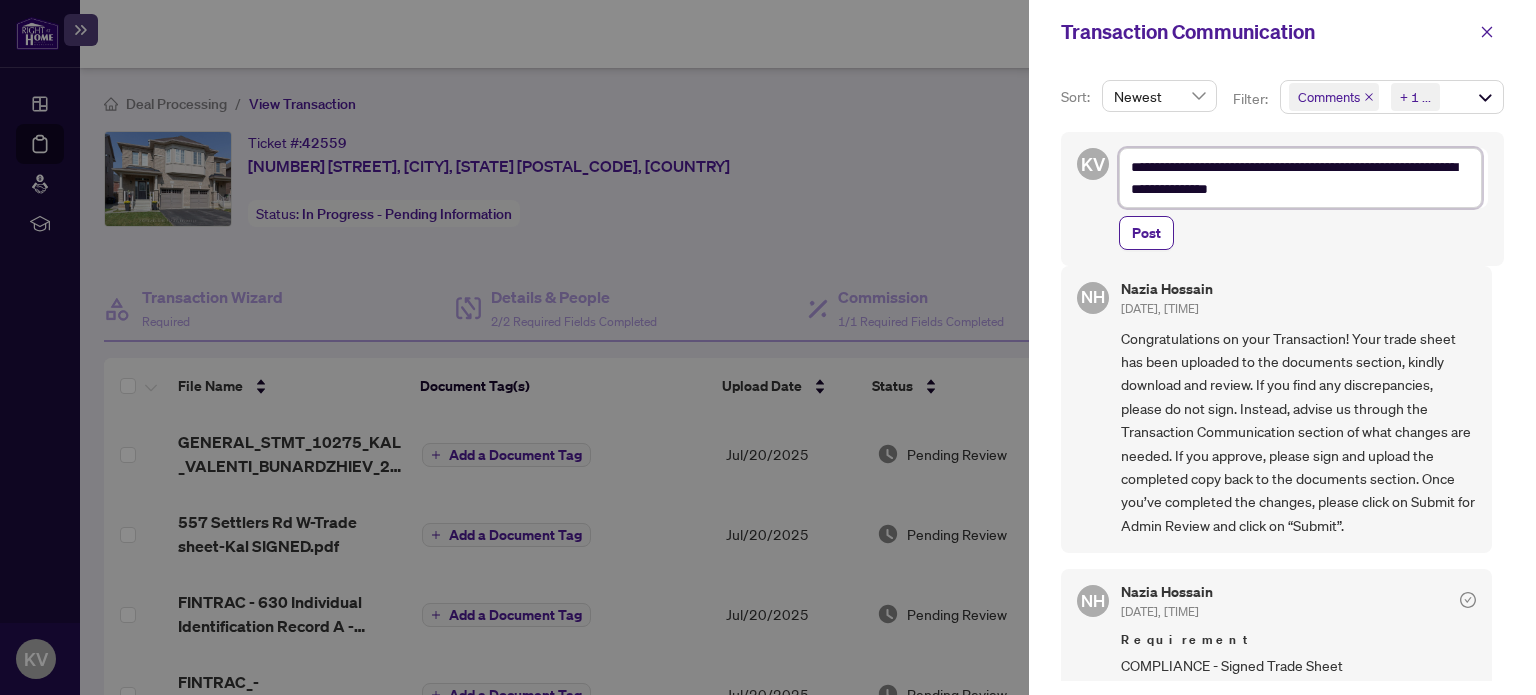 type on "**********" 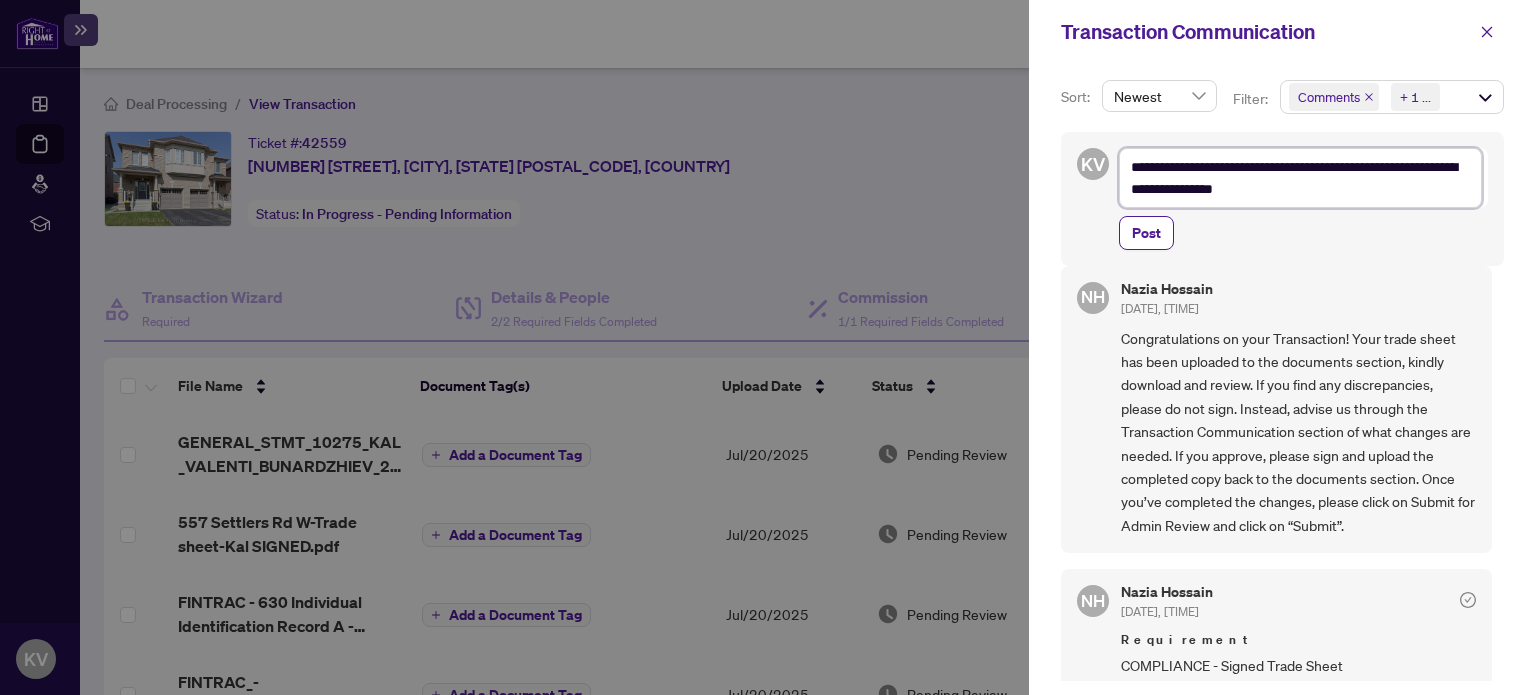 type on "**********" 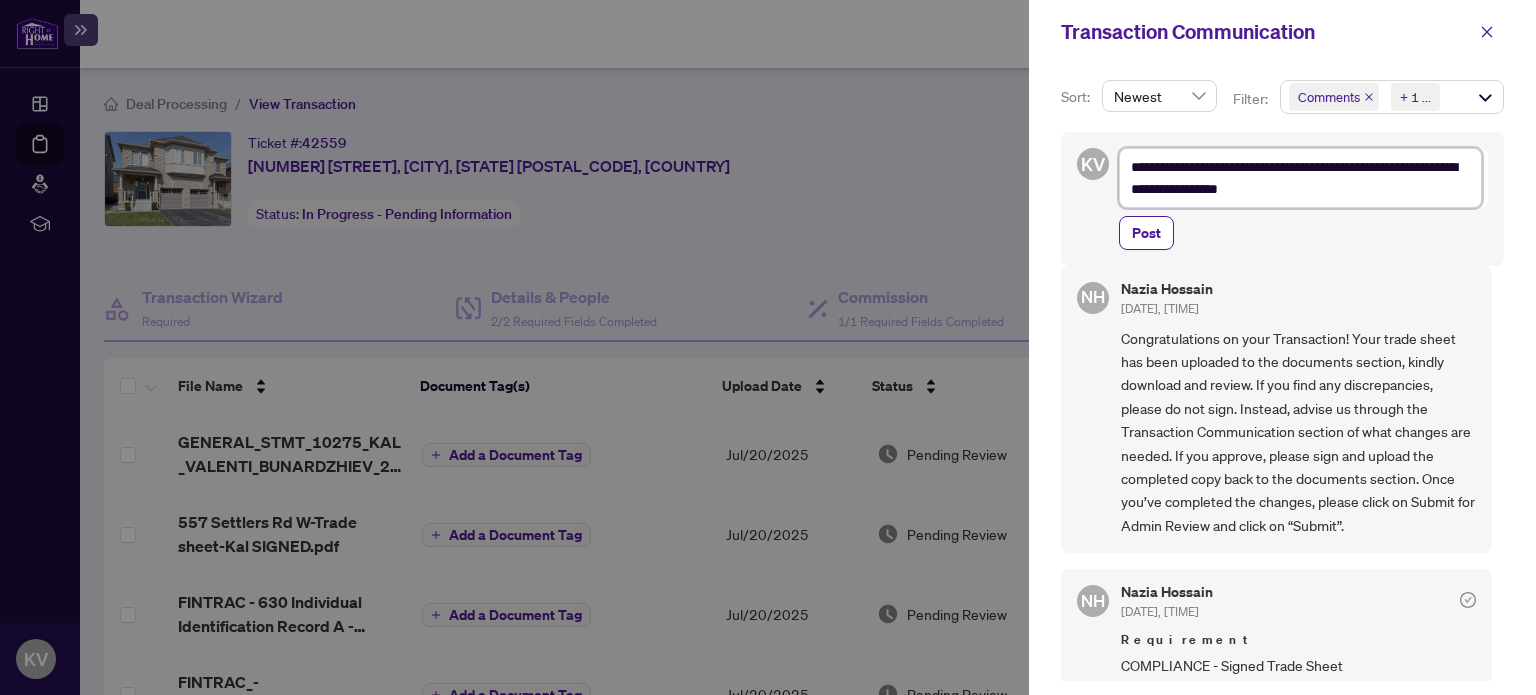 type on "**********" 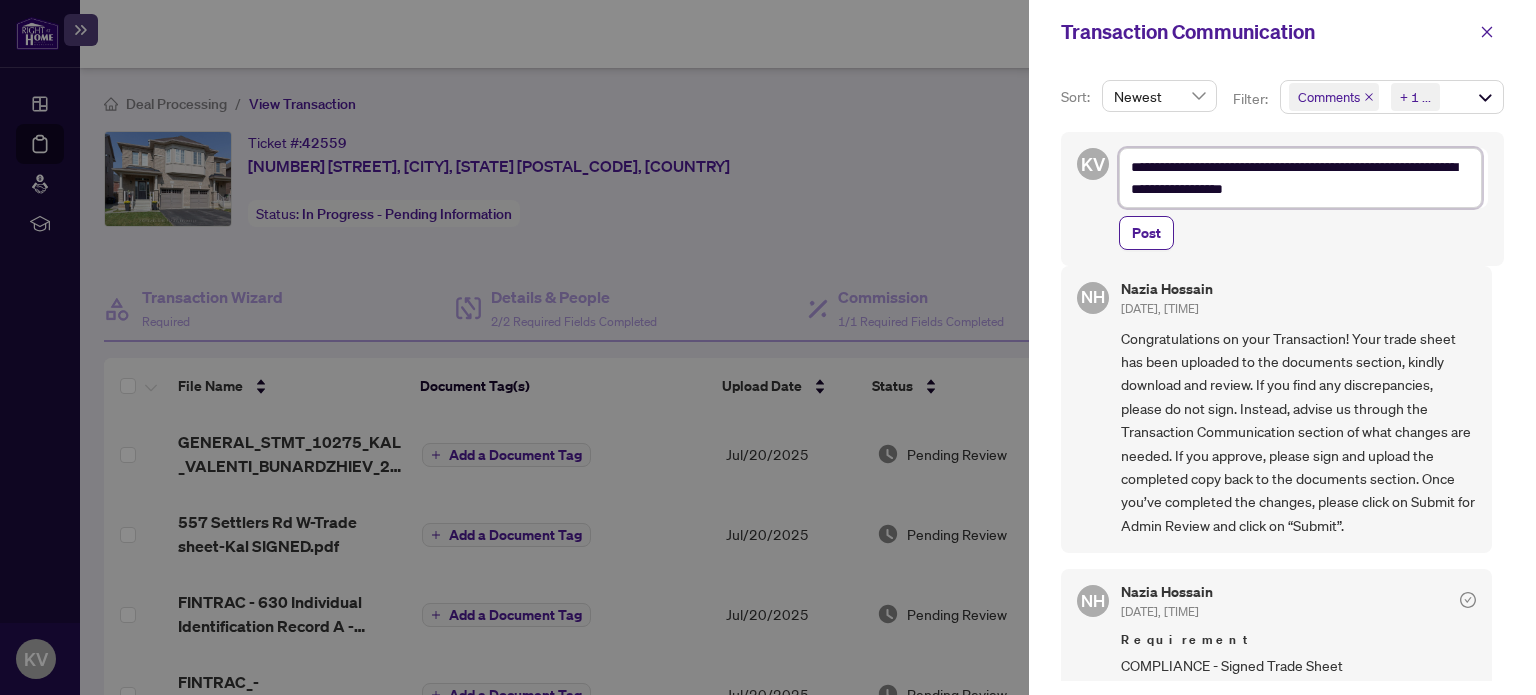 type on "**********" 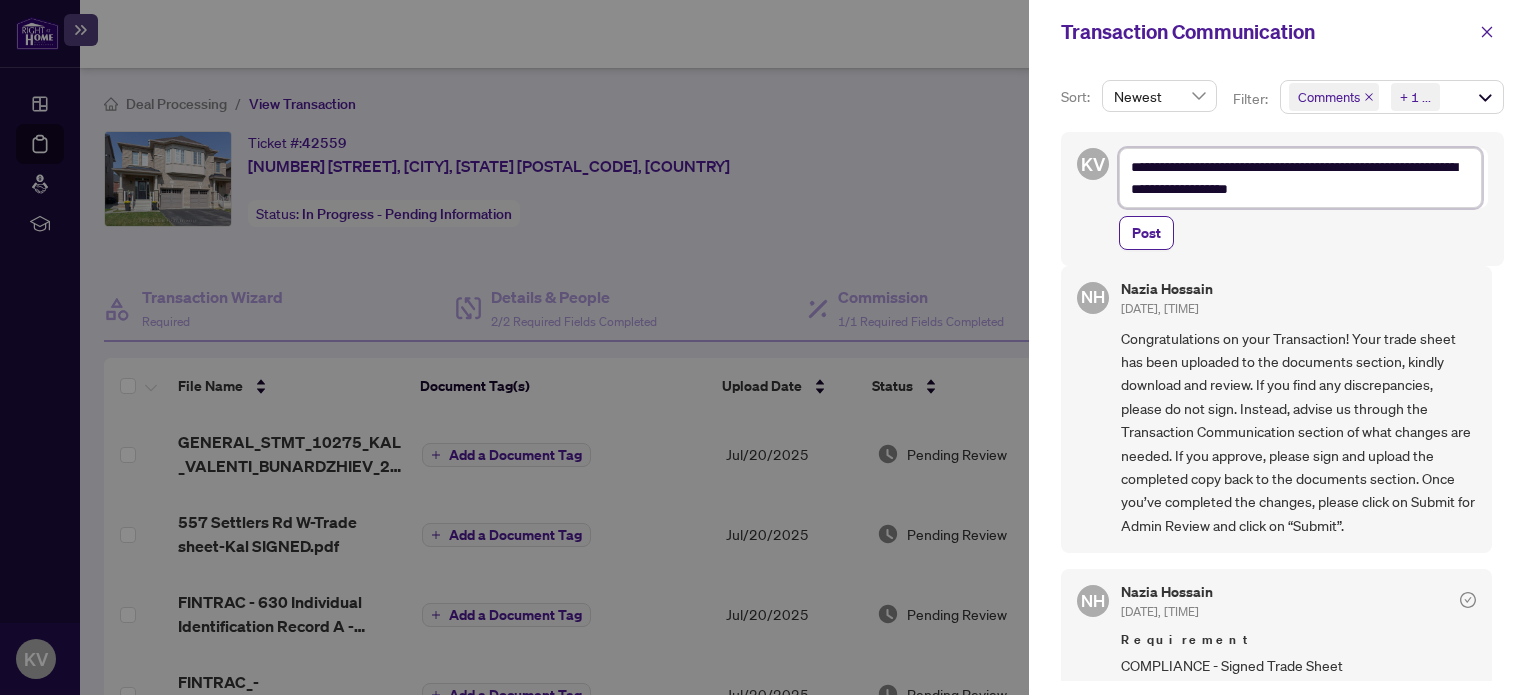 type on "**********" 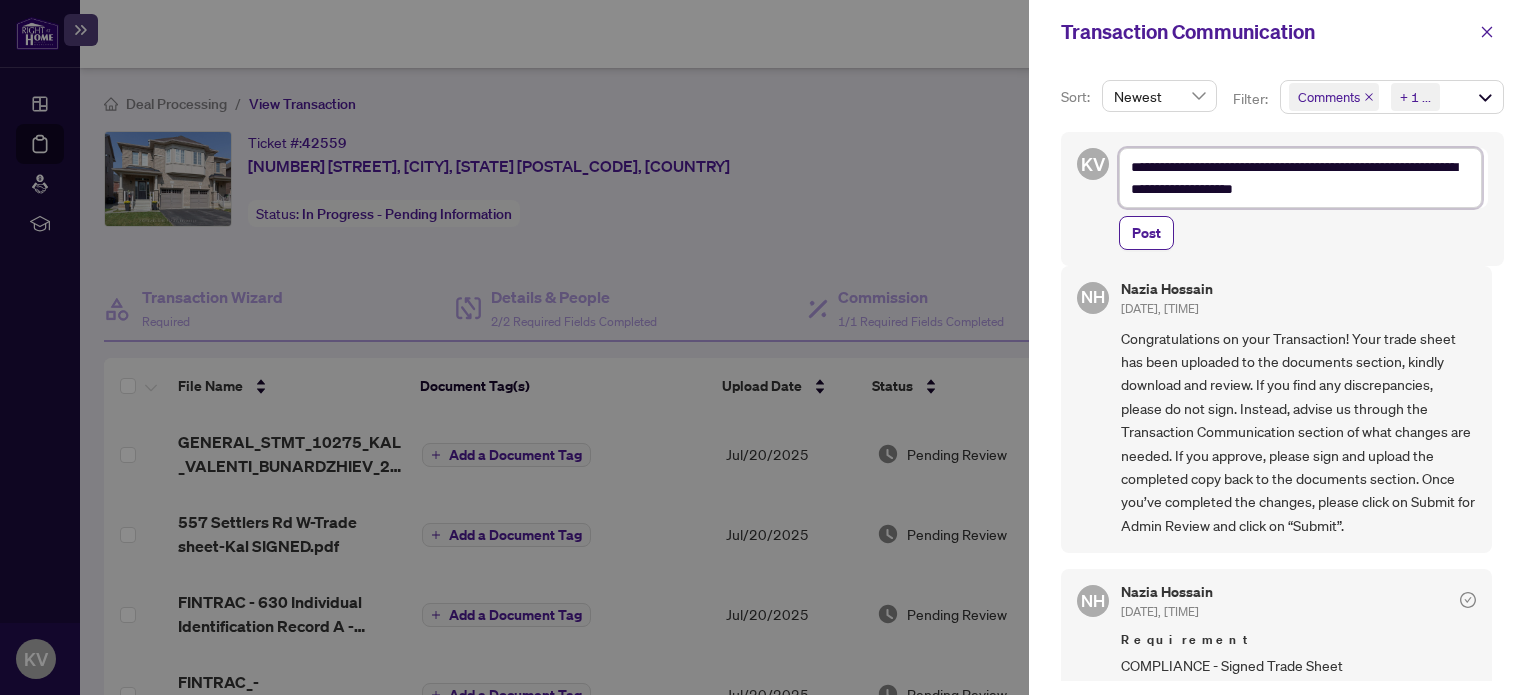 type 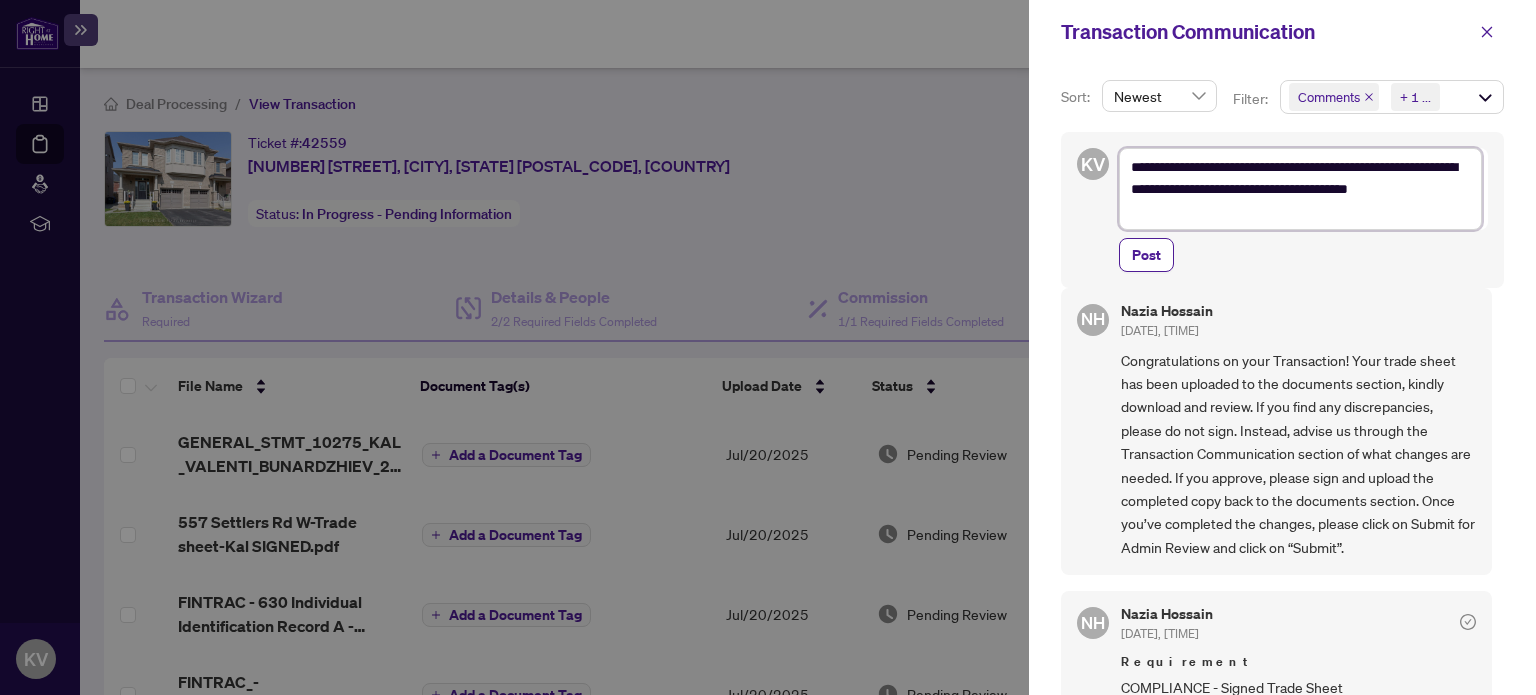 scroll, scrollTop: 47, scrollLeft: 0, axis: vertical 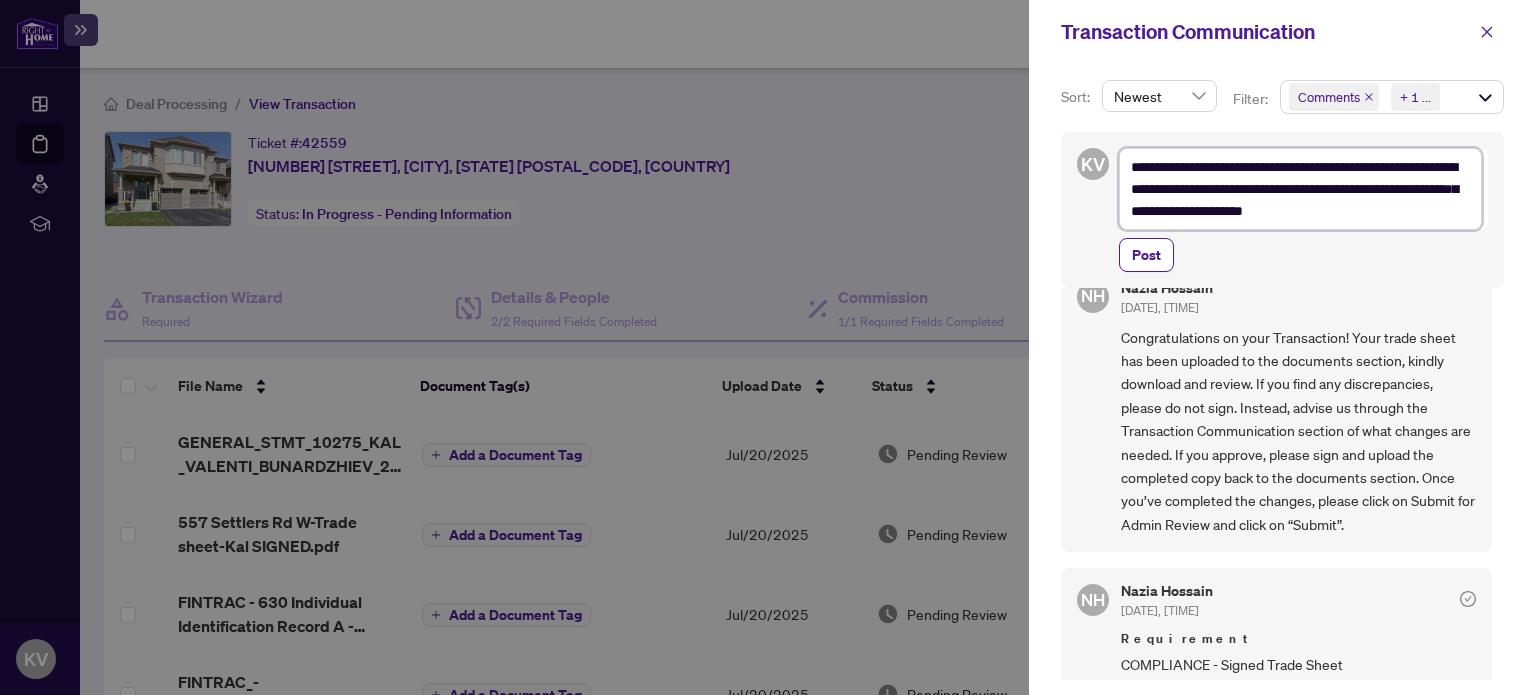 click on "**********" at bounding box center (1300, 189) 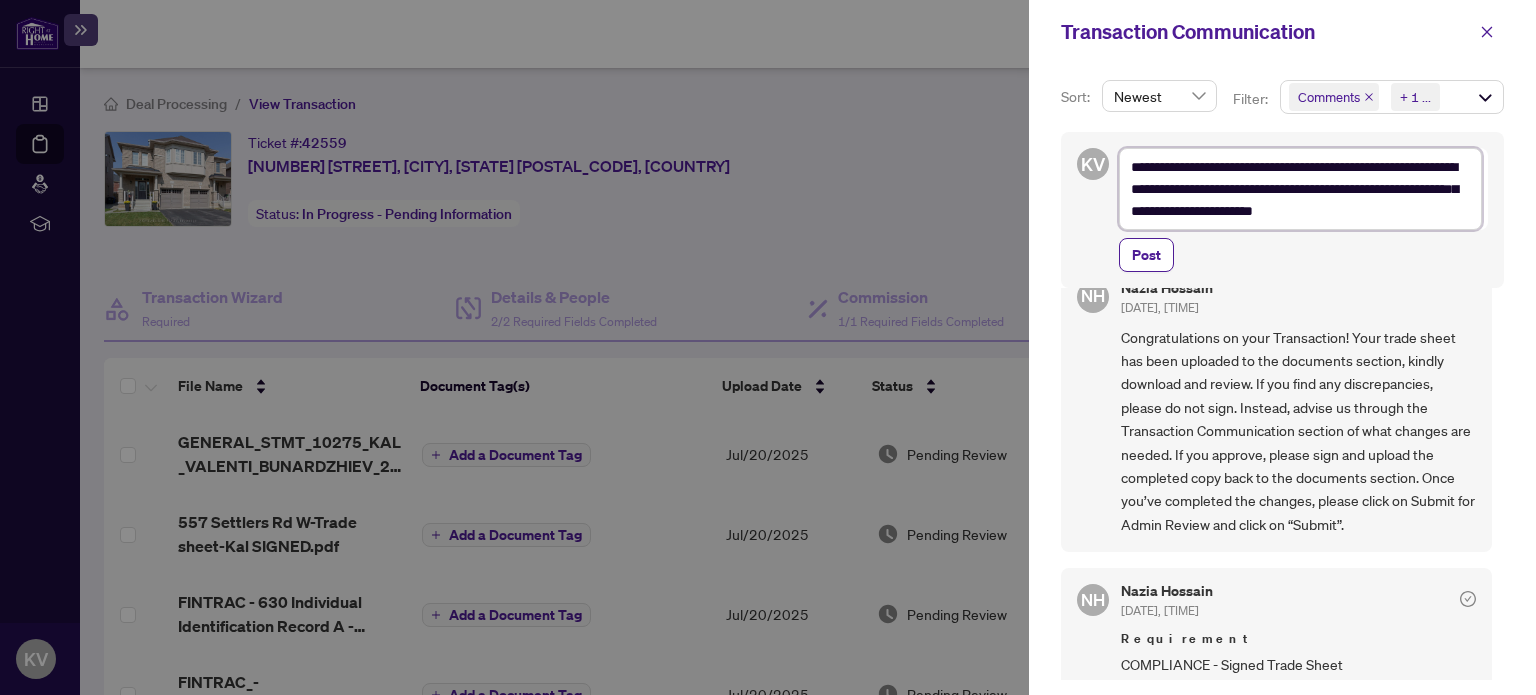 click on "**********" at bounding box center (1300, 189) 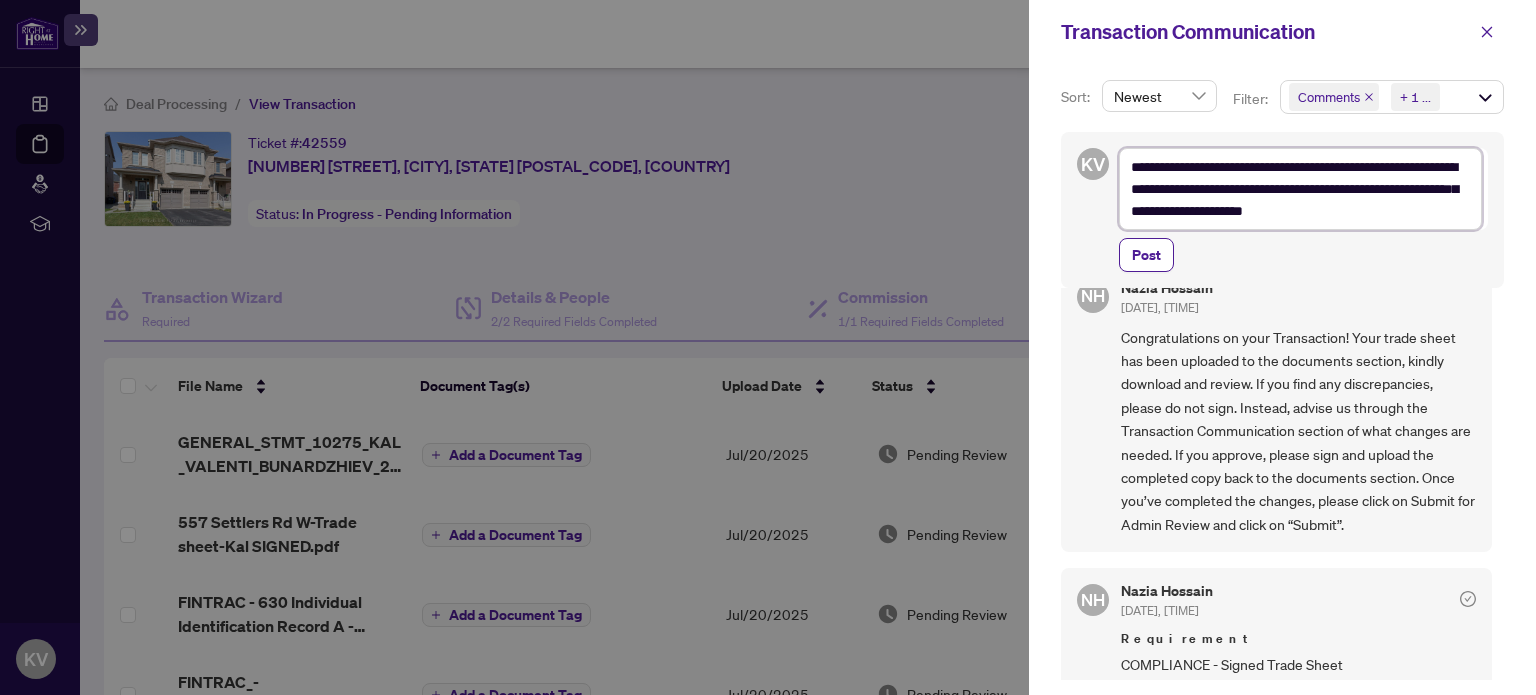 click on "**********" at bounding box center [1300, 189] 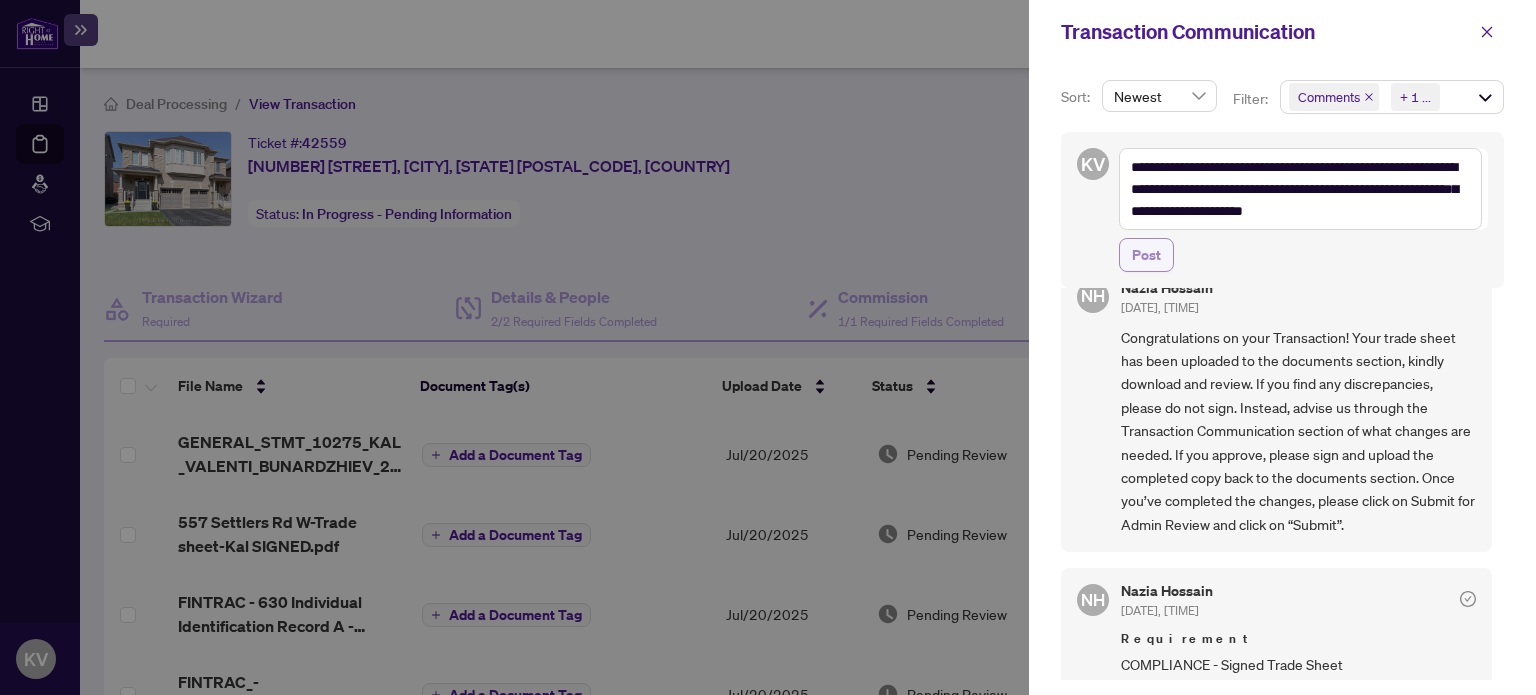 click on "Post" at bounding box center [1146, 255] 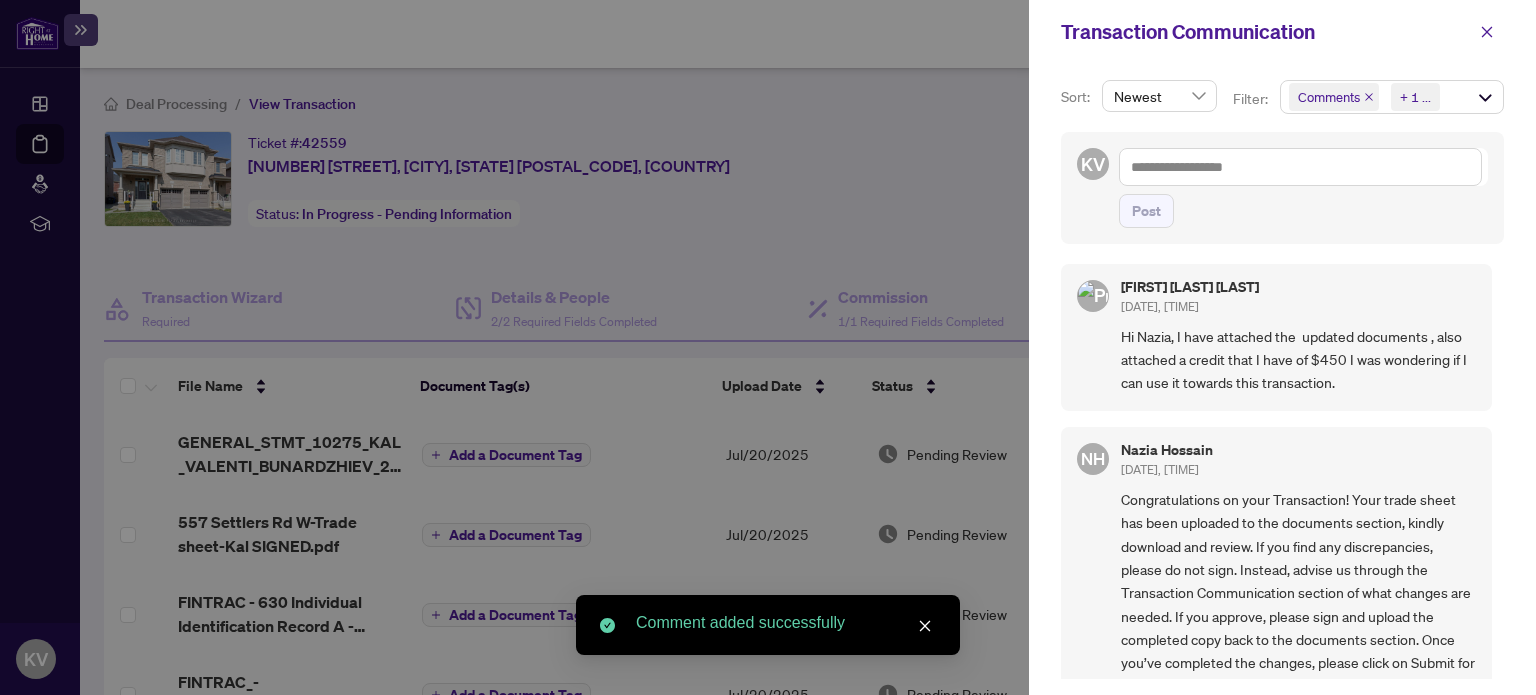 scroll, scrollTop: 3, scrollLeft: 0, axis: vertical 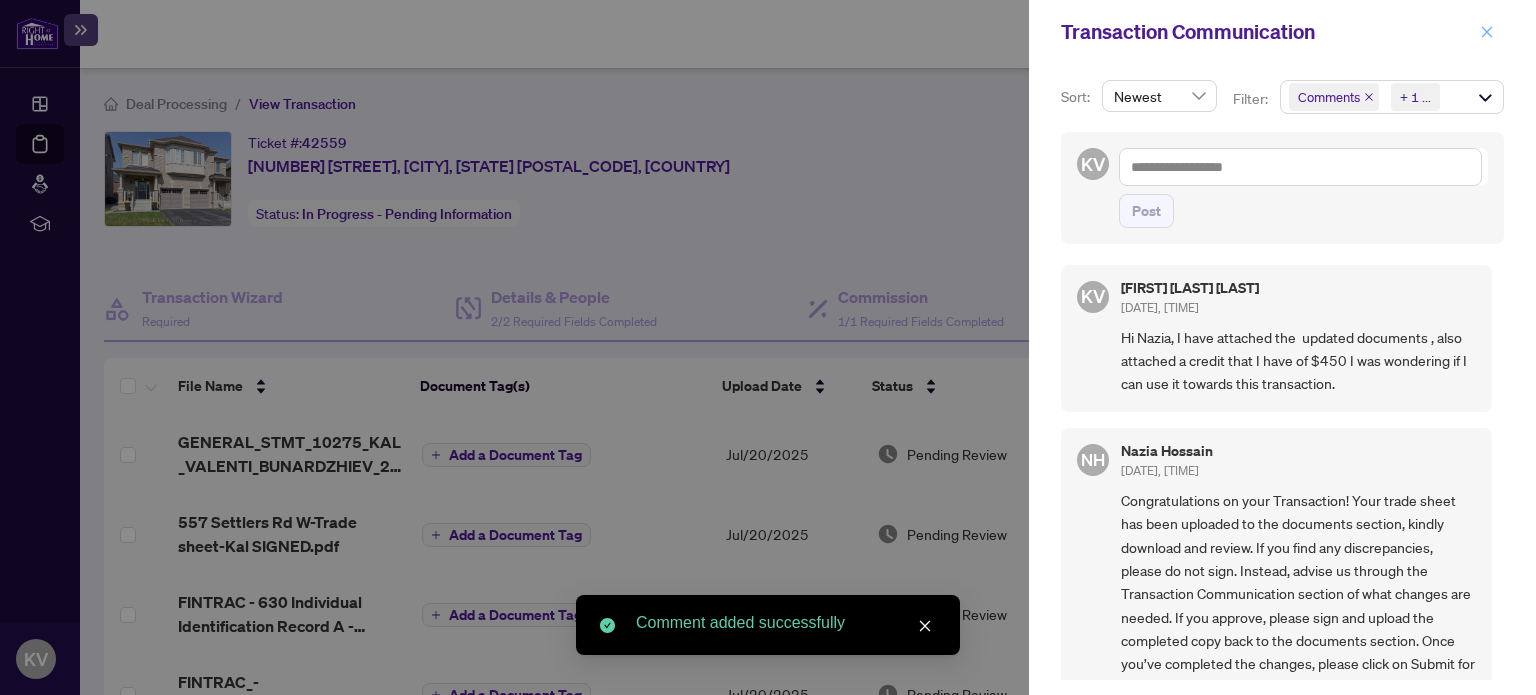 click at bounding box center [1487, 32] 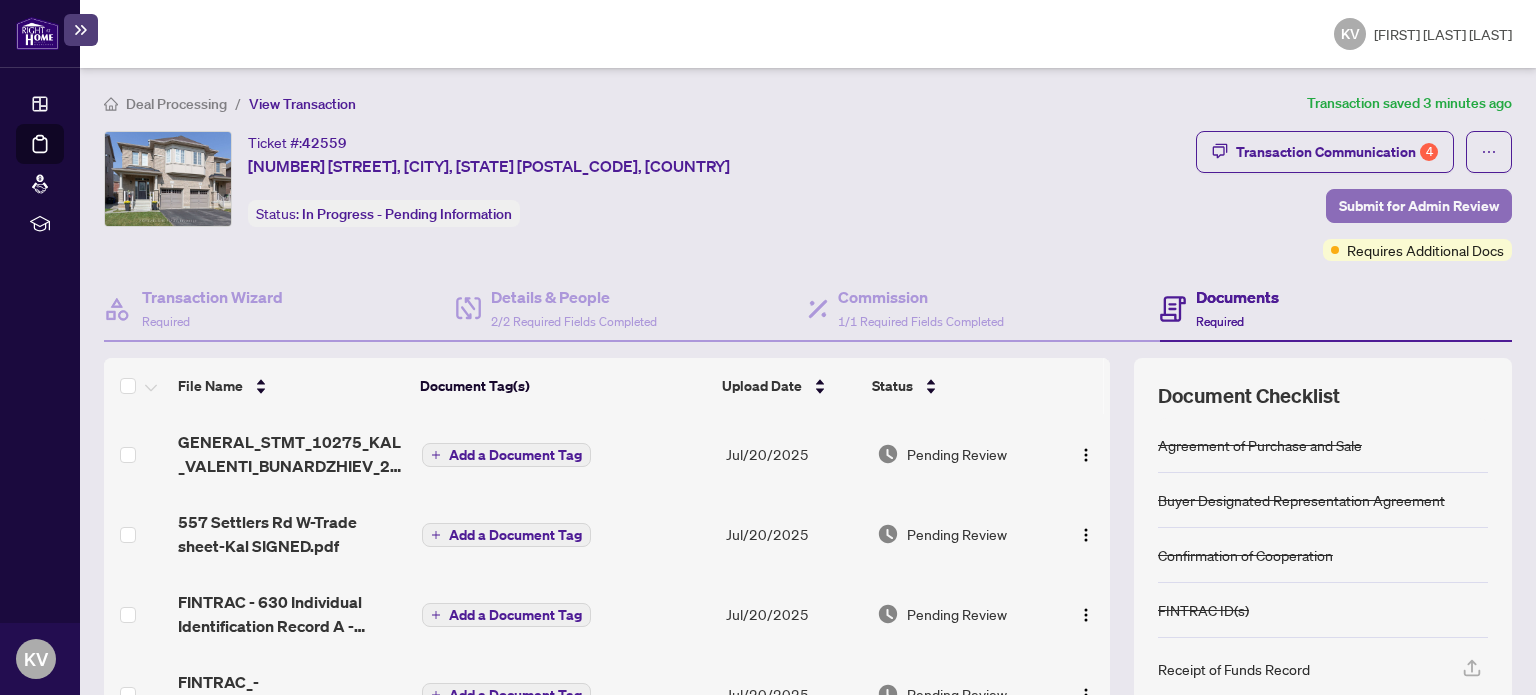 click on "Submit for Admin Review" at bounding box center (1419, 206) 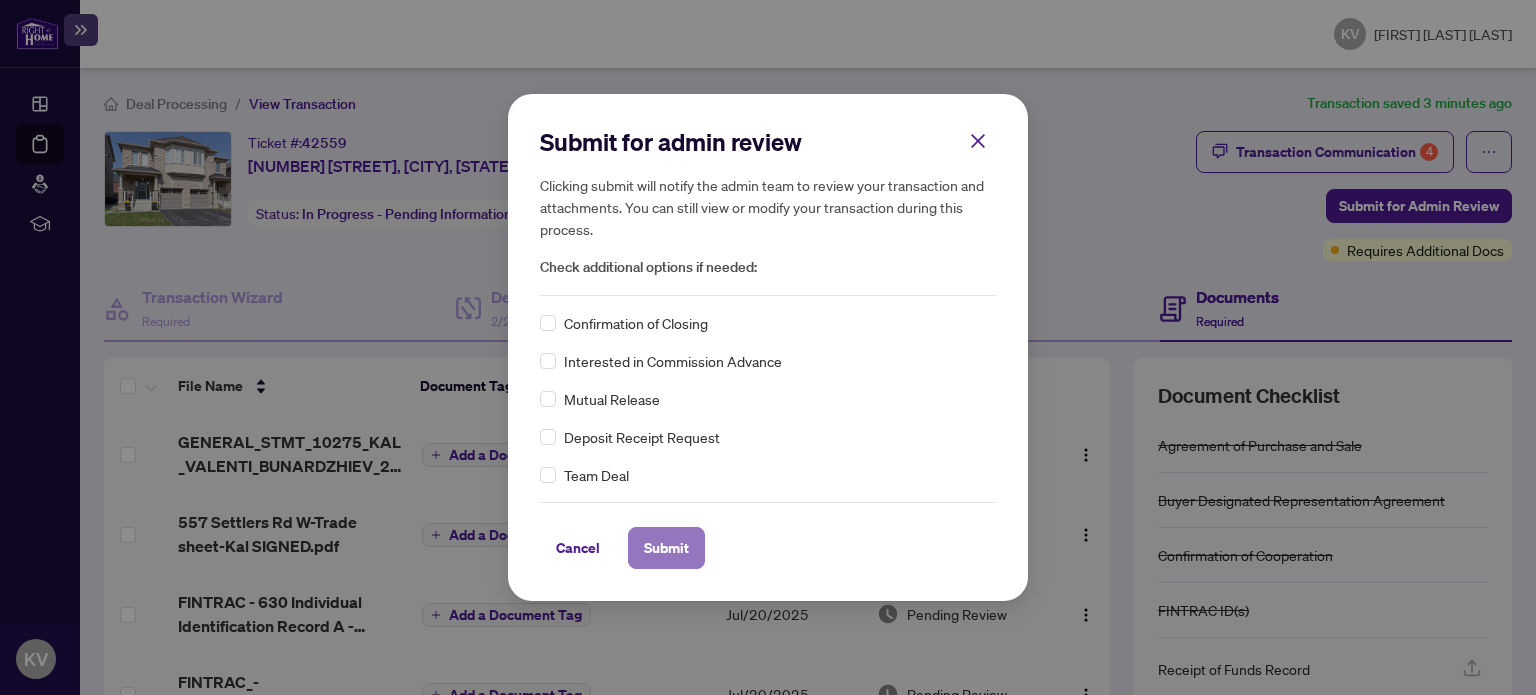 click on "Submit" at bounding box center (666, 548) 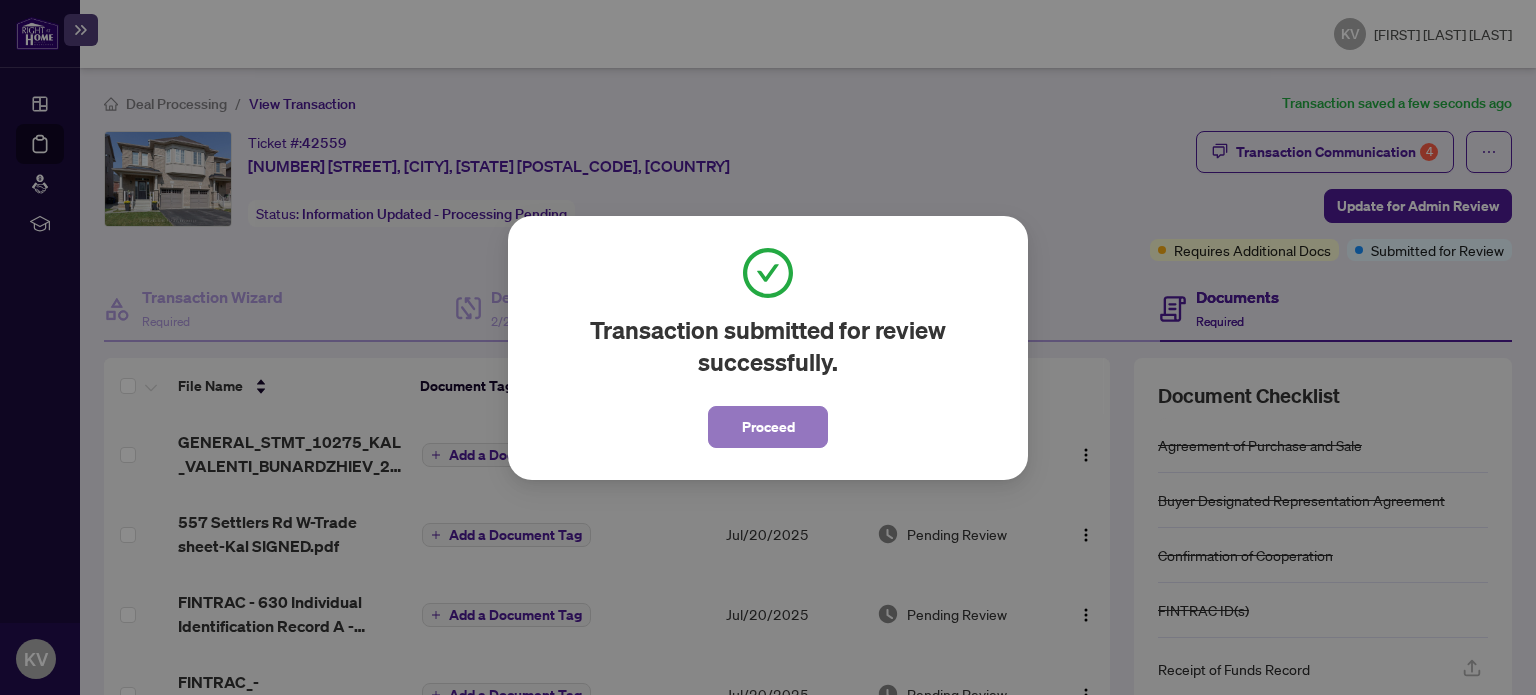 click on "Proceed" at bounding box center [768, 427] 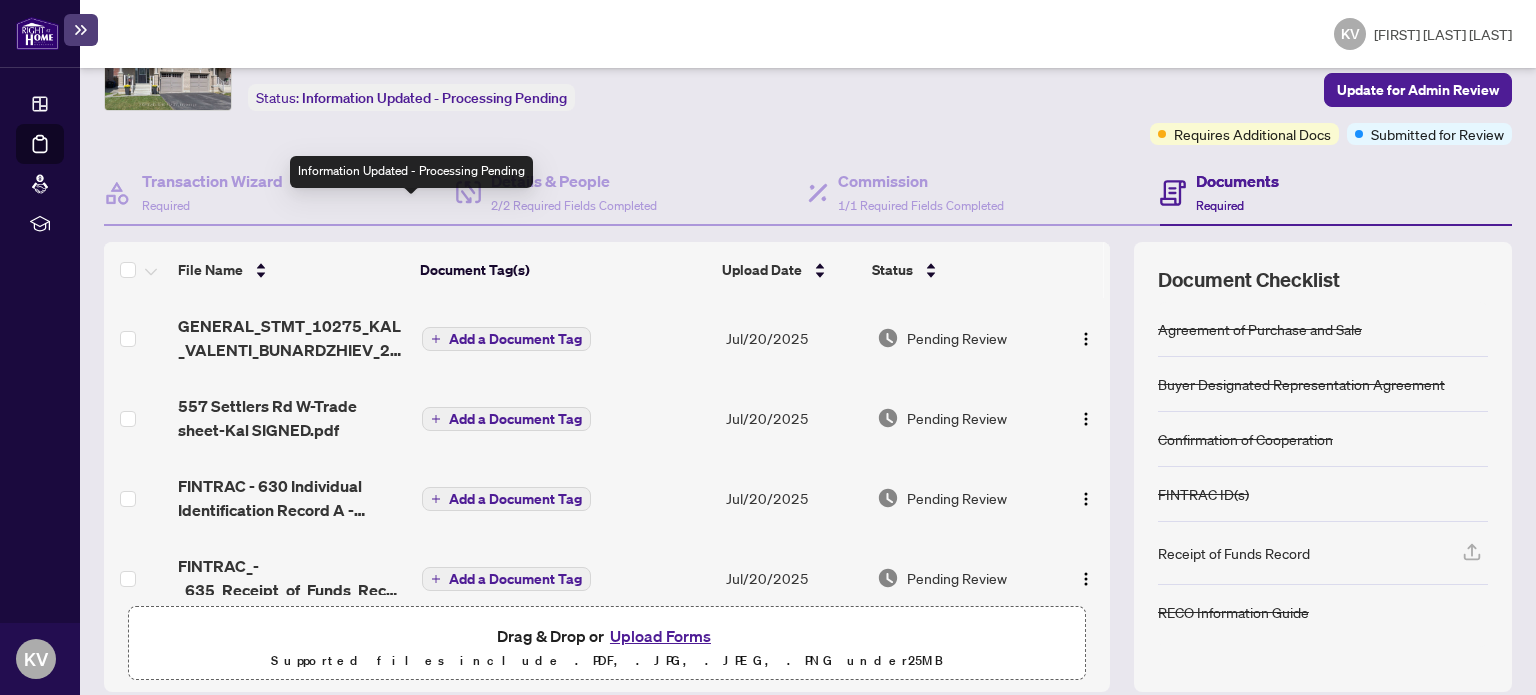 scroll, scrollTop: 192, scrollLeft: 0, axis: vertical 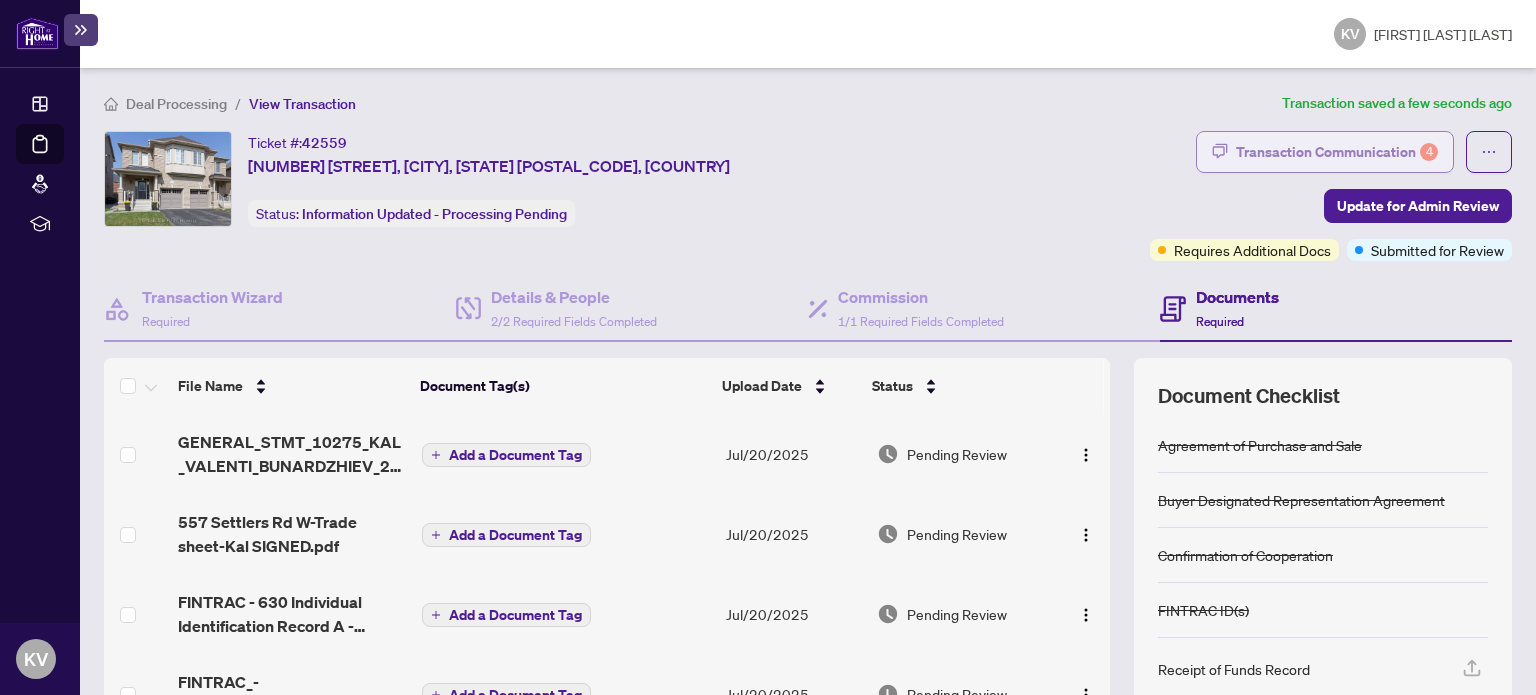 click on "Transaction Communication 4" at bounding box center [1337, 152] 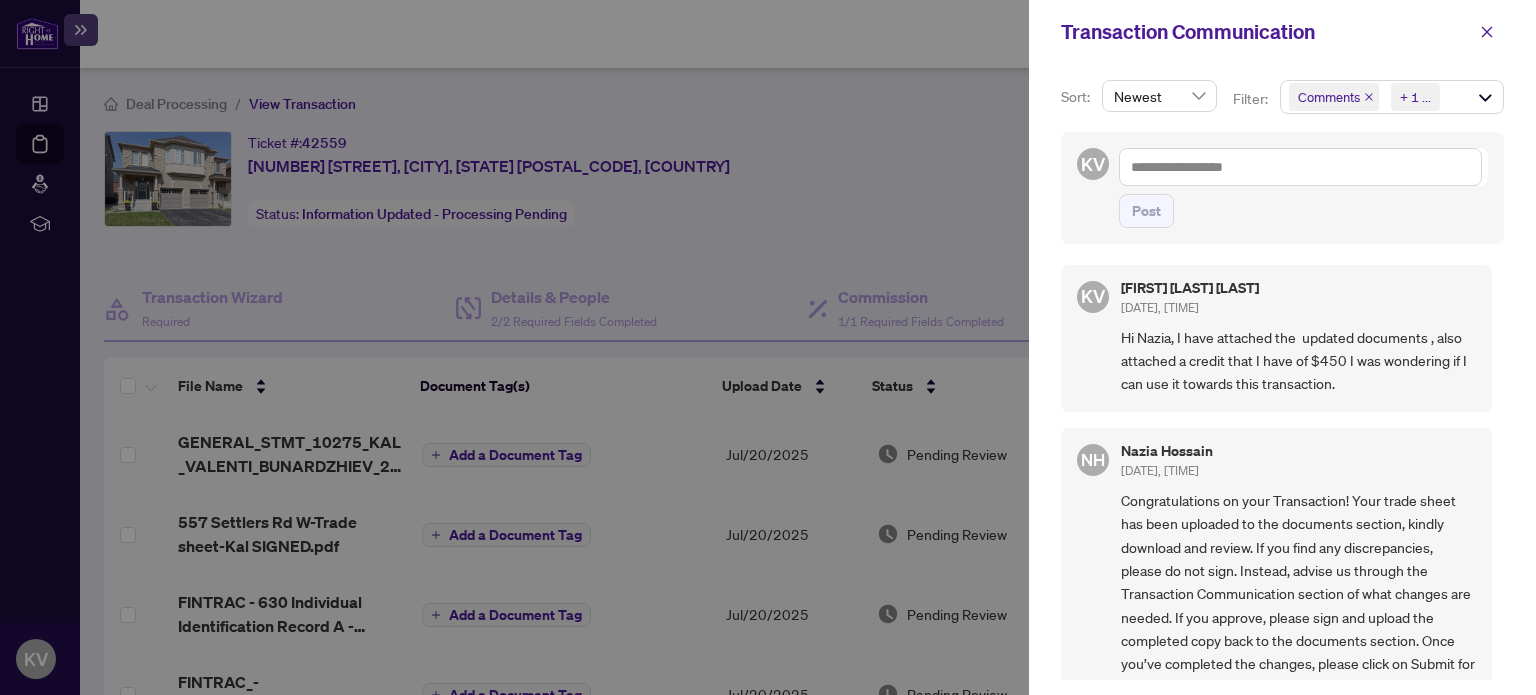 click at bounding box center (768, 347) 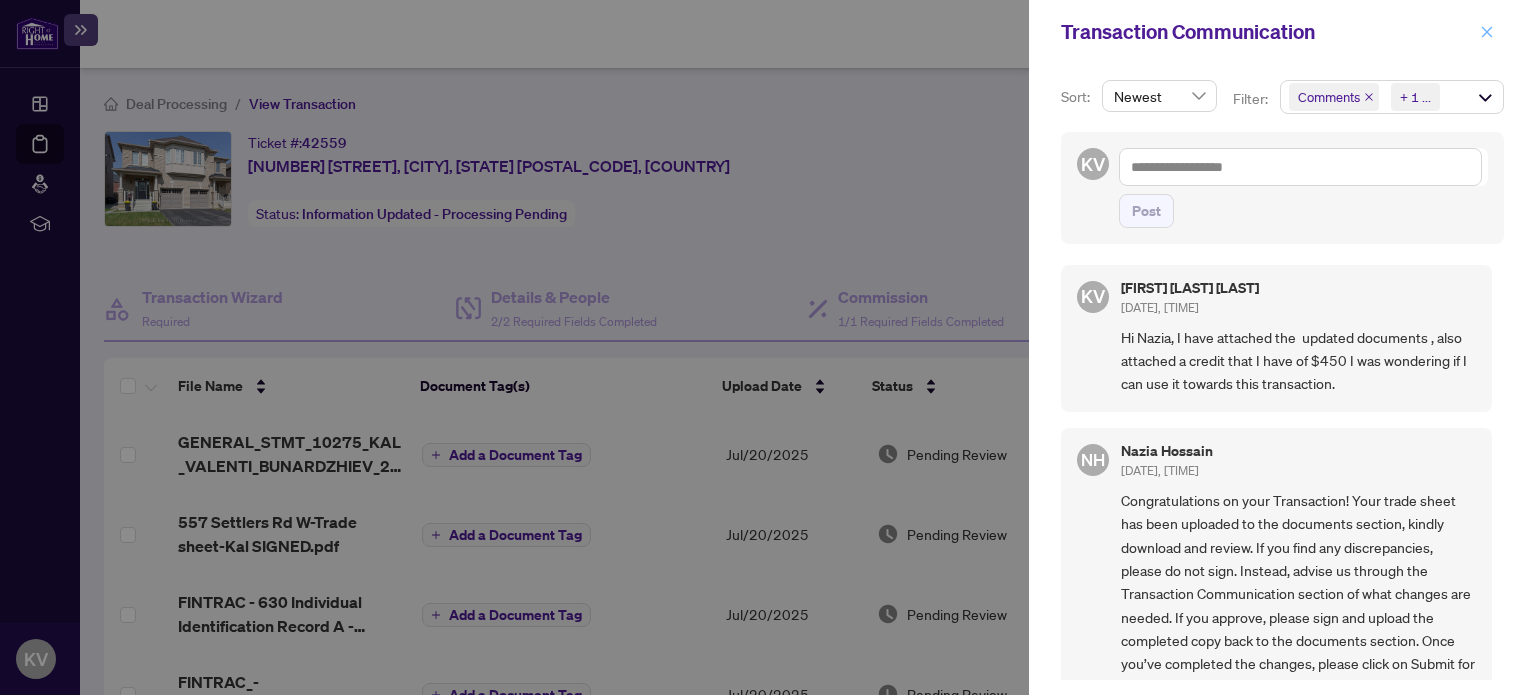 click 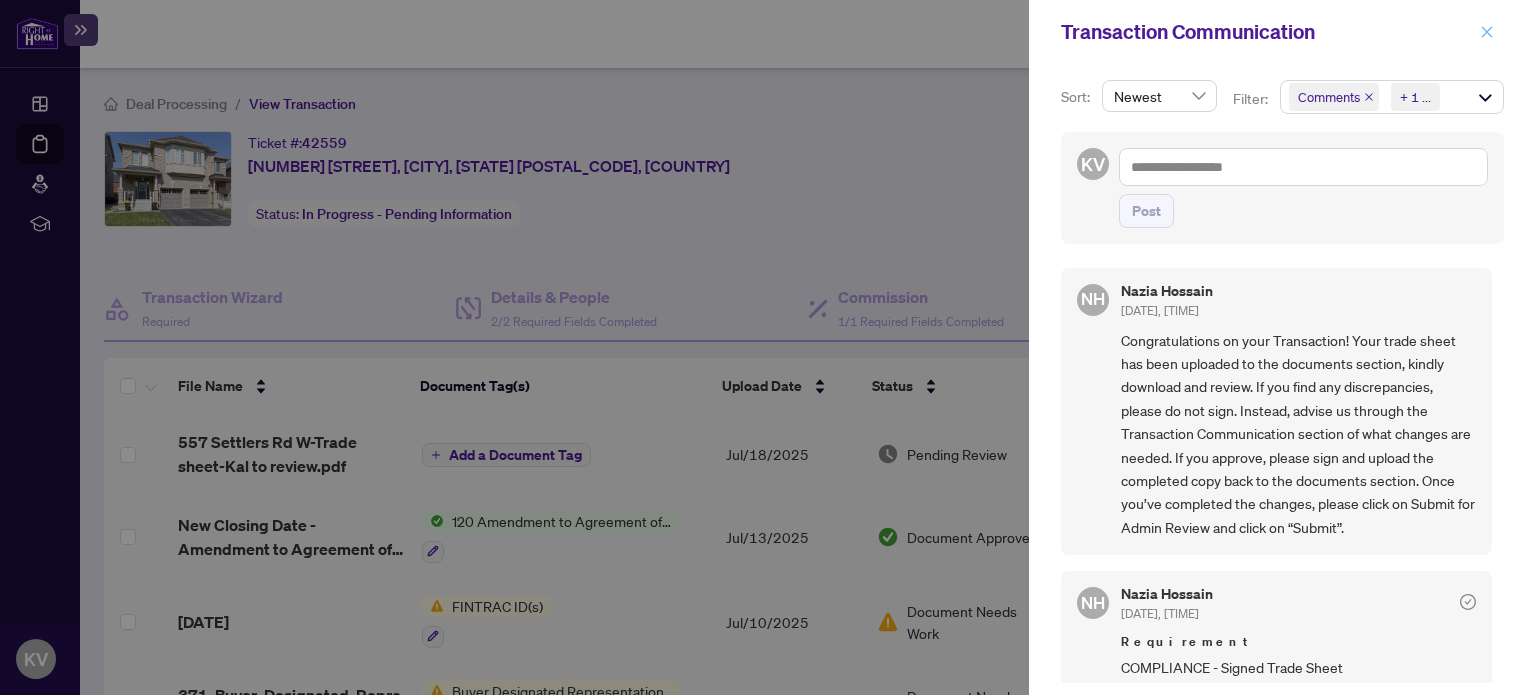 scroll, scrollTop: 0, scrollLeft: 0, axis: both 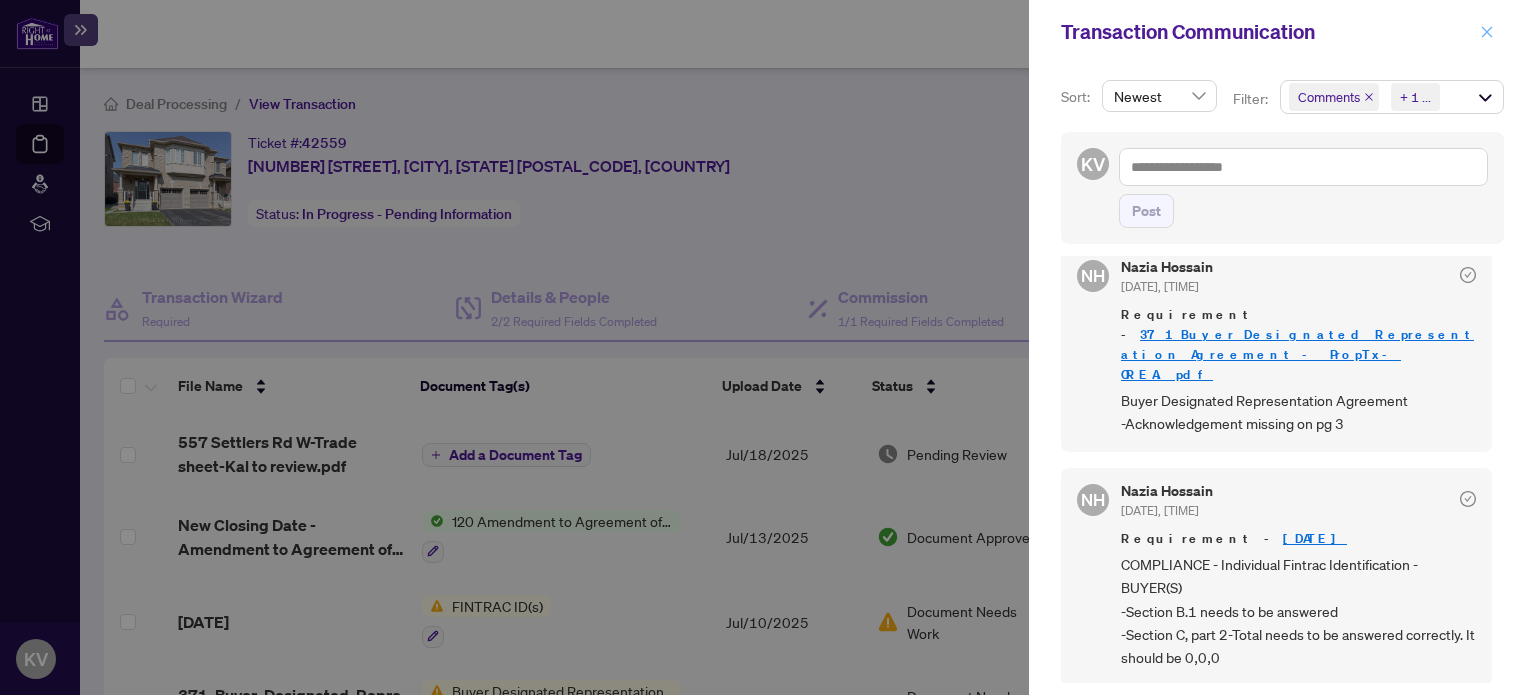 click at bounding box center (1487, 32) 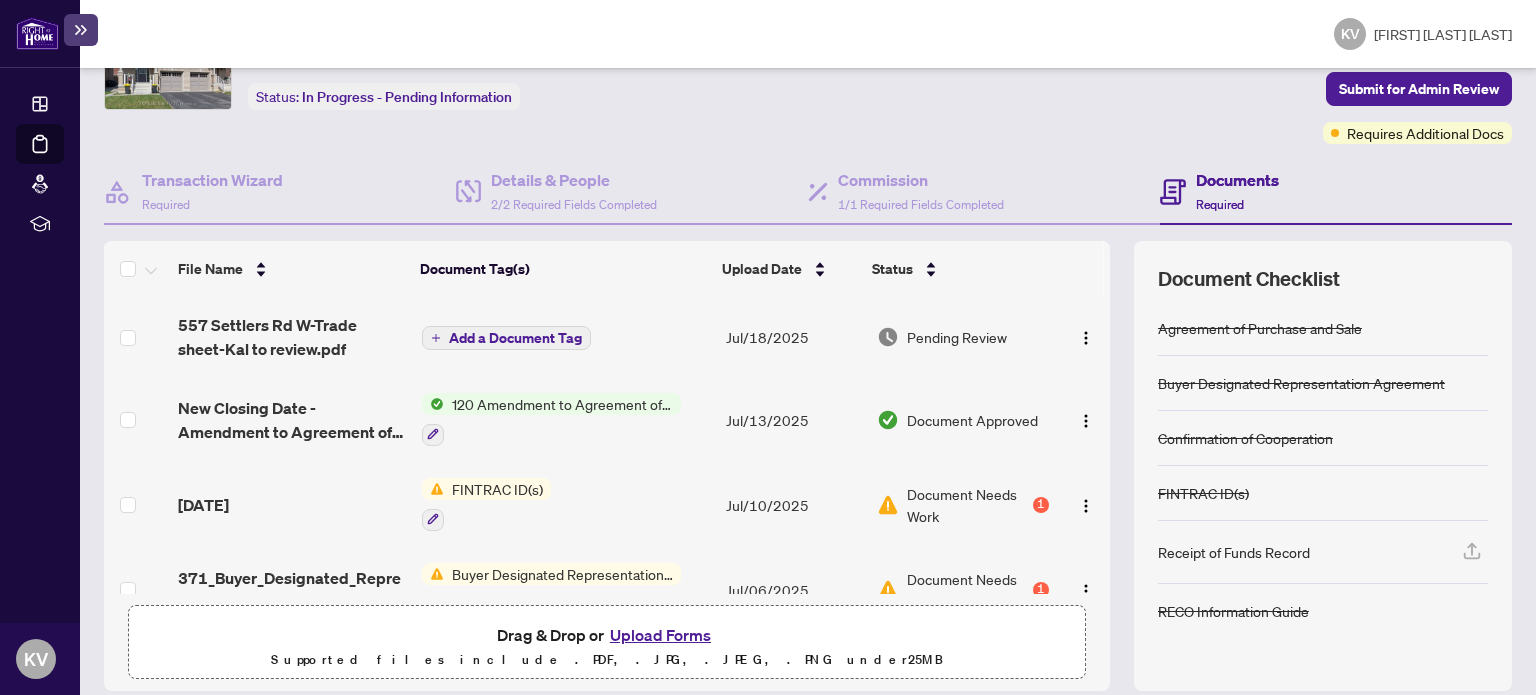 scroll, scrollTop: 0, scrollLeft: 0, axis: both 